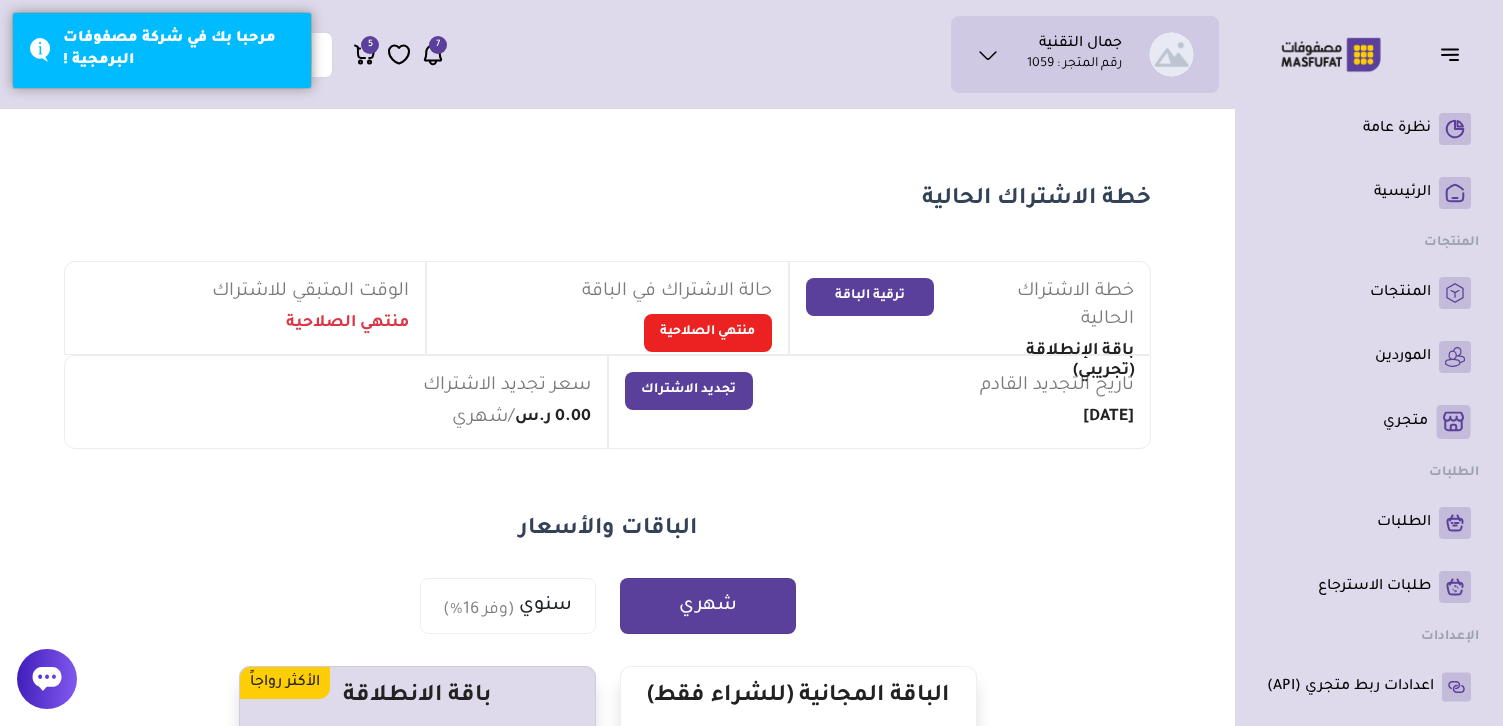 scroll, scrollTop: 0, scrollLeft: 0, axis: both 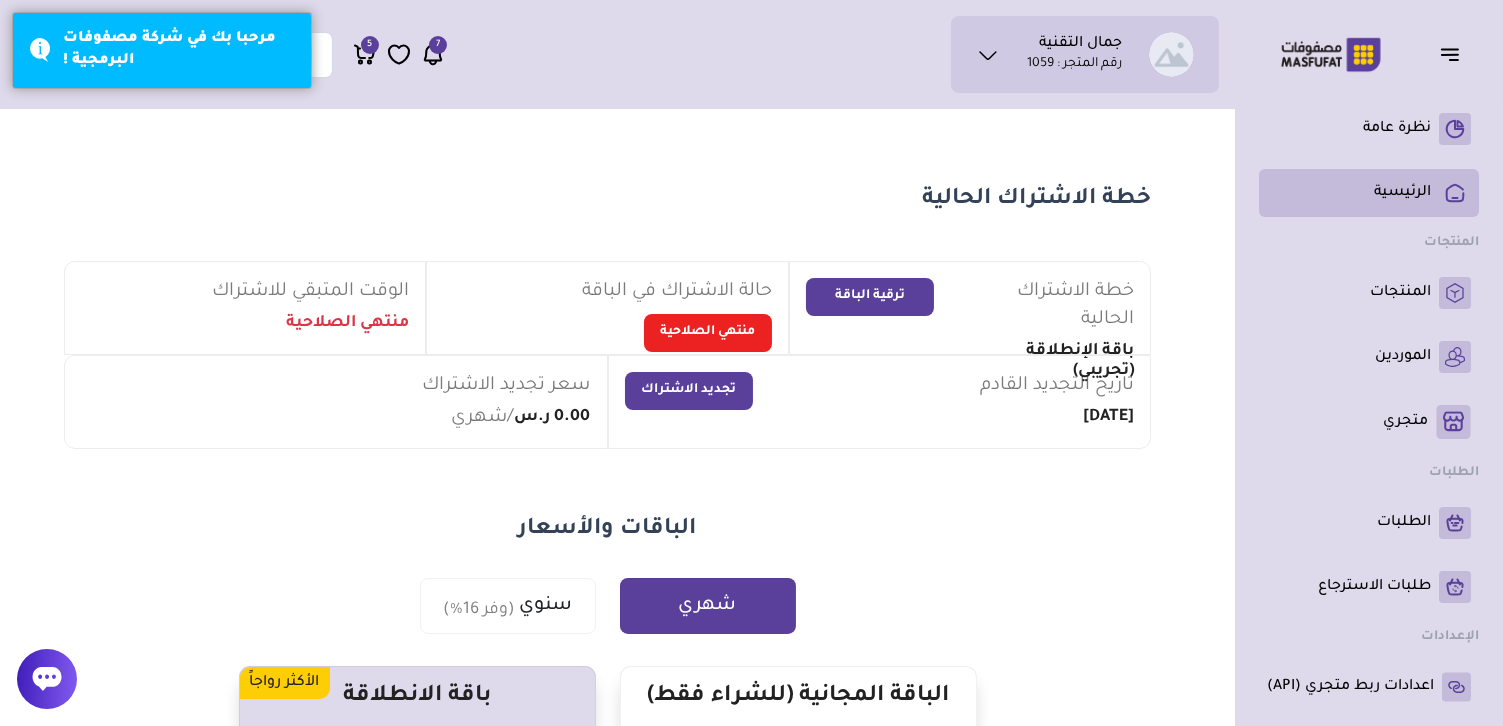 click on "الرئيسية" at bounding box center [1402, 193] 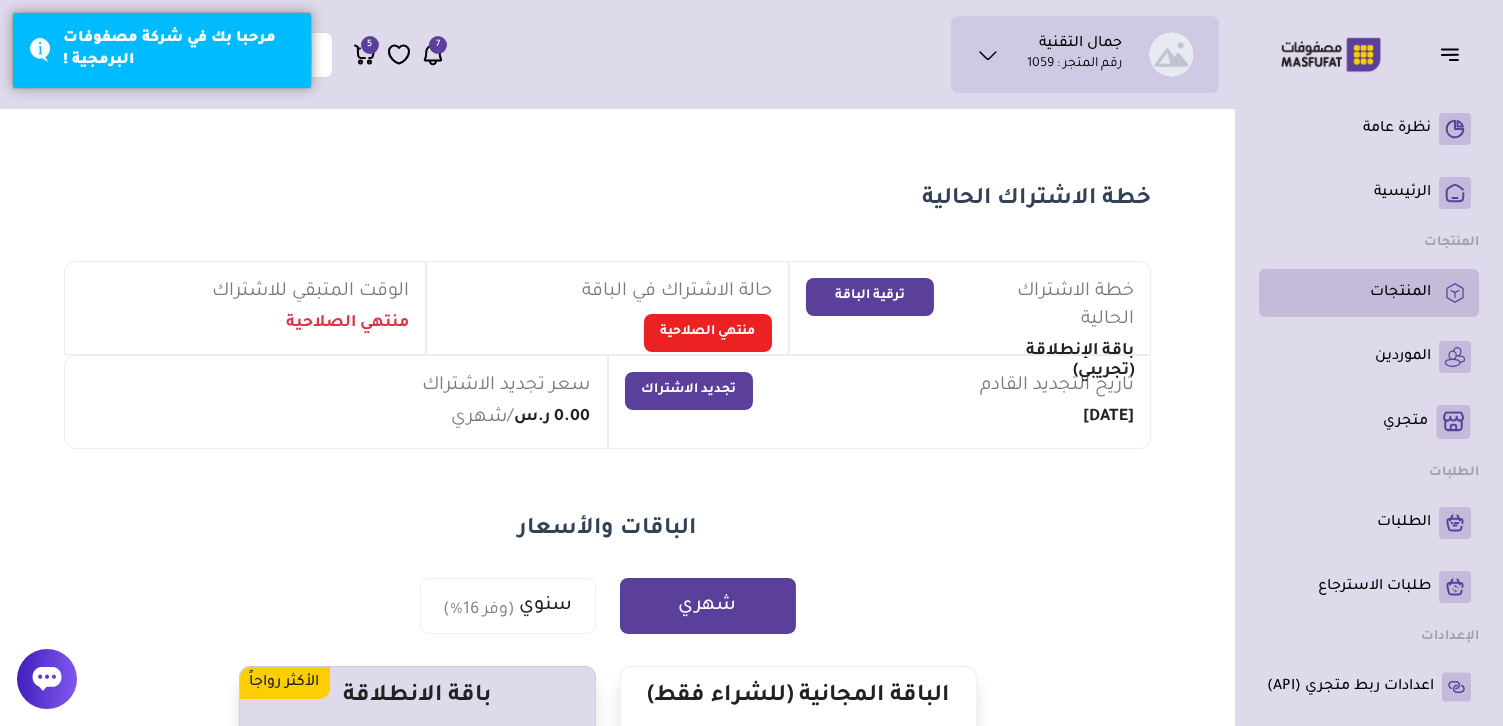 click on "المنتجات" at bounding box center (1400, 293) 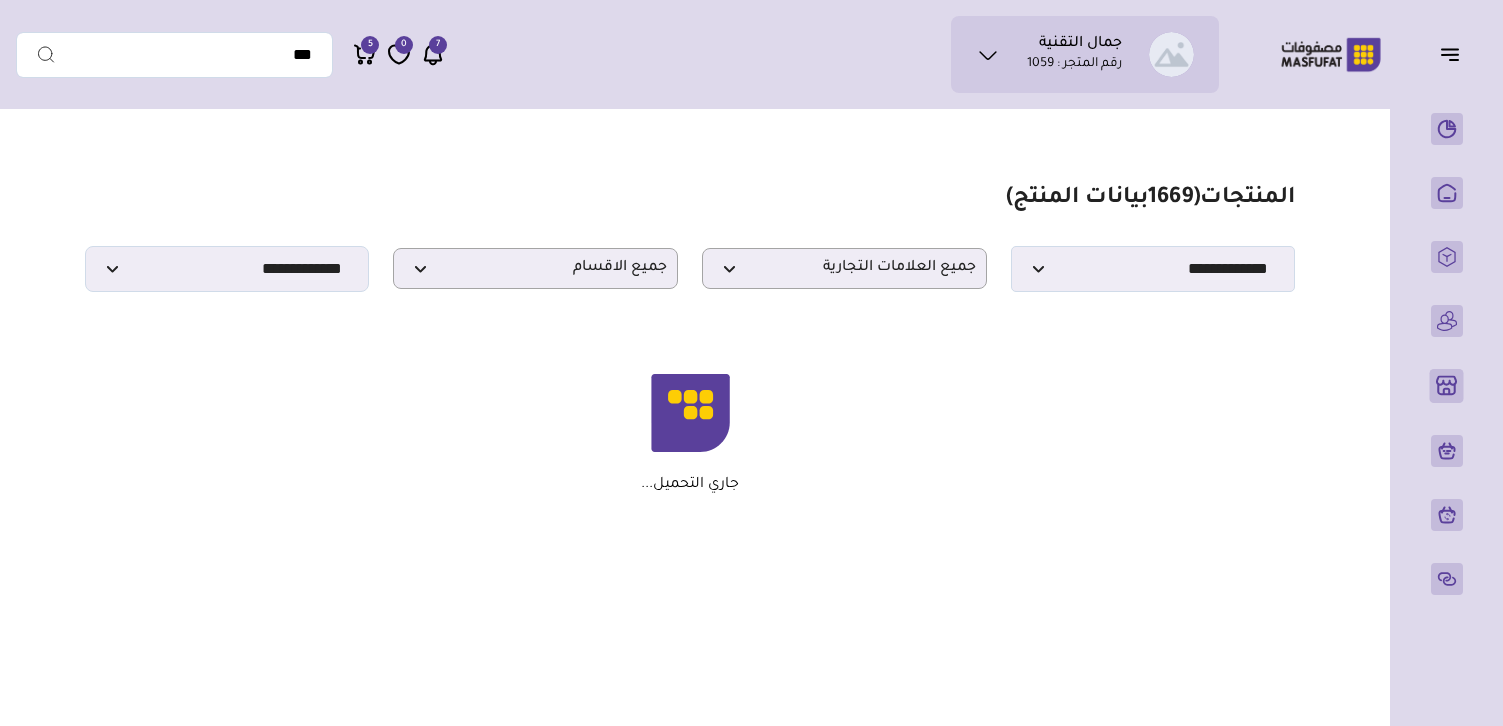 scroll, scrollTop: 0, scrollLeft: 0, axis: both 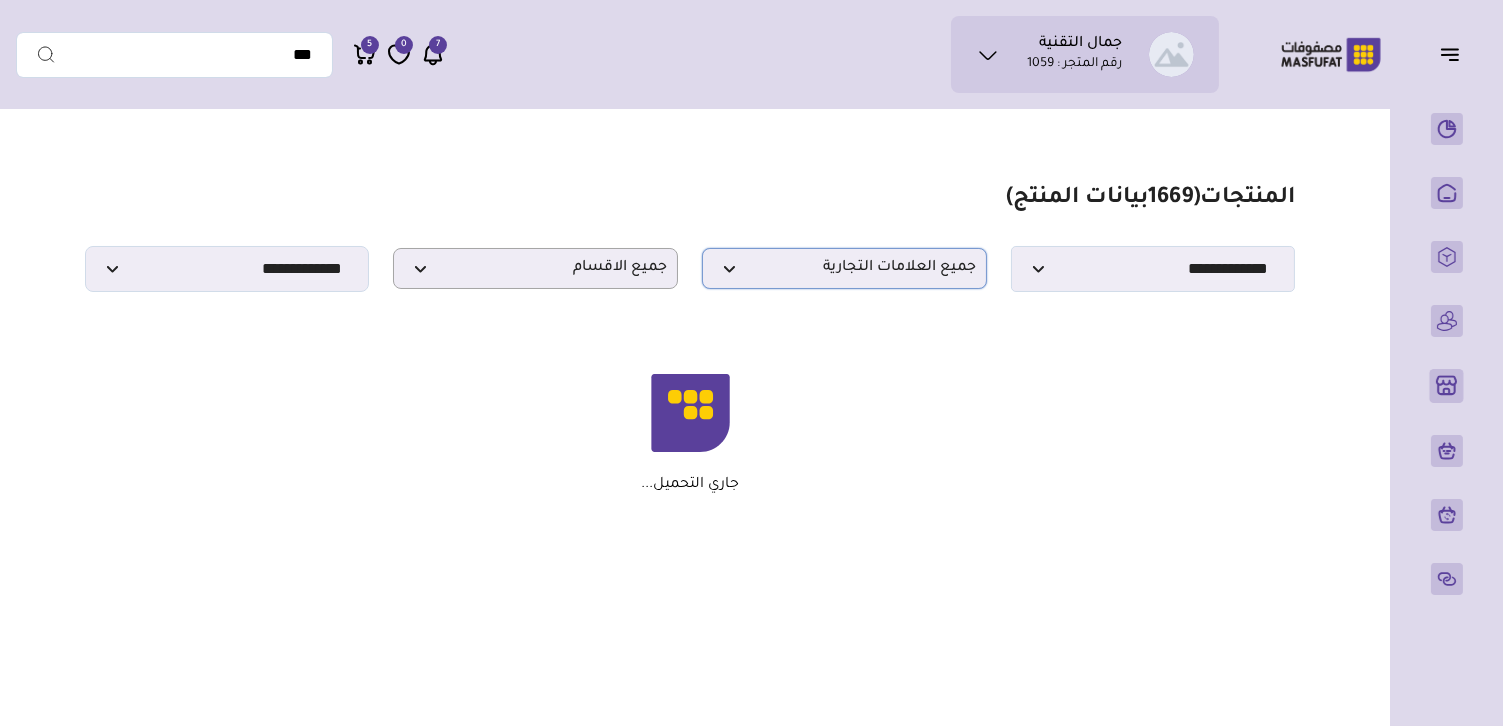 click on "جميع العلامات التجارية" at bounding box center (844, 268) 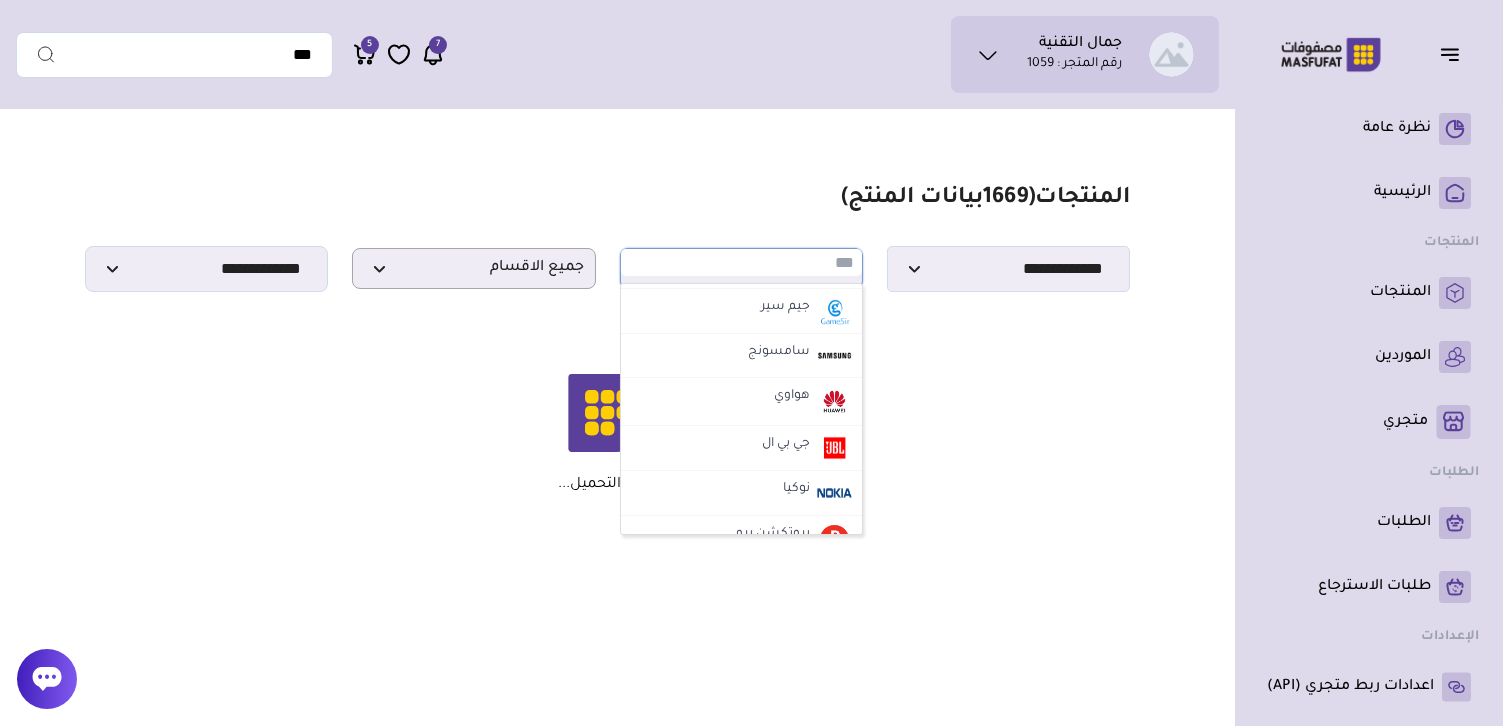 scroll, scrollTop: 518, scrollLeft: 0, axis: vertical 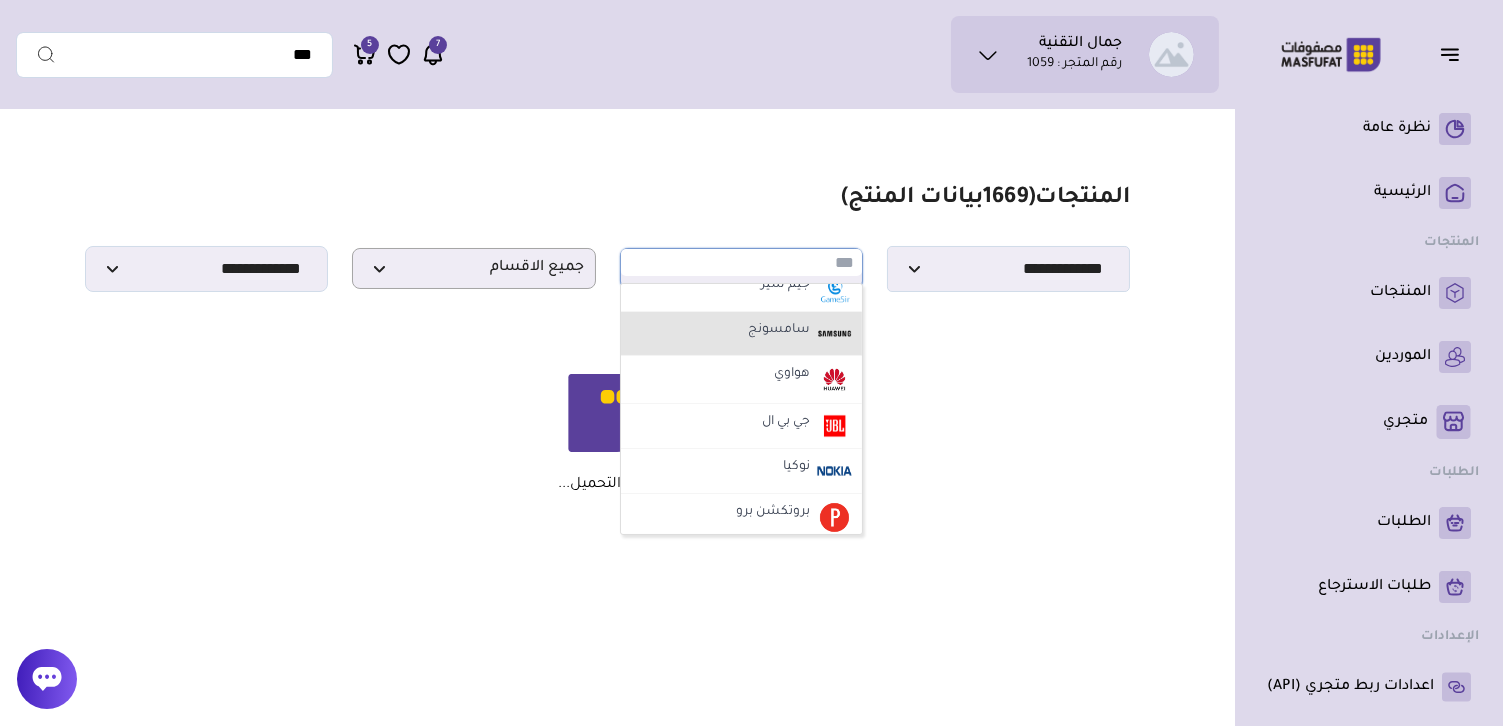click on "سامسونج" at bounding box center (779, 331) 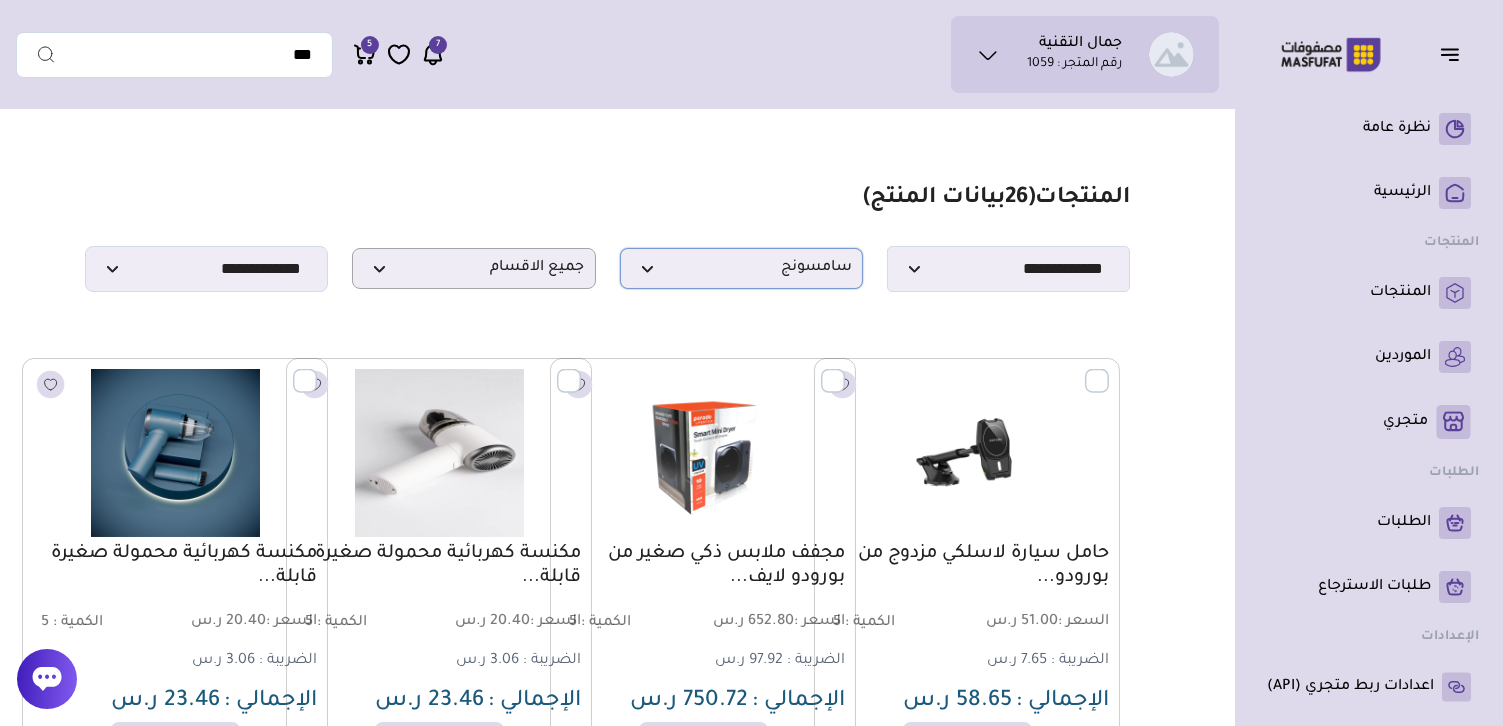click on "سامسونج" at bounding box center (741, 268) 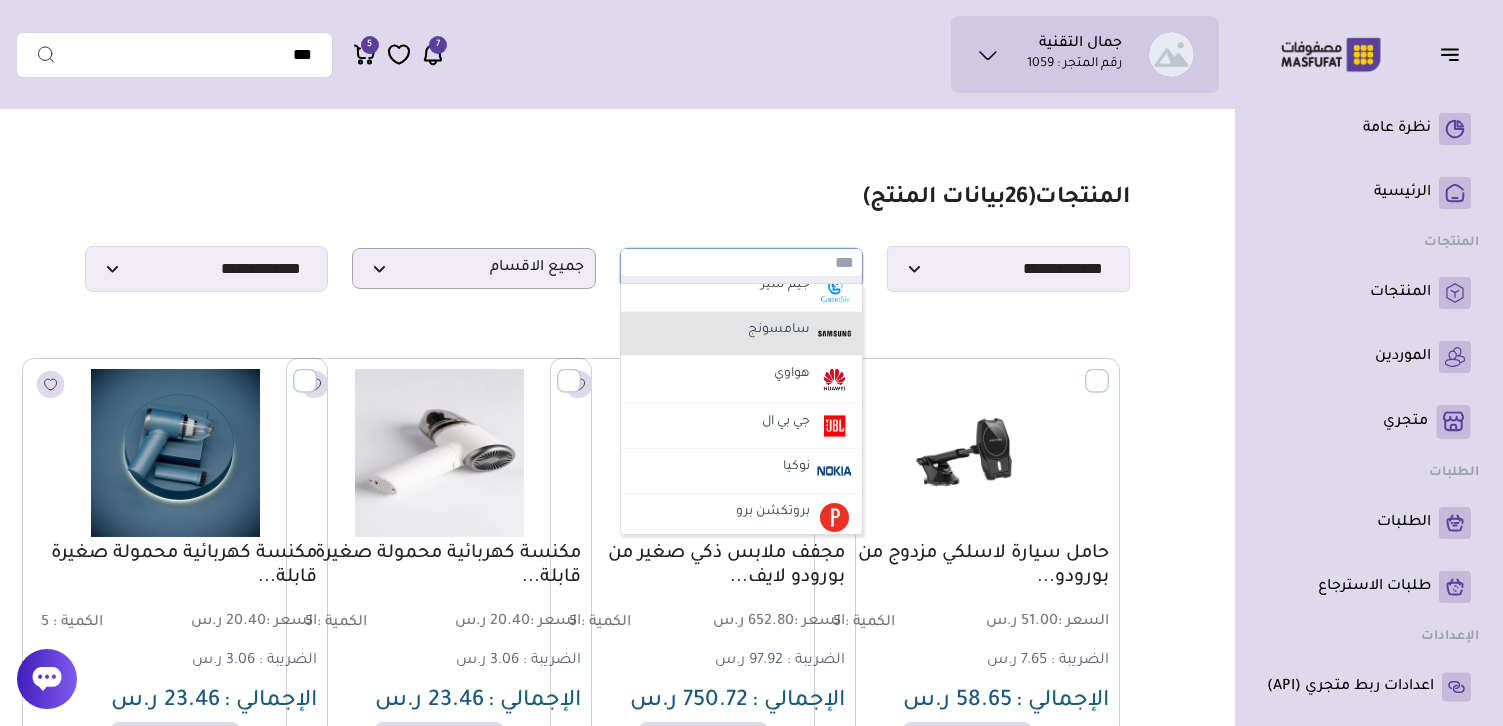 click on "سامسونج" at bounding box center (779, 331) 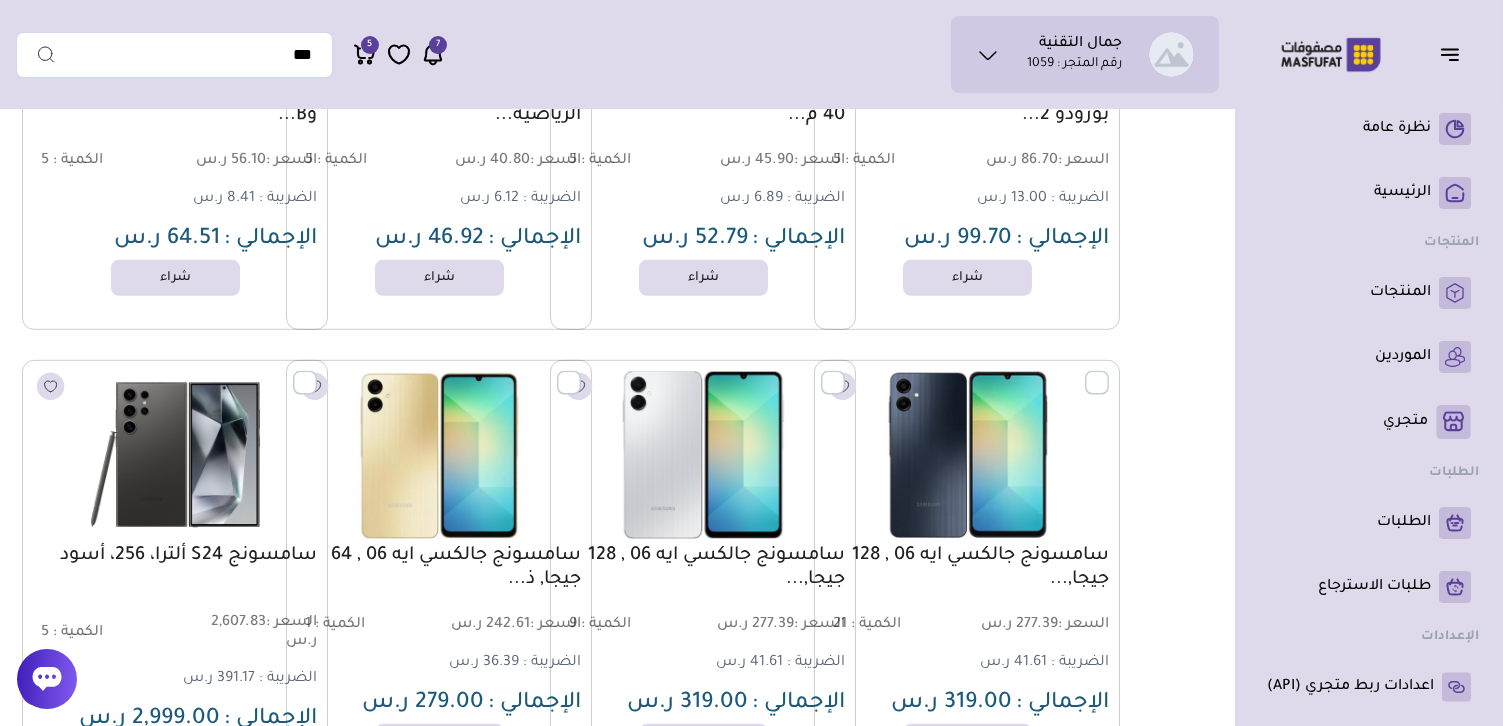 scroll, scrollTop: 2551, scrollLeft: 0, axis: vertical 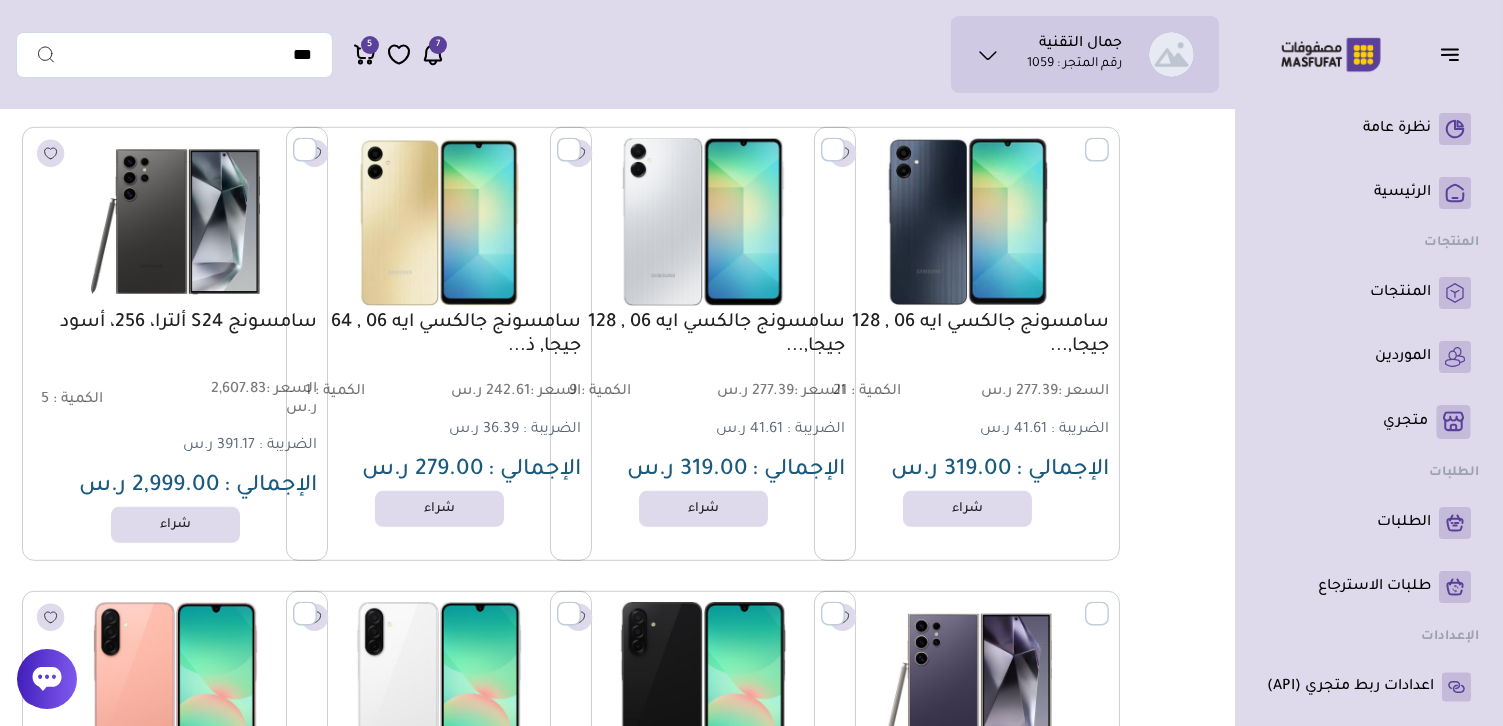 click on "سامسونج جالكسي ايه 06 , 64 جيجا, ذ..." at bounding box center (439, 335) 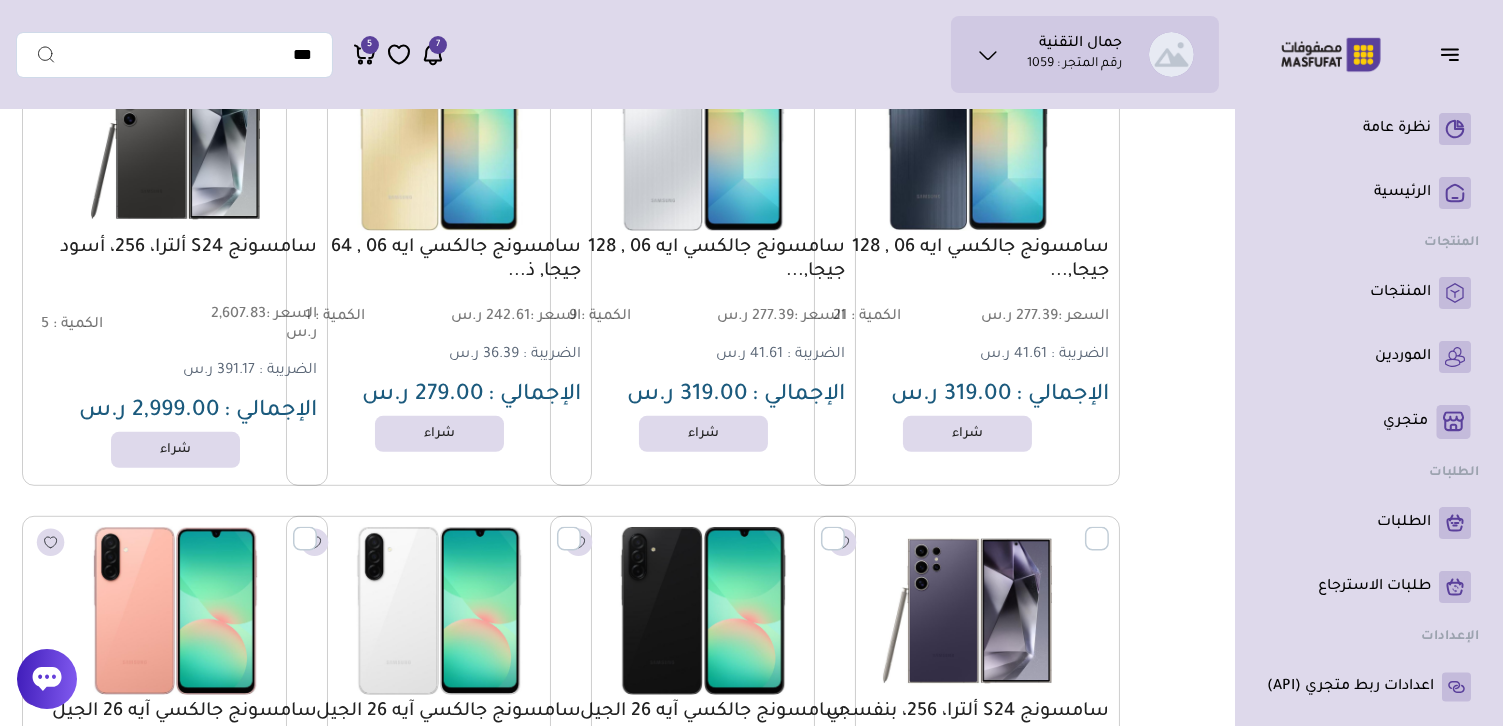 scroll, scrollTop: 2647, scrollLeft: 0, axis: vertical 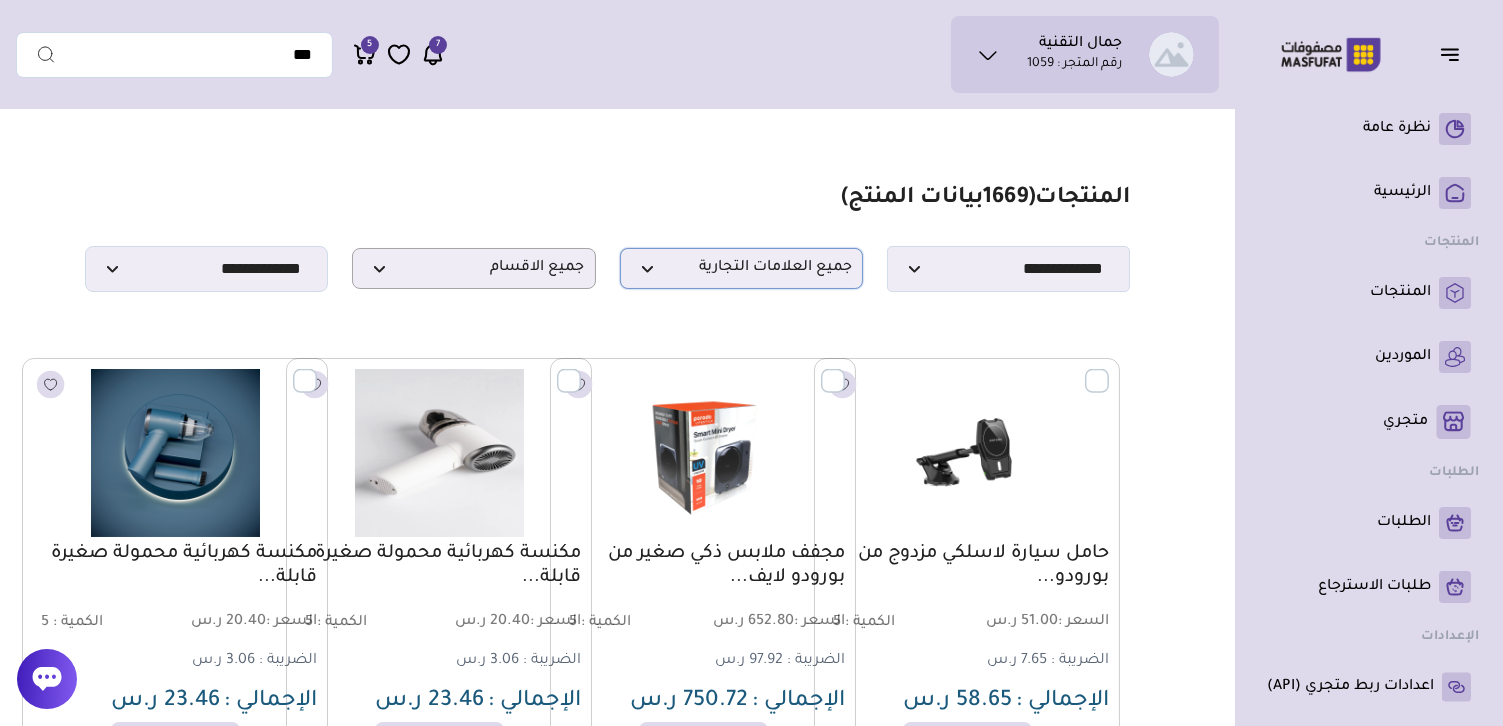 click on "جميع العلامات التجارية" at bounding box center [741, 268] 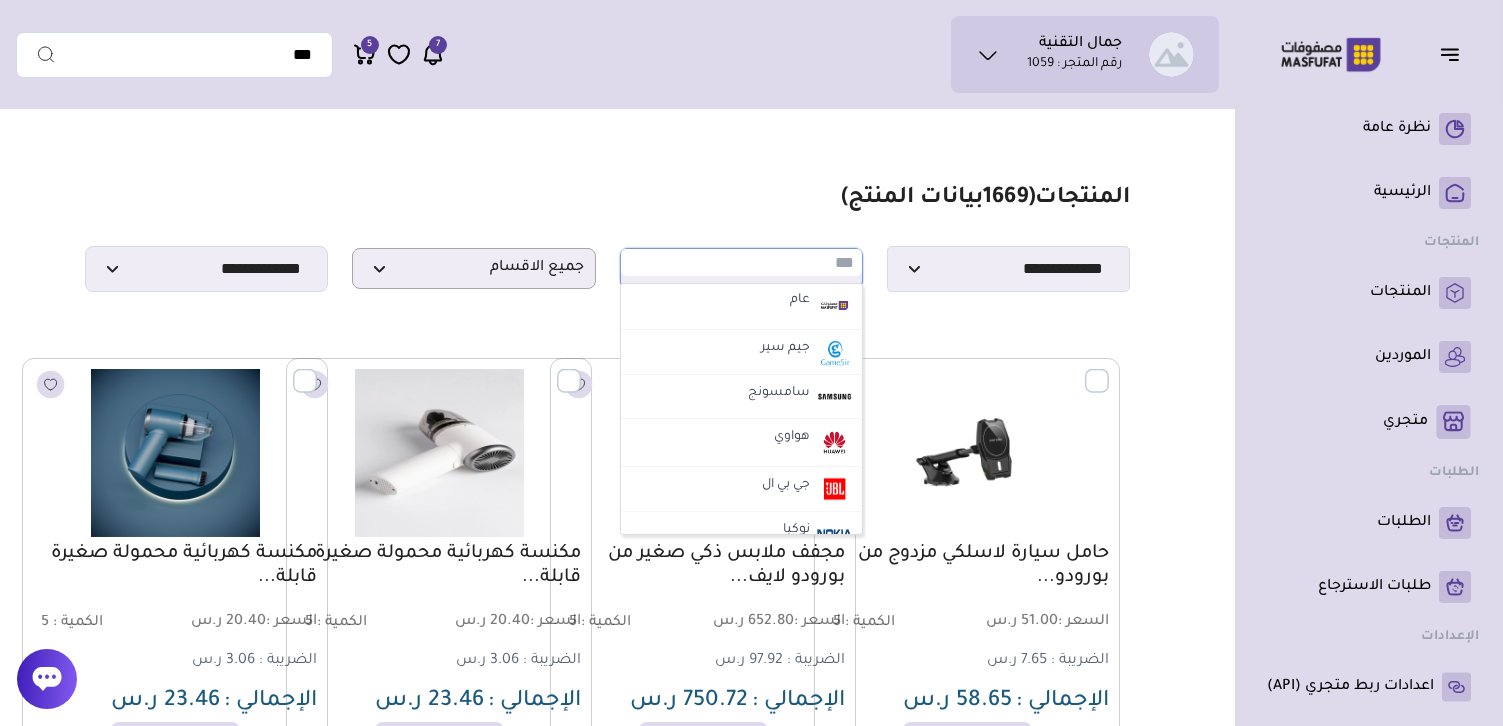 scroll, scrollTop: 456, scrollLeft: 0, axis: vertical 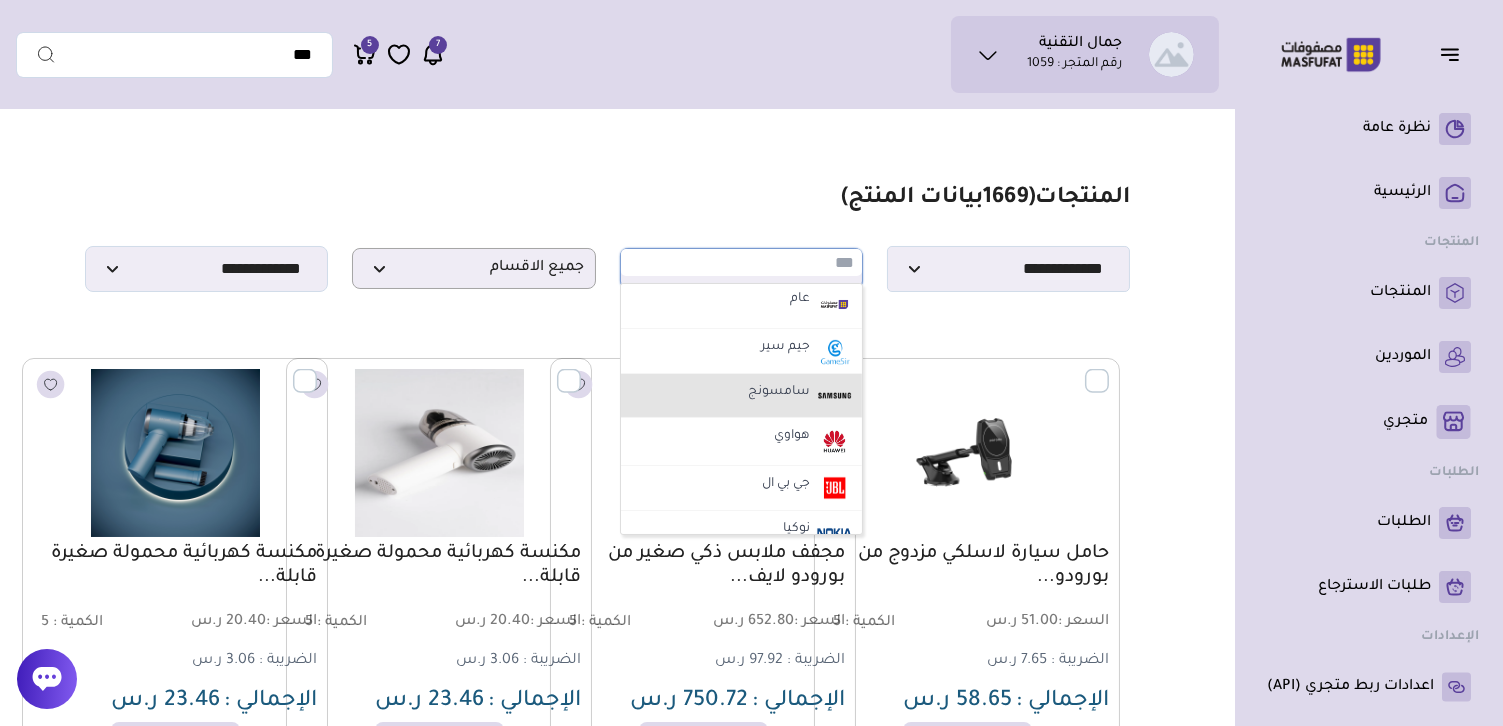 click at bounding box center [834, 396] 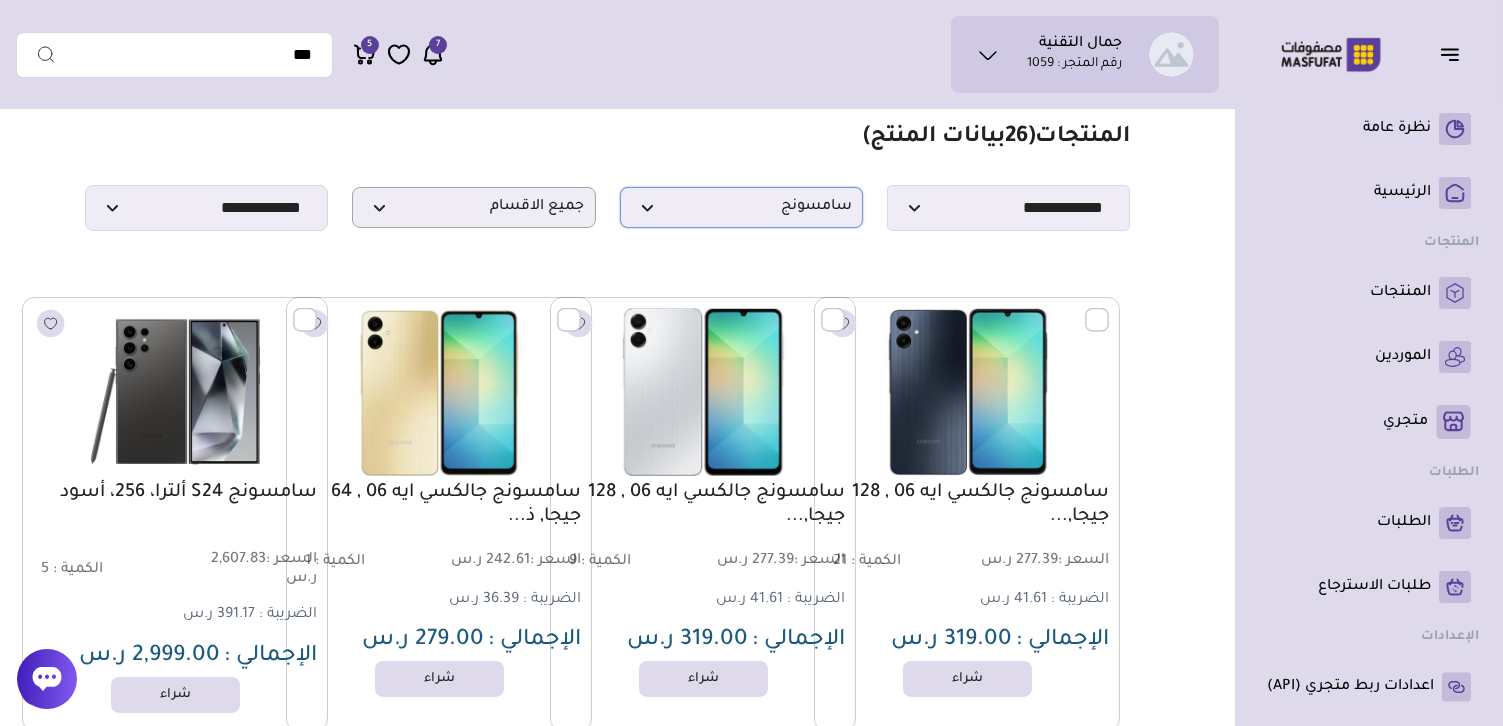 scroll, scrollTop: 60, scrollLeft: 0, axis: vertical 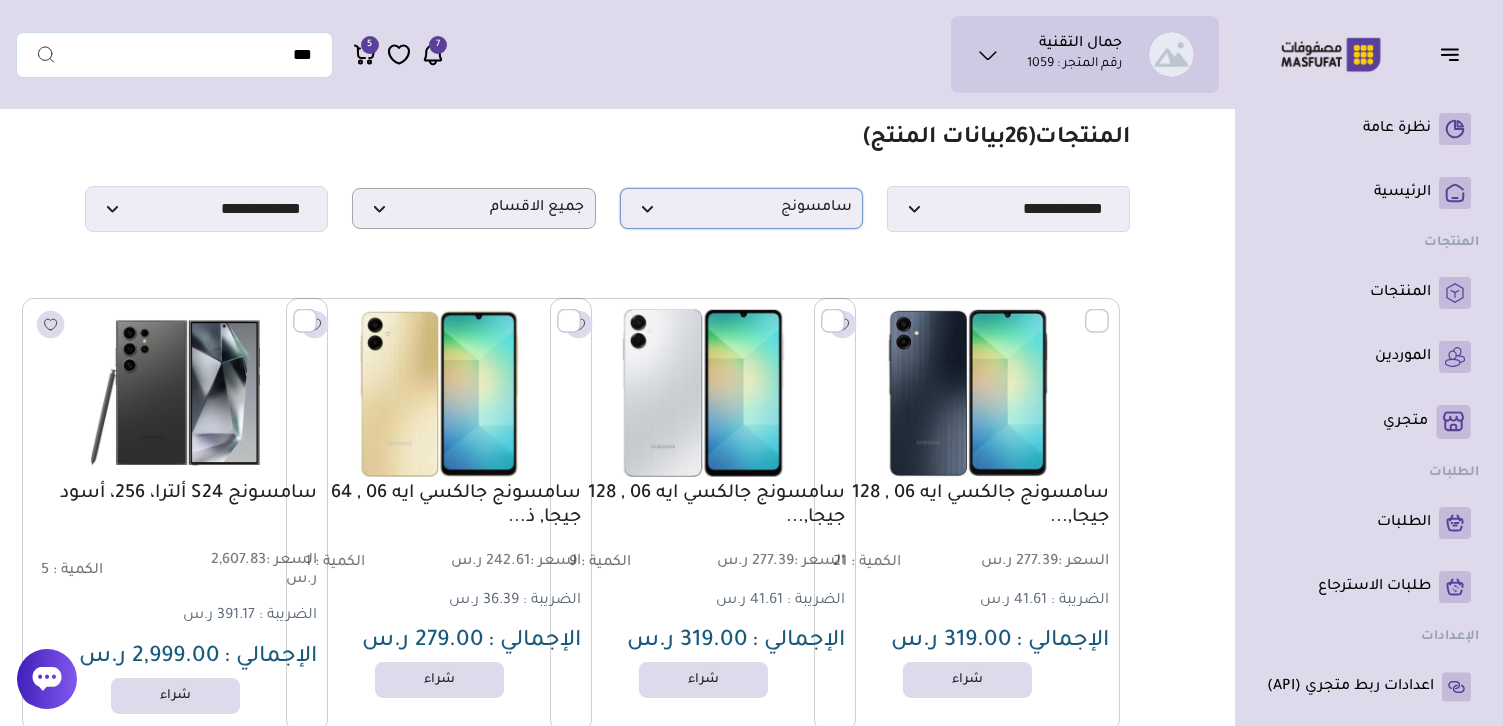 click on "سامسونج" at bounding box center (741, 208) 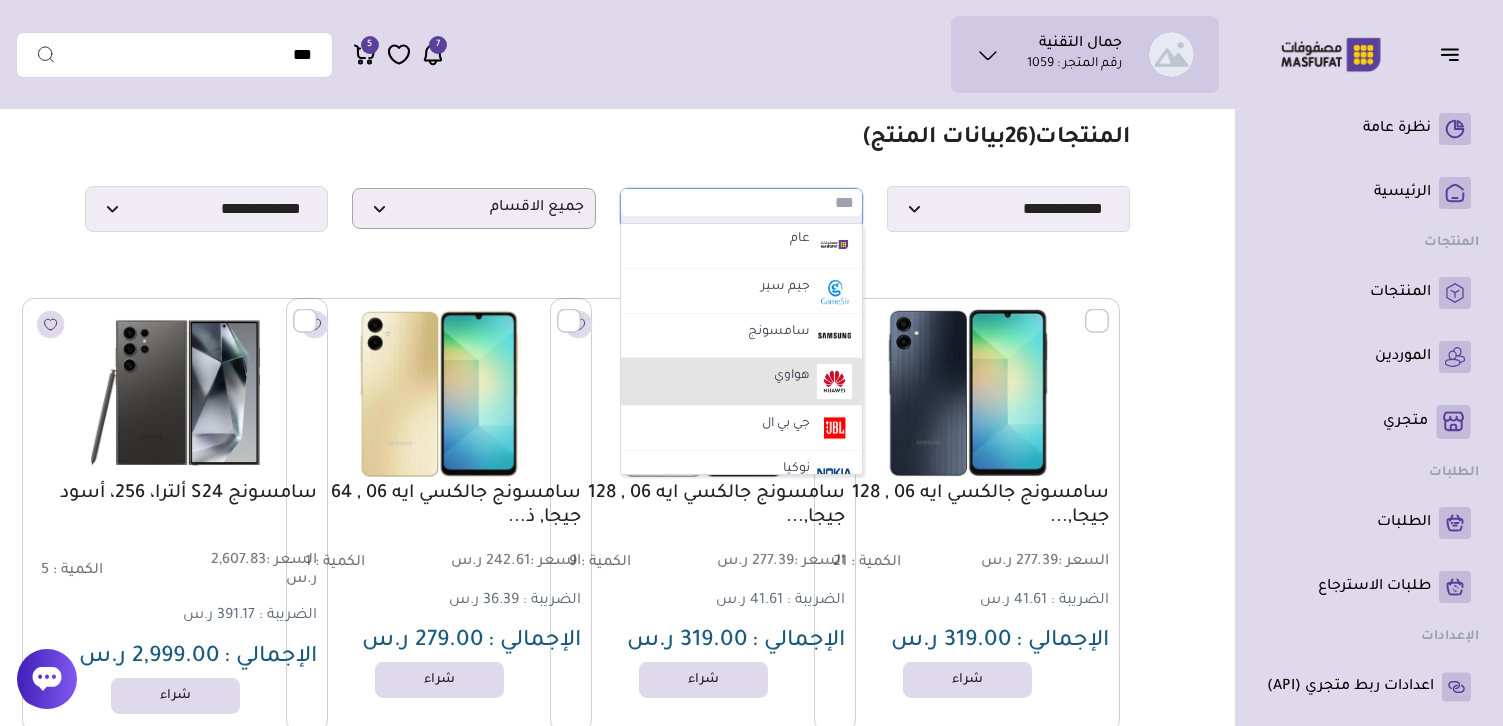 click on "هواوي" at bounding box center (741, 382) 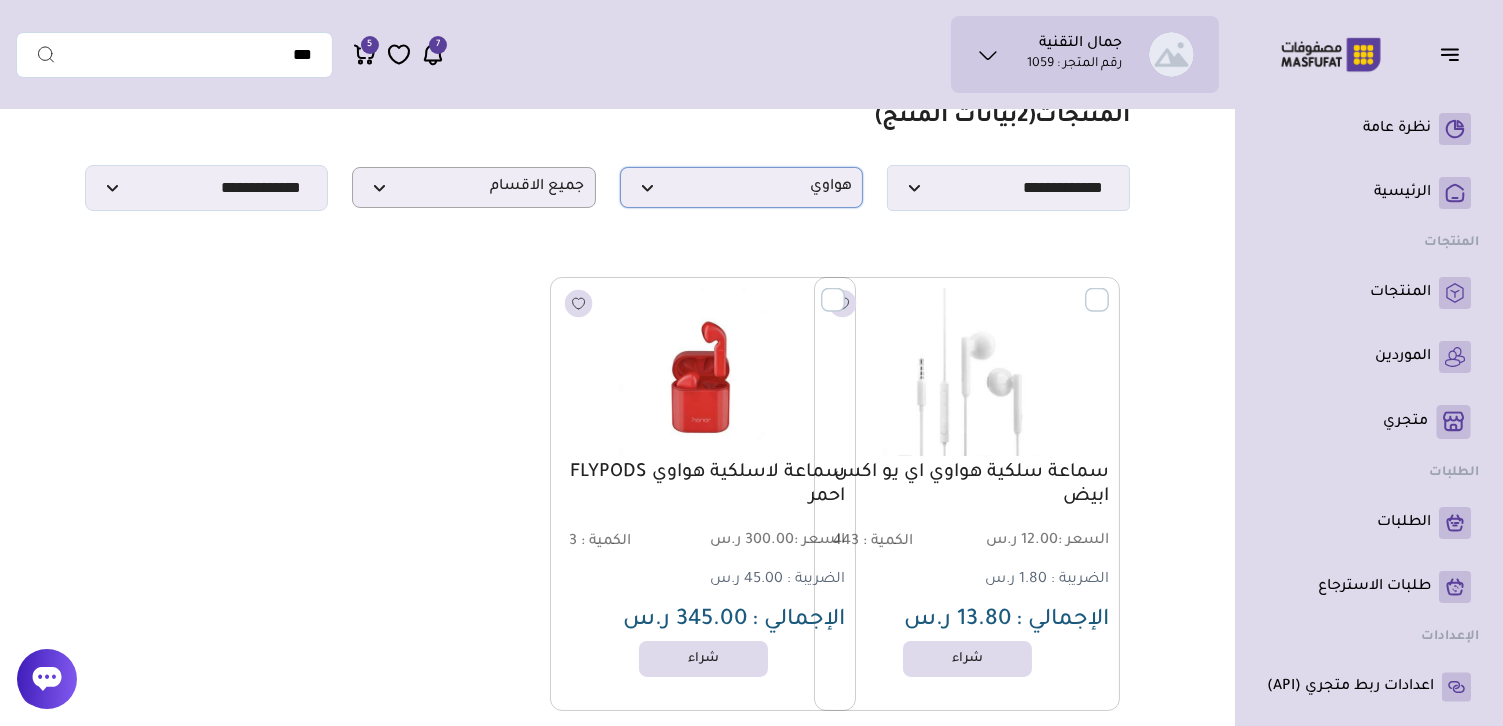 scroll, scrollTop: 0, scrollLeft: 0, axis: both 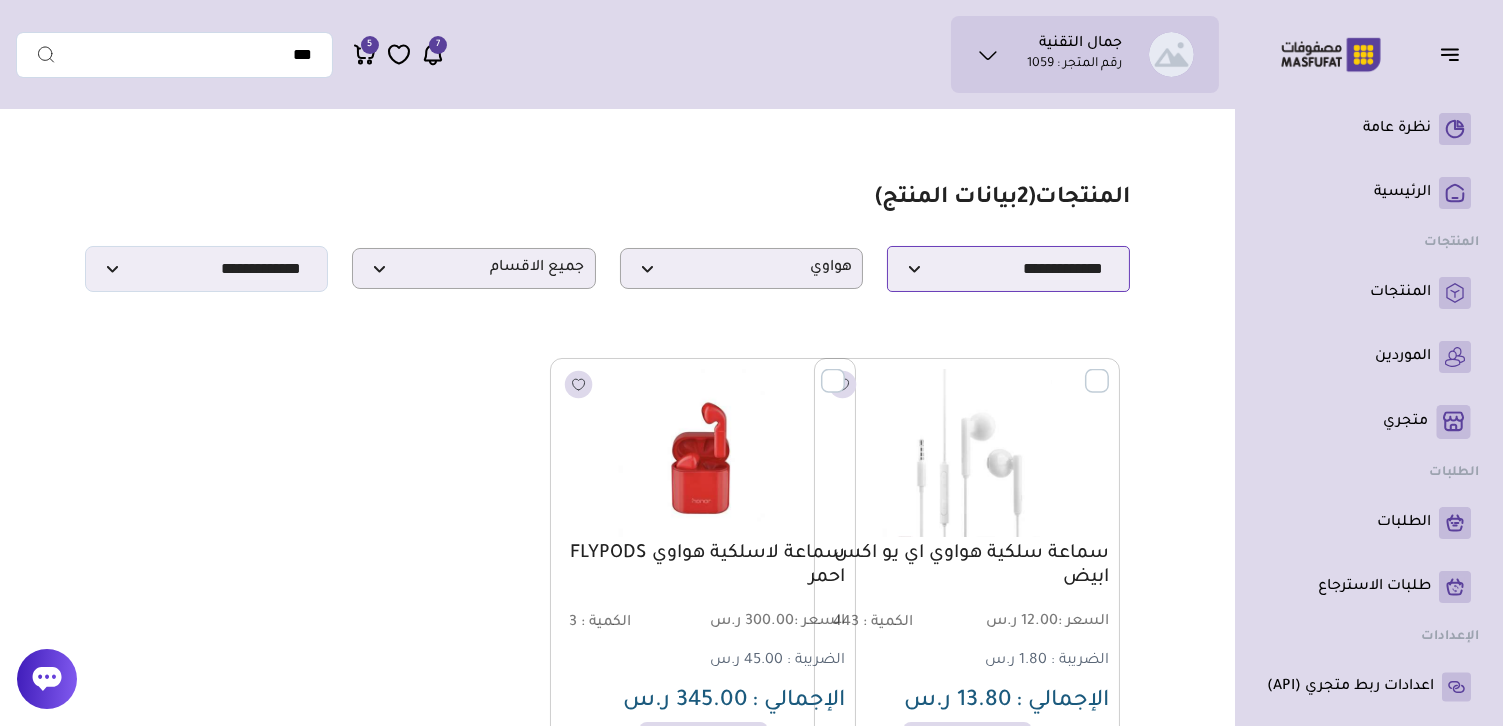 click on "**********" at bounding box center [1008, 269] 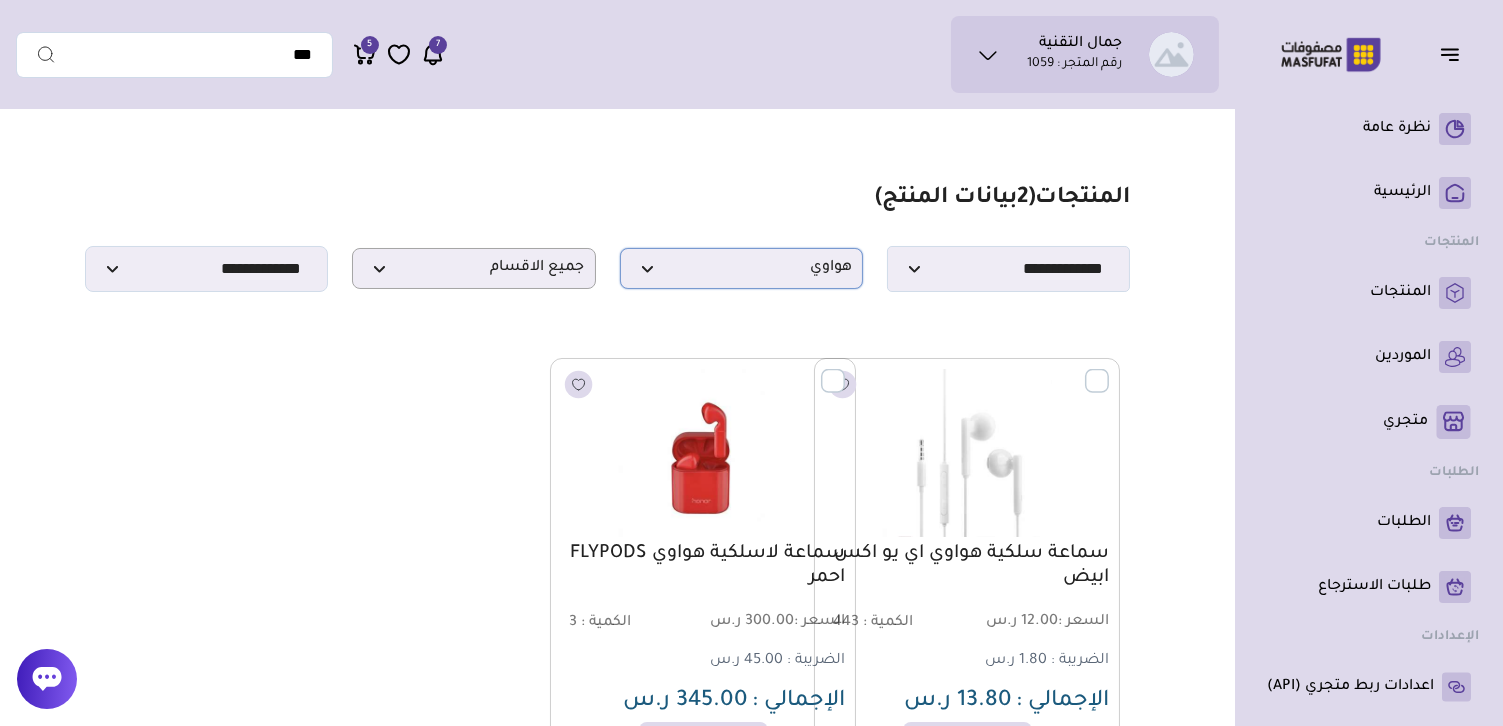 click on "هواوي" at bounding box center [741, 268] 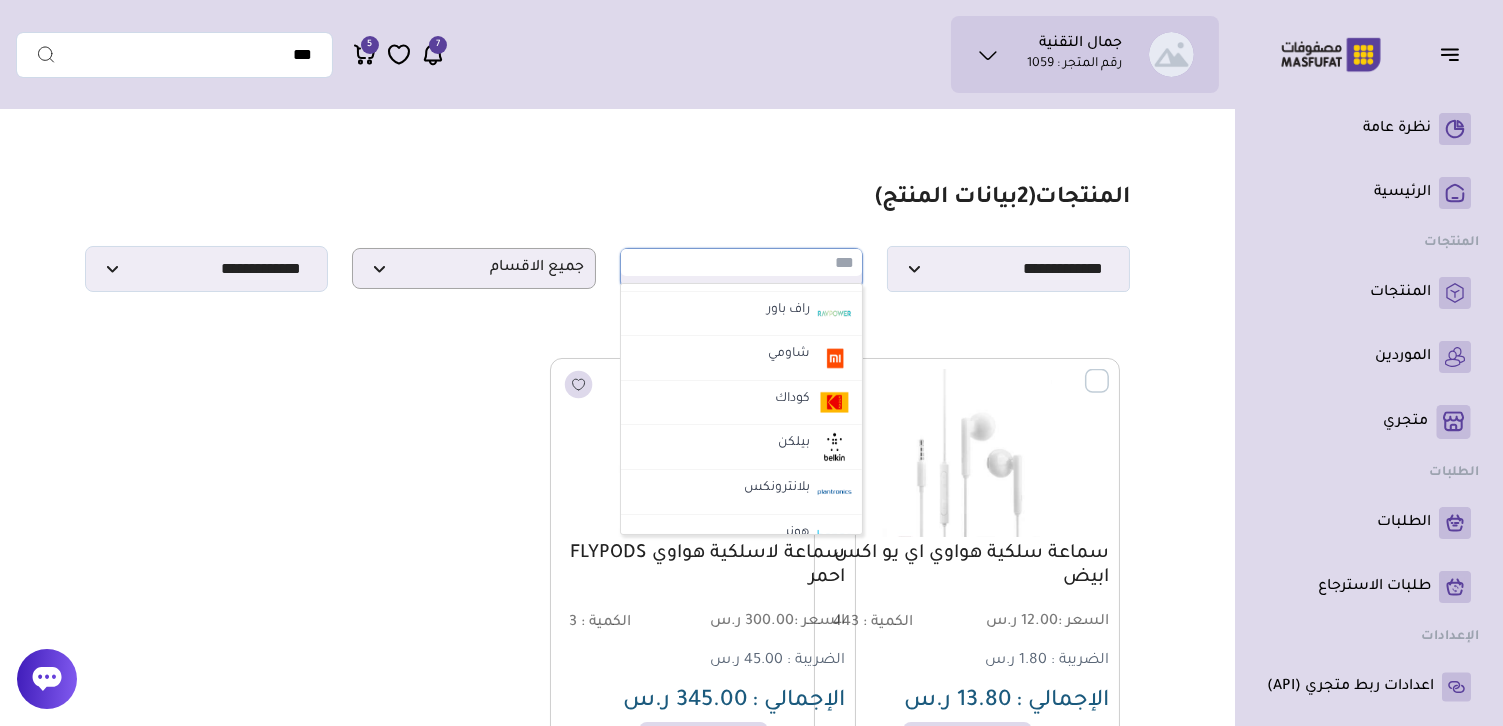scroll, scrollTop: 920, scrollLeft: 0, axis: vertical 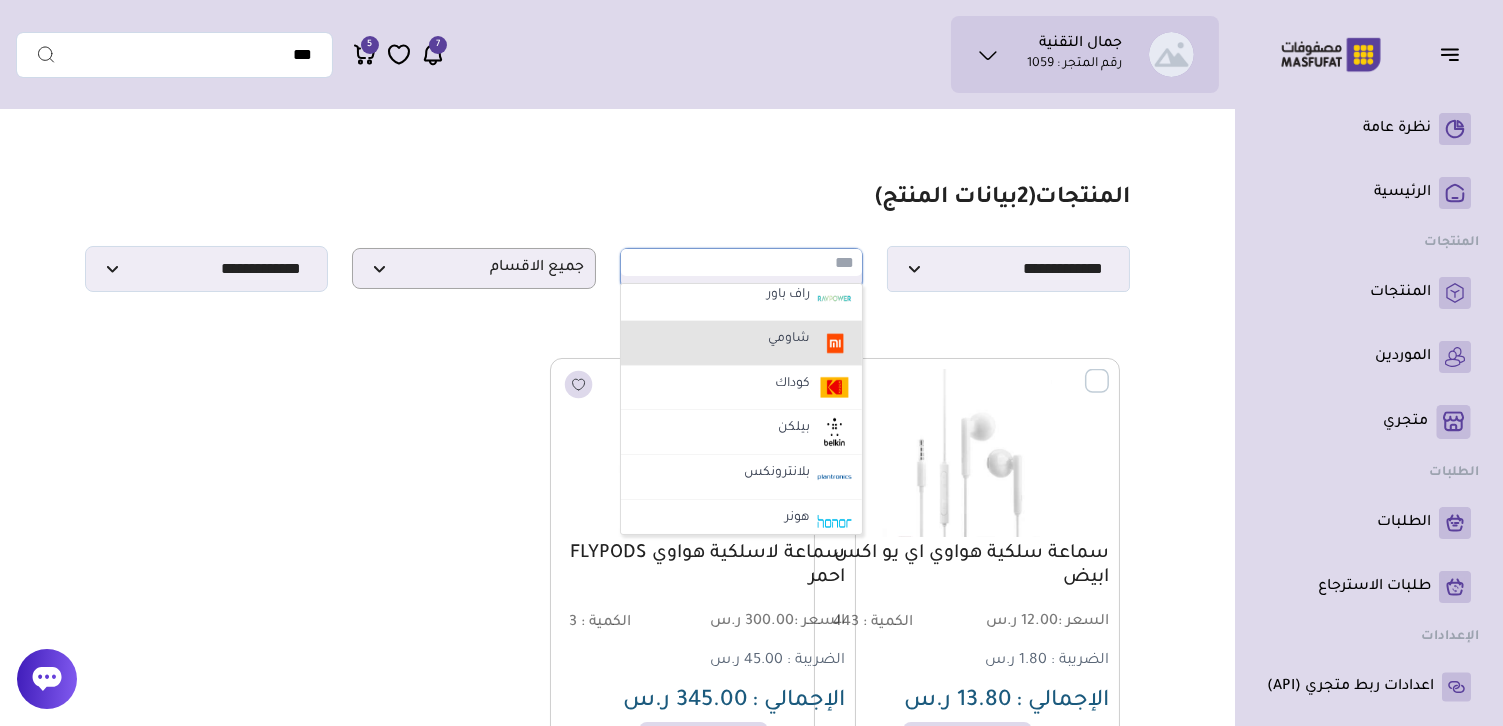 click on "شاومي" at bounding box center (789, 340) 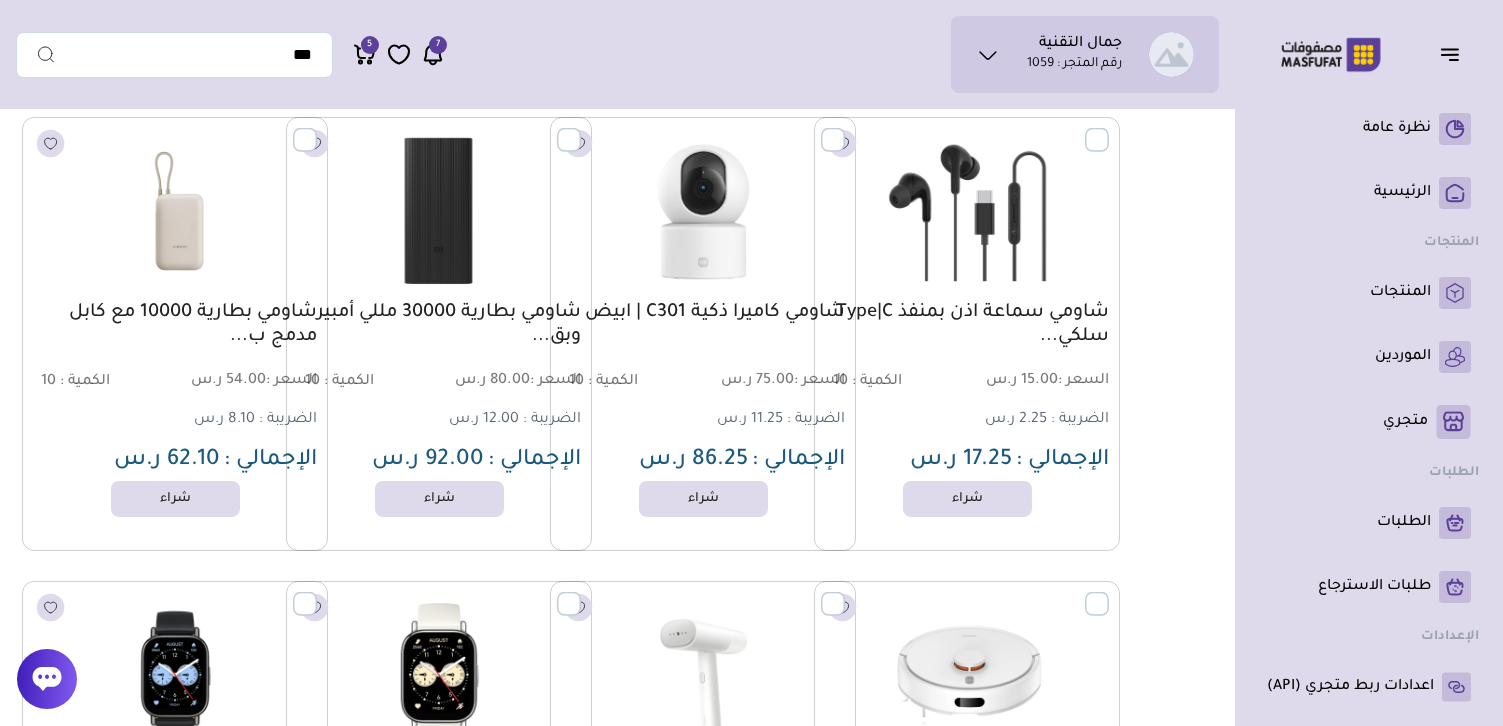 scroll, scrollTop: 0, scrollLeft: 0, axis: both 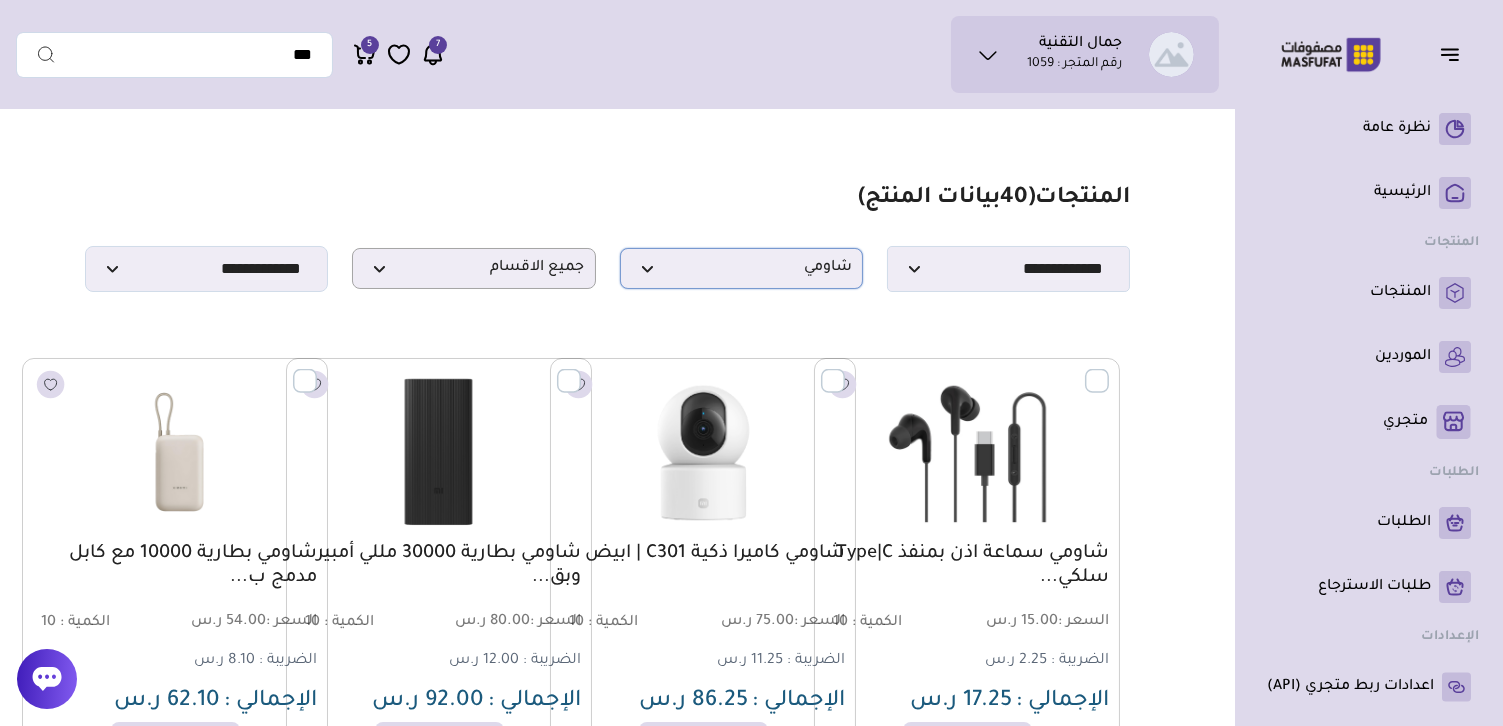 click on "شاومي" at bounding box center [741, 268] 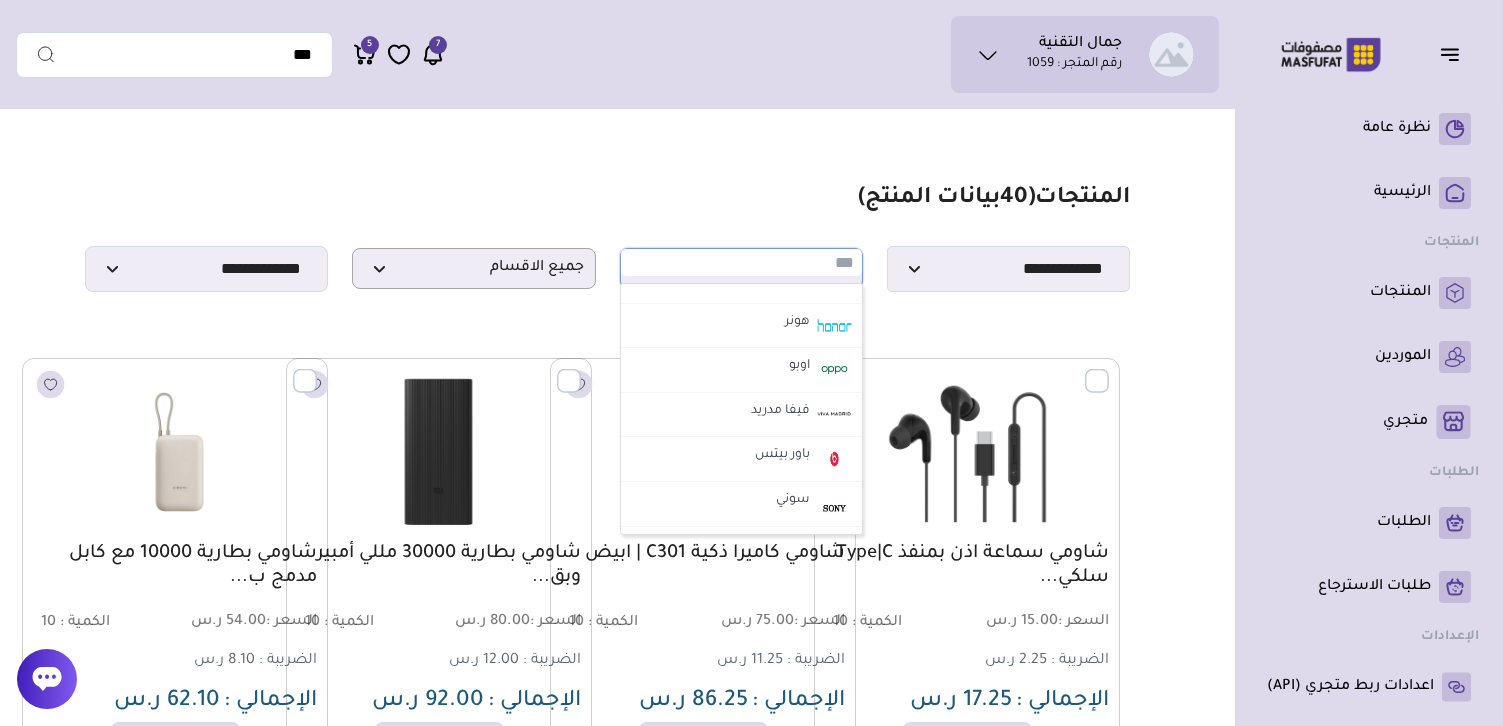 scroll, scrollTop: 1123, scrollLeft: 0, axis: vertical 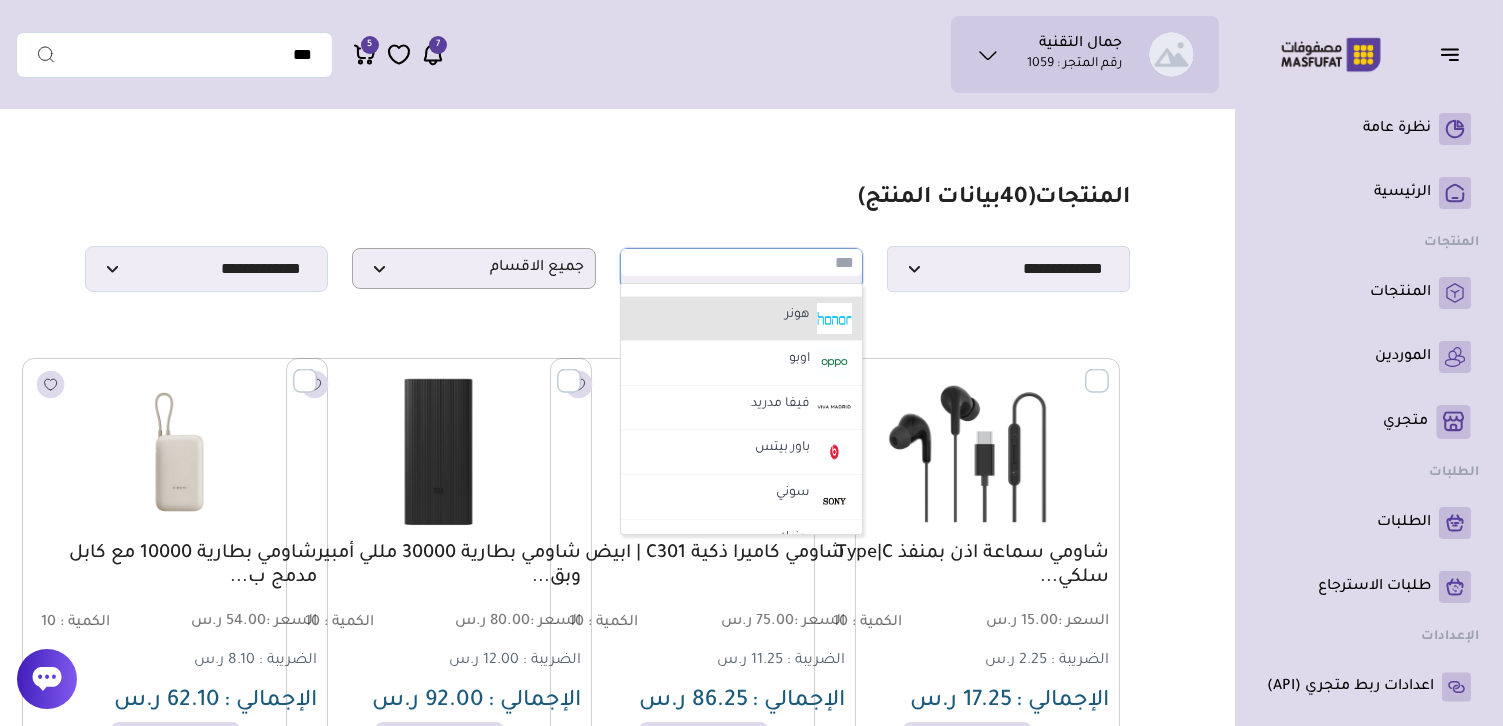 click at bounding box center (834, 319) 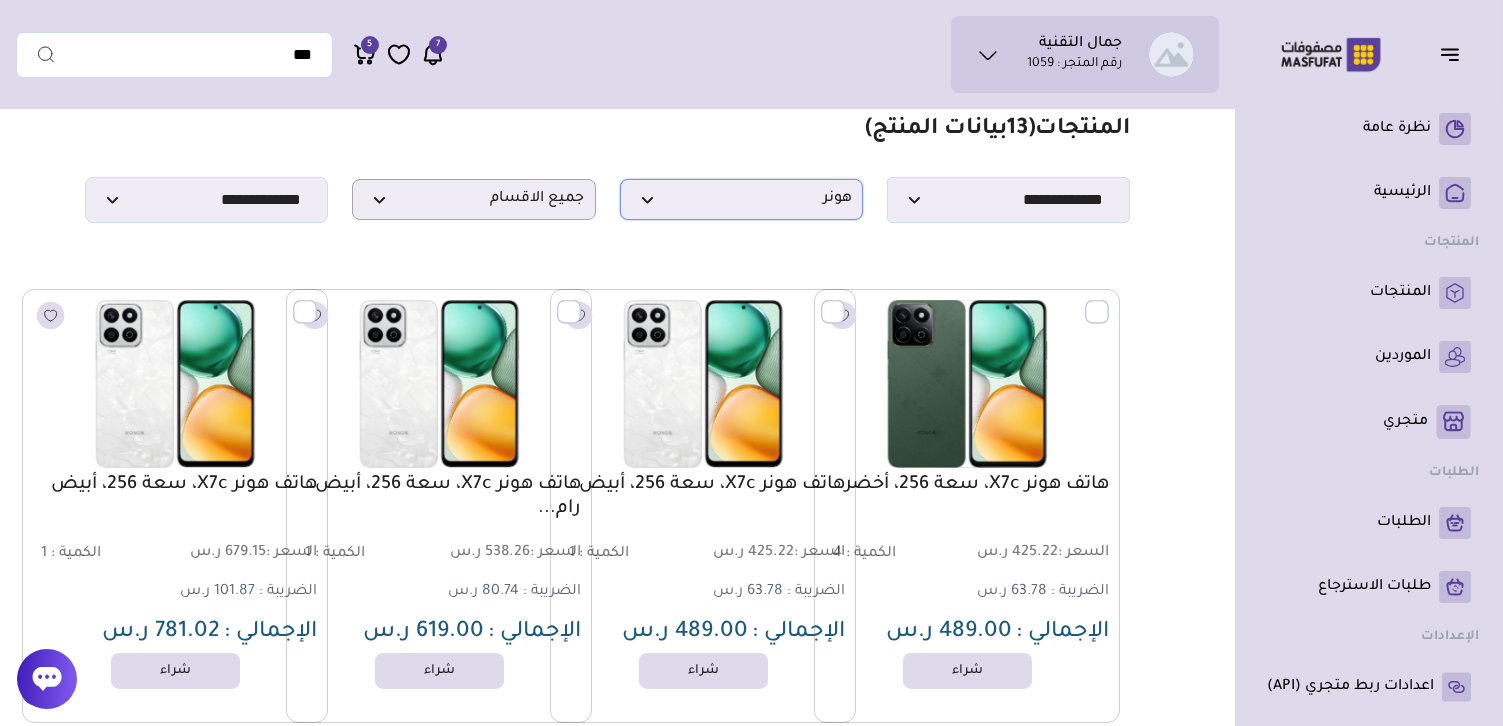 scroll, scrollTop: 73, scrollLeft: 0, axis: vertical 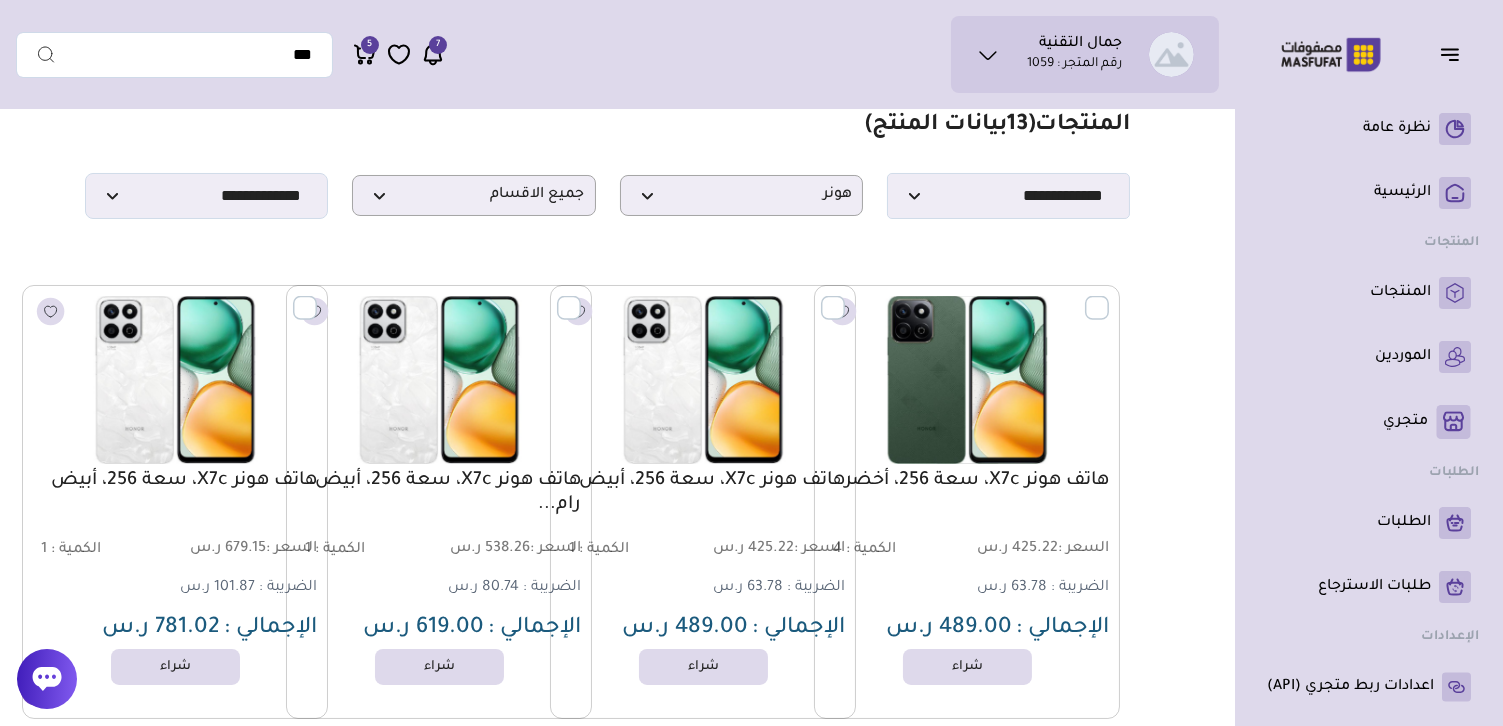 click on "هاتف هونر  X7c، سعة 256، أبيض، رام..." at bounding box center [439, 493] 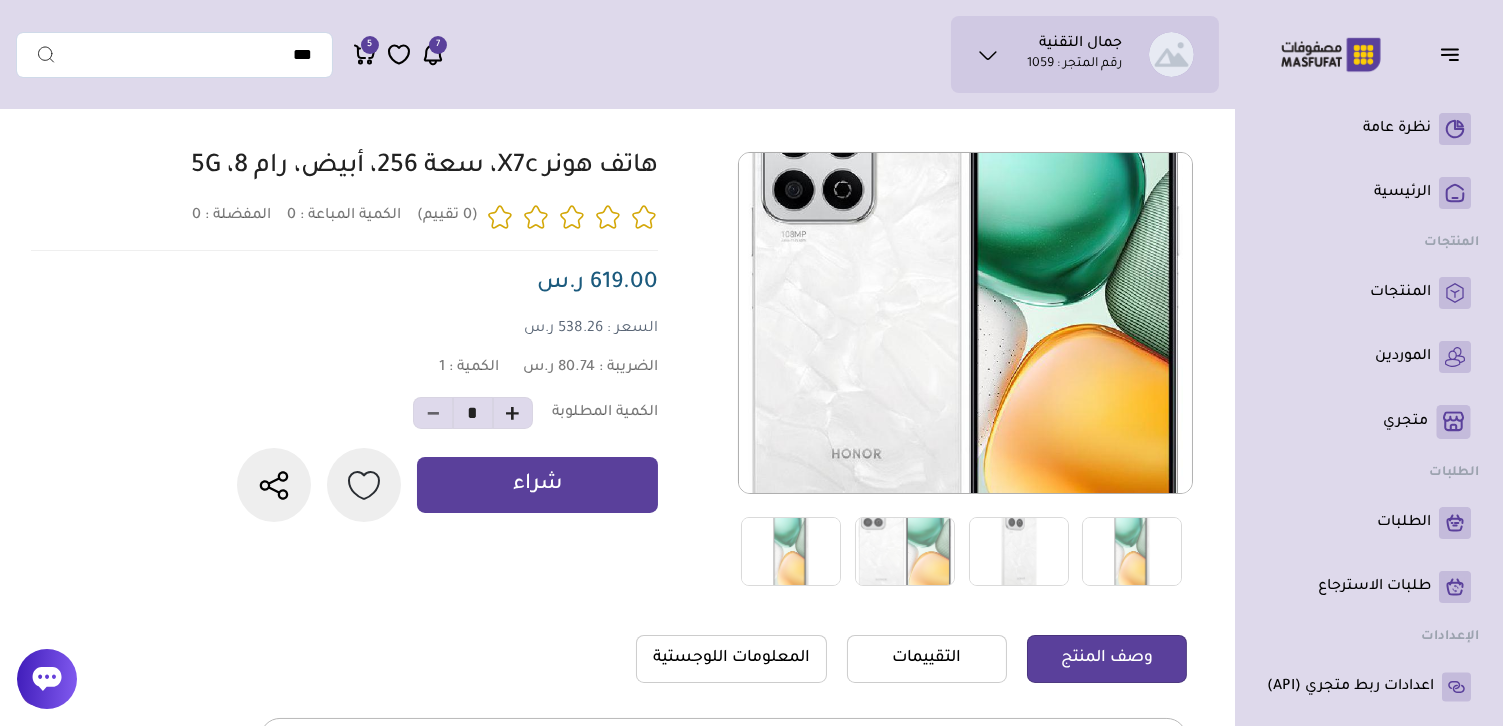scroll, scrollTop: 186, scrollLeft: 0, axis: vertical 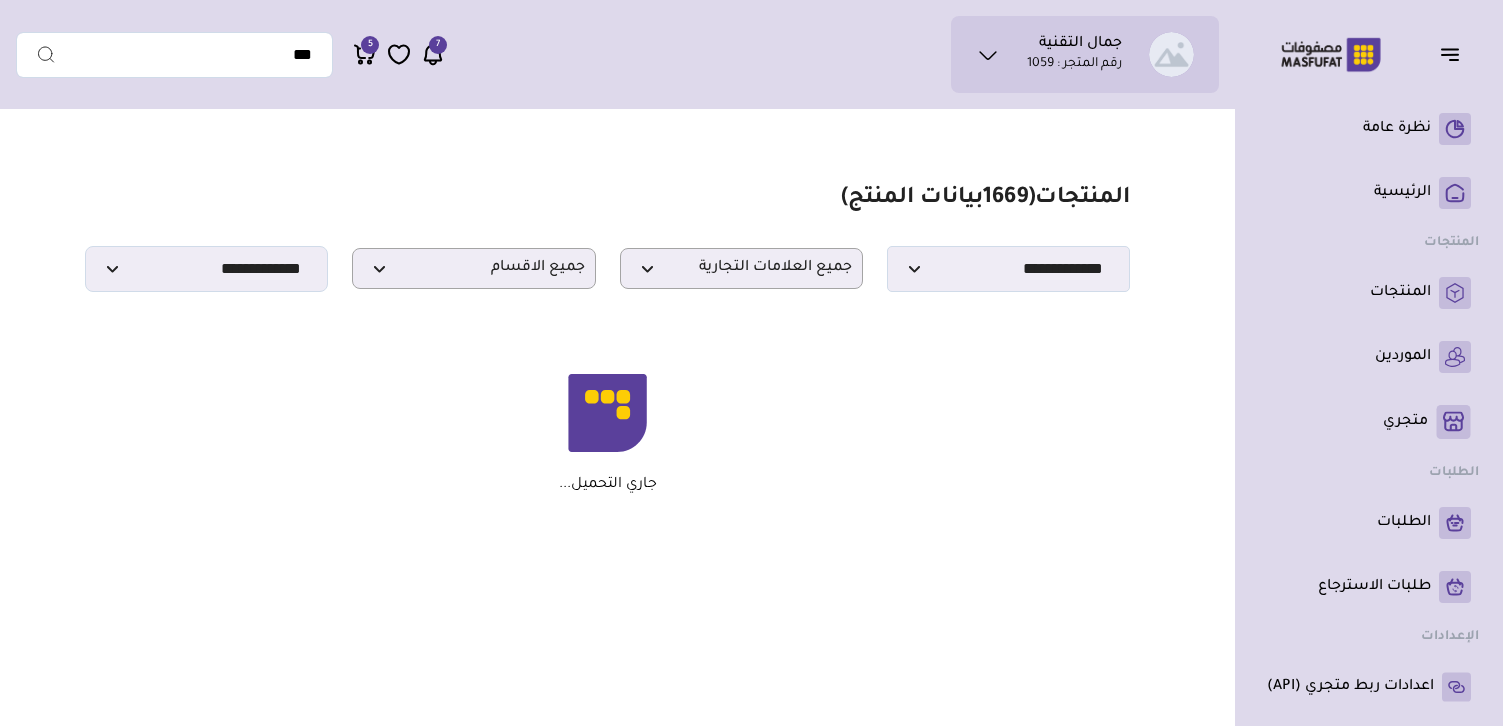 select on "**" 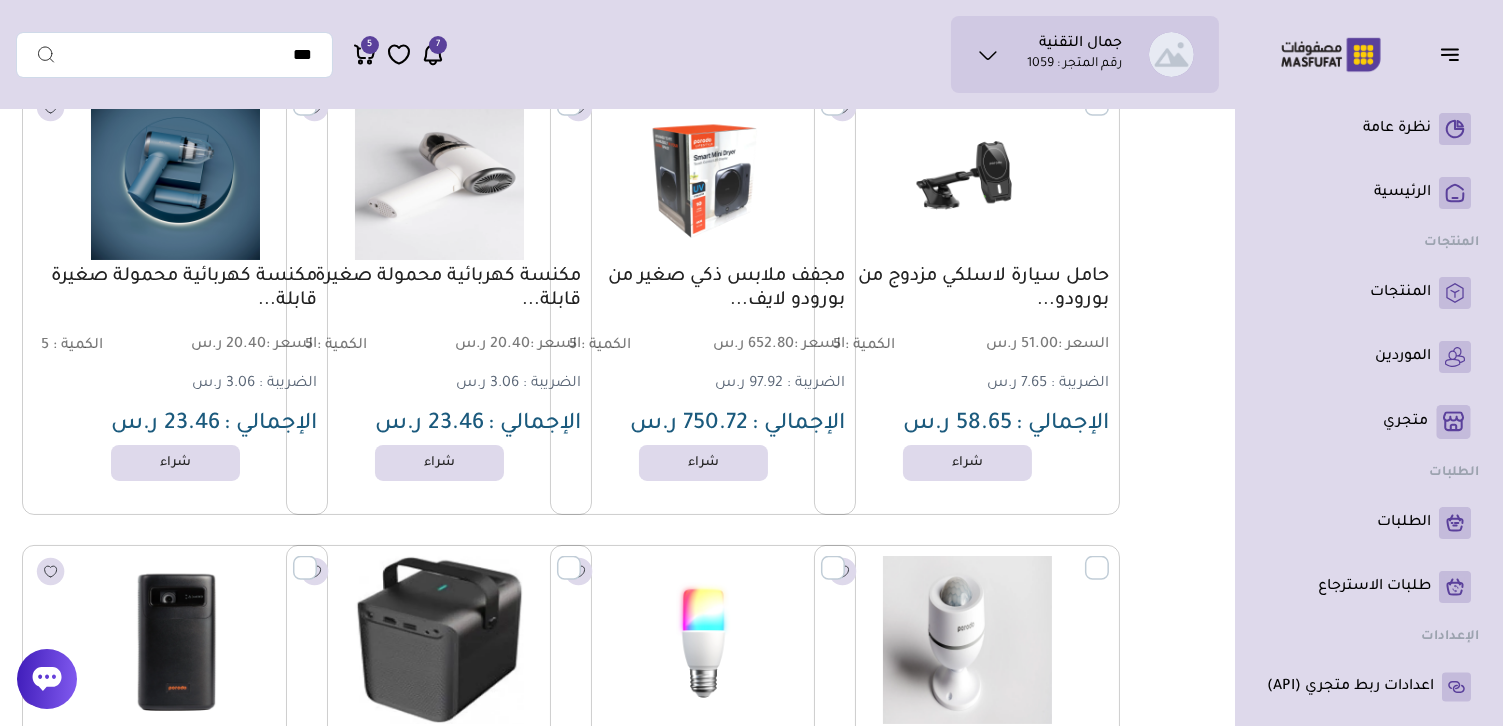 scroll, scrollTop: 0, scrollLeft: 0, axis: both 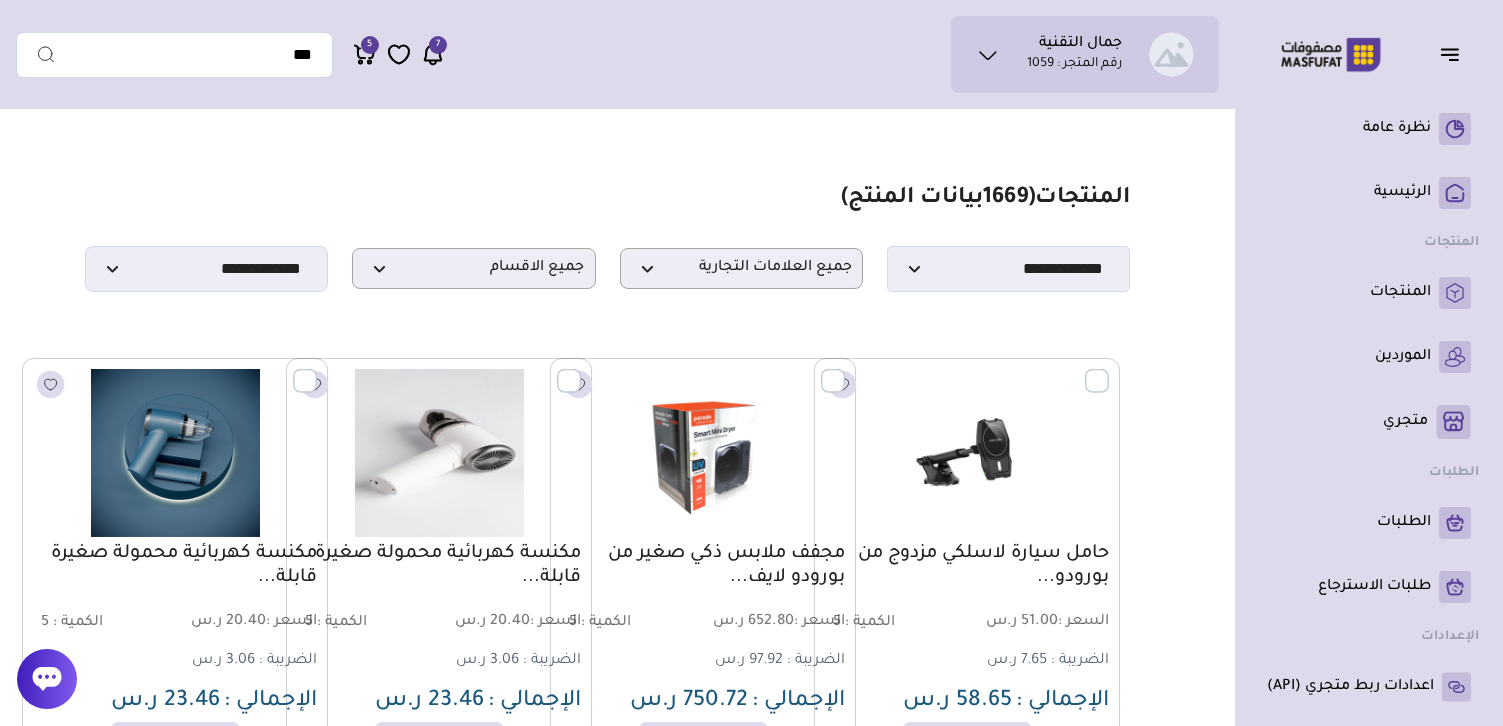 click on "**********" at bounding box center [607, 238] 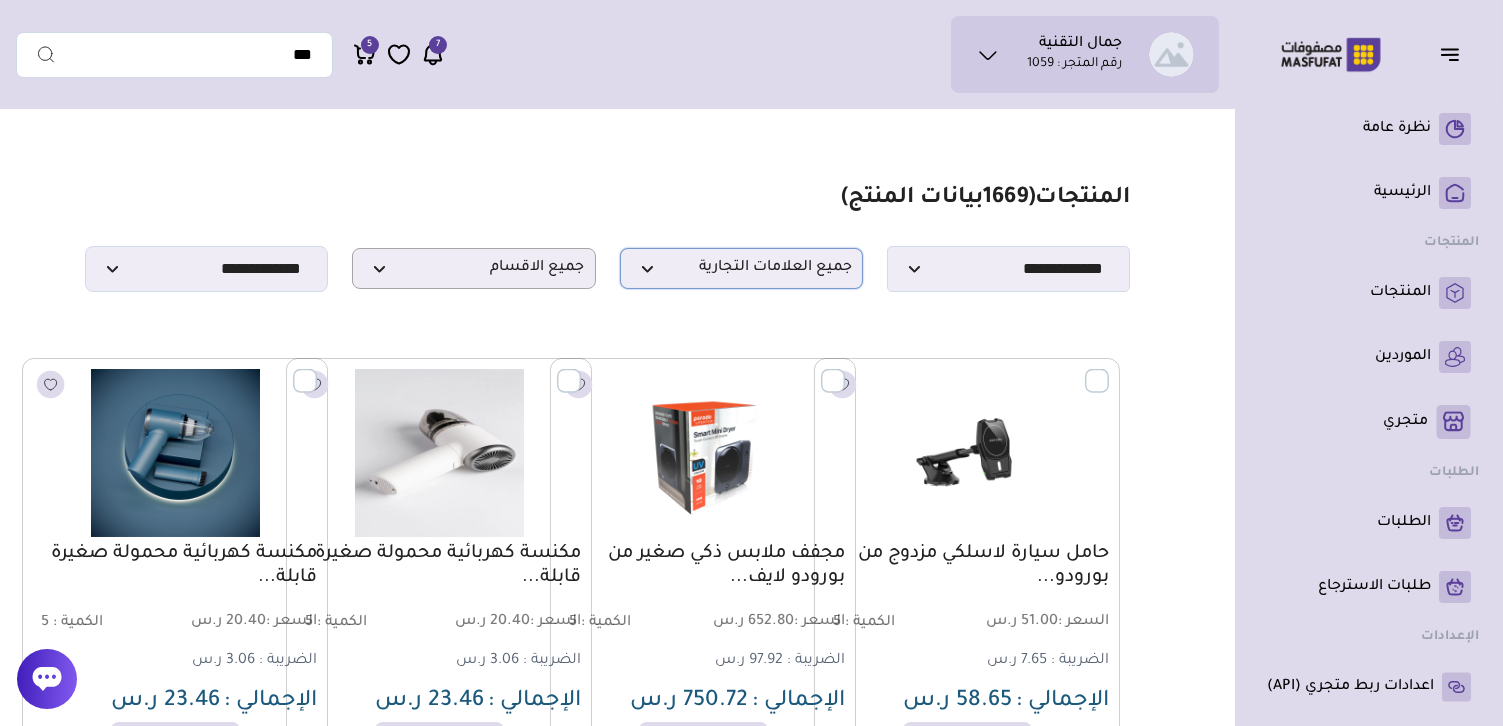 click on "جميع العلامات التجارية" at bounding box center (741, 268) 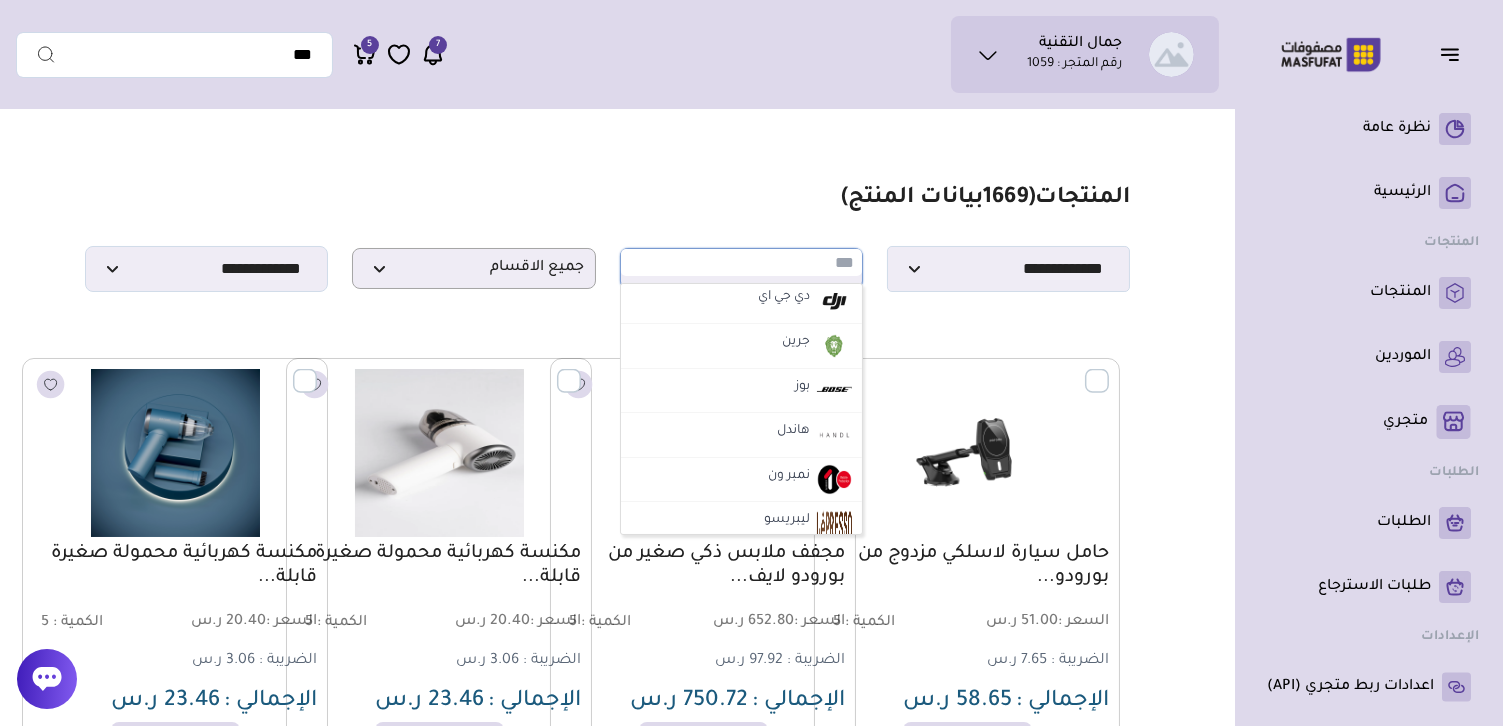 scroll, scrollTop: 0, scrollLeft: 0, axis: both 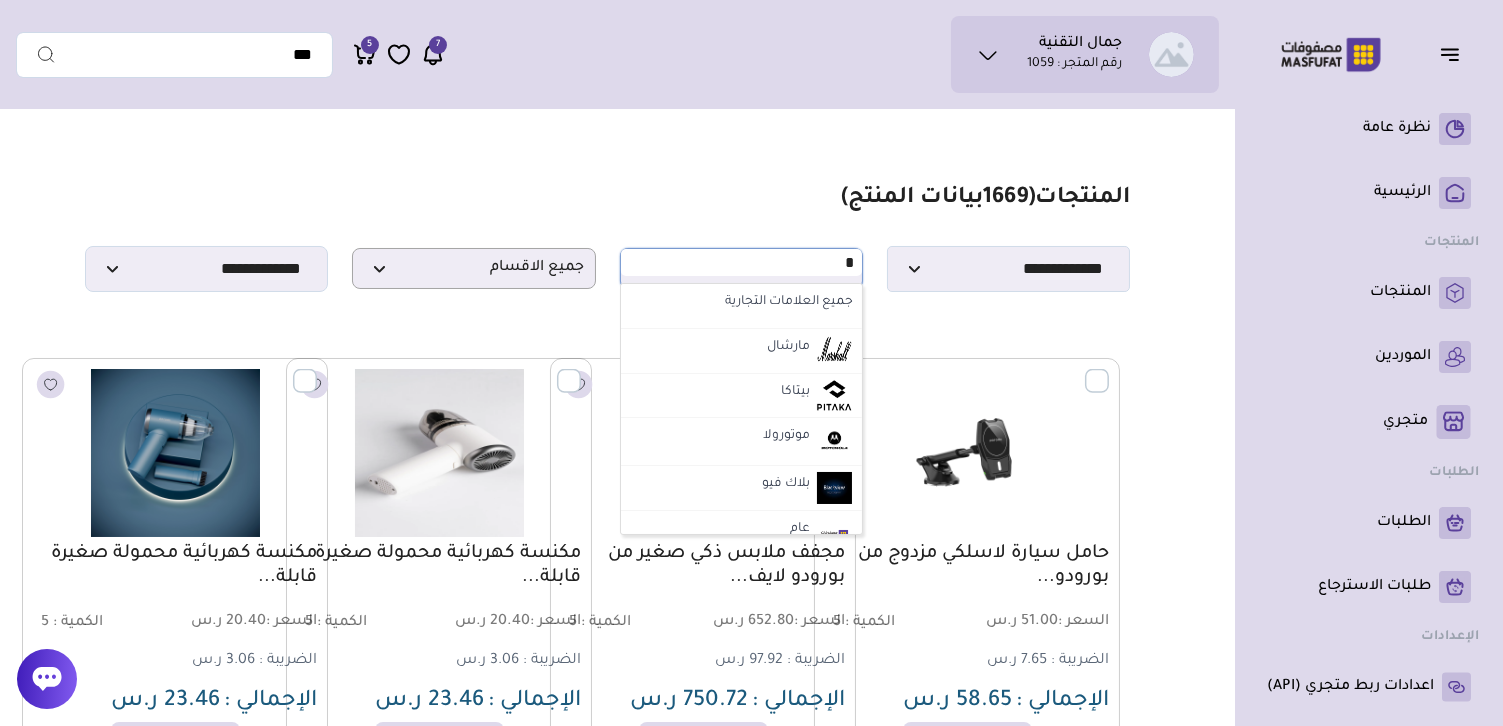 type on "**" 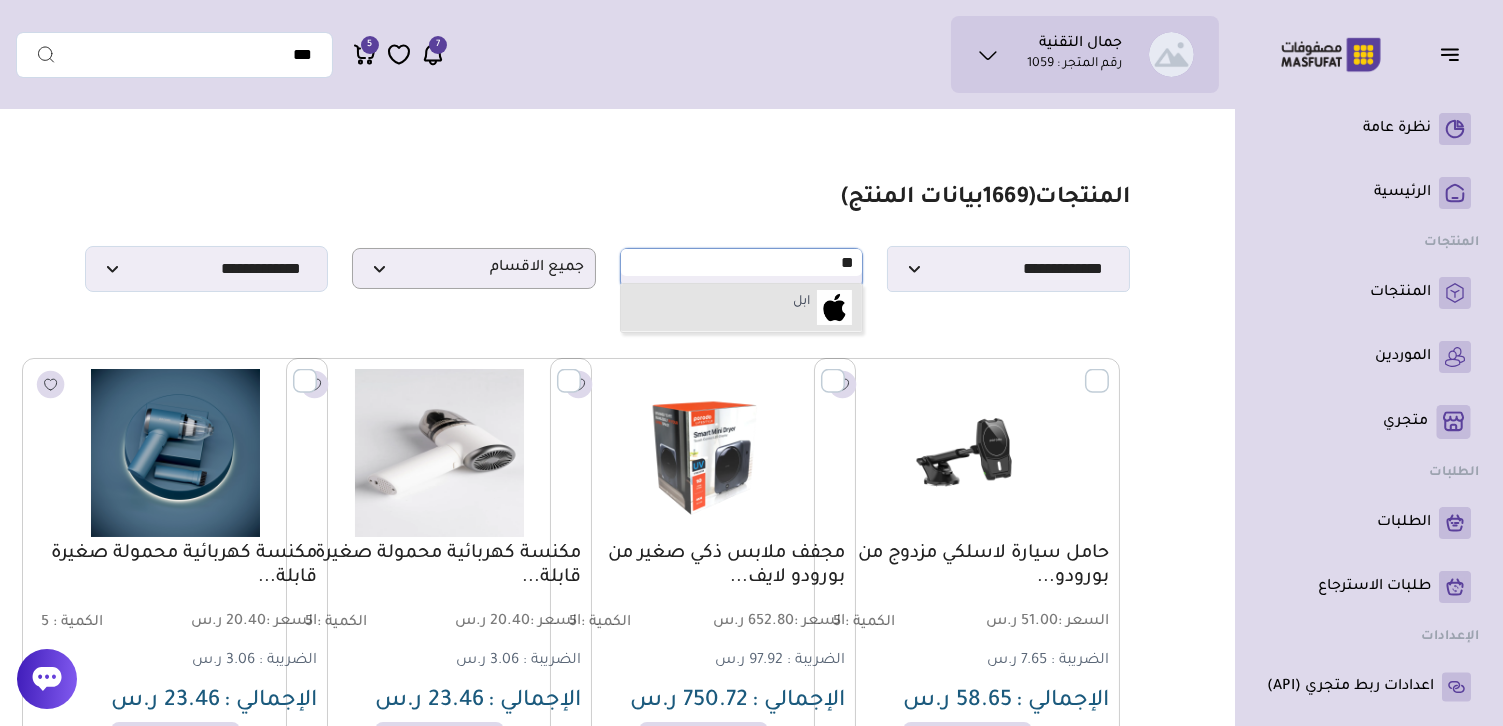 click on "ابل" at bounding box center (741, 308) 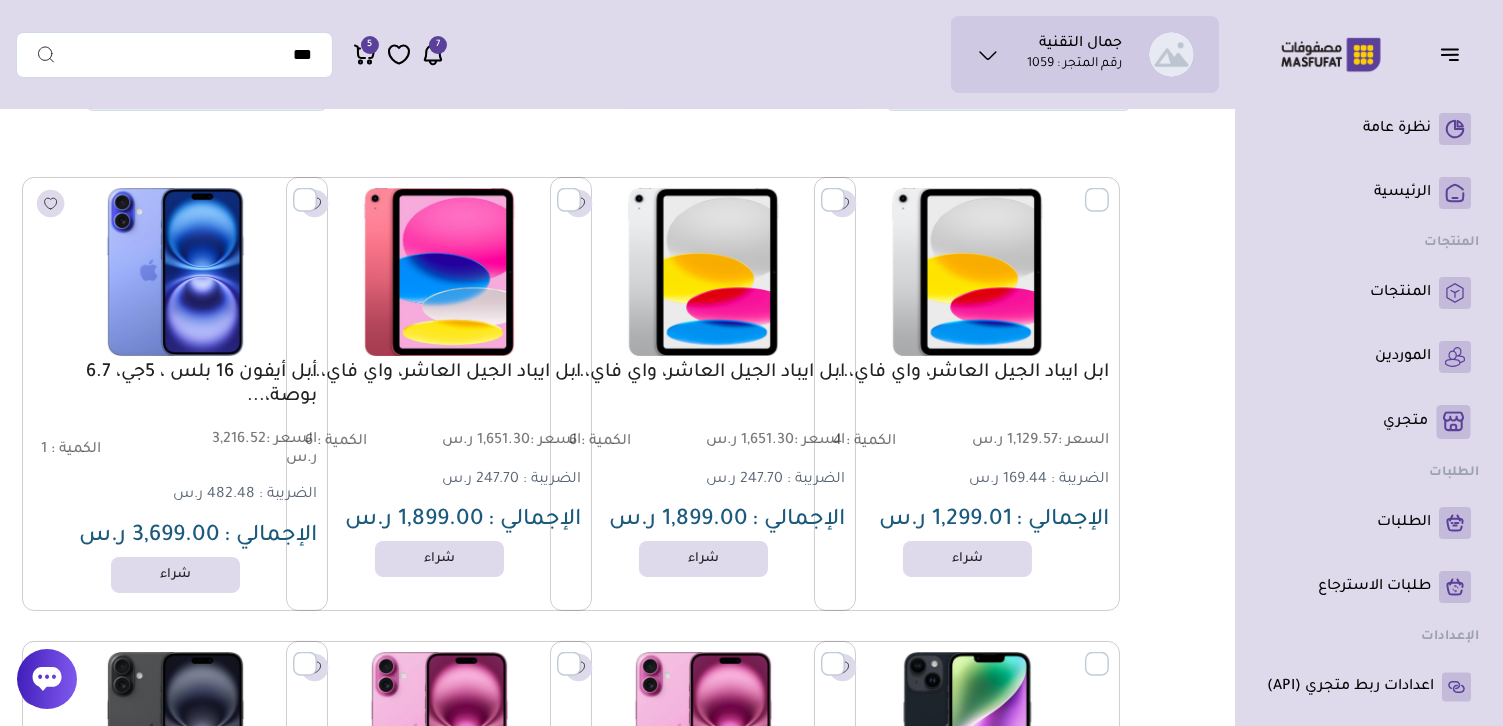 scroll, scrollTop: 0, scrollLeft: 0, axis: both 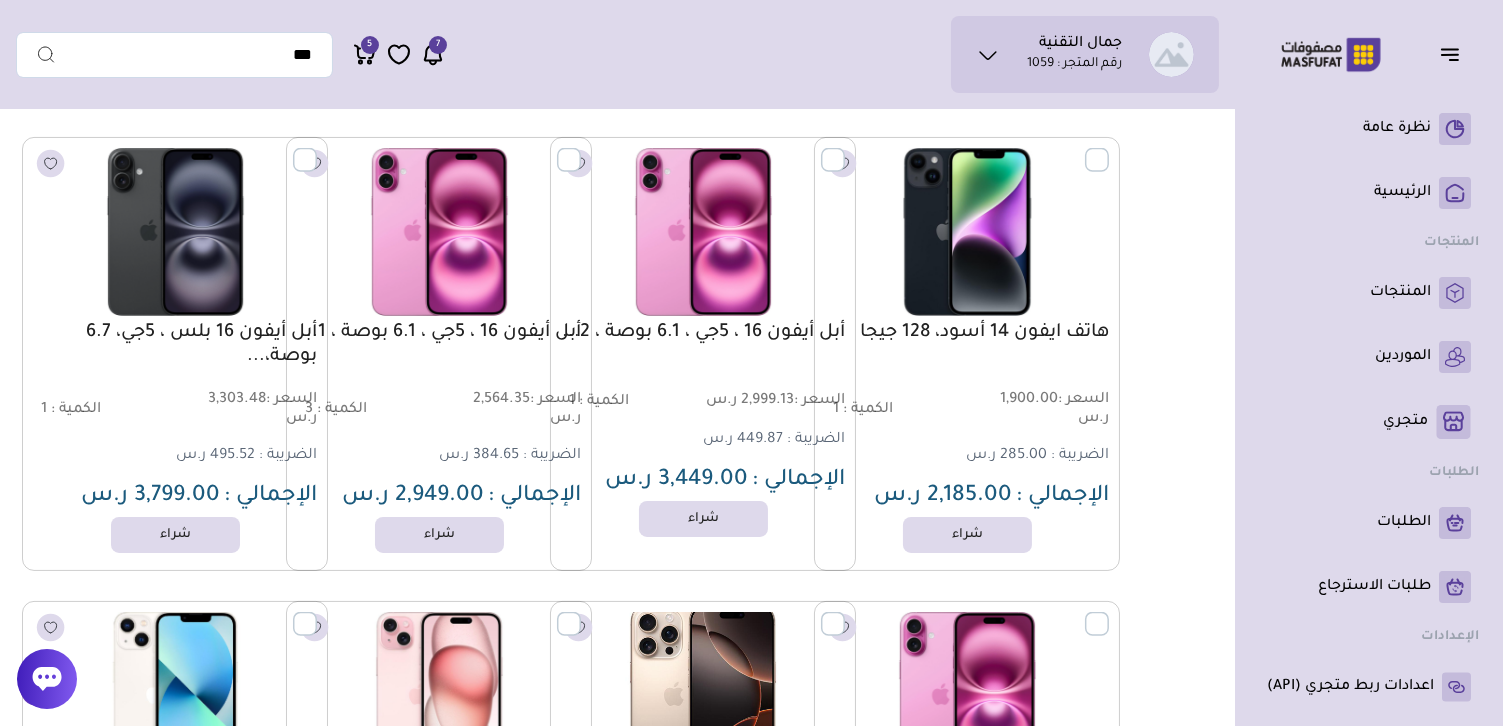 click at bounding box center (703, 696) 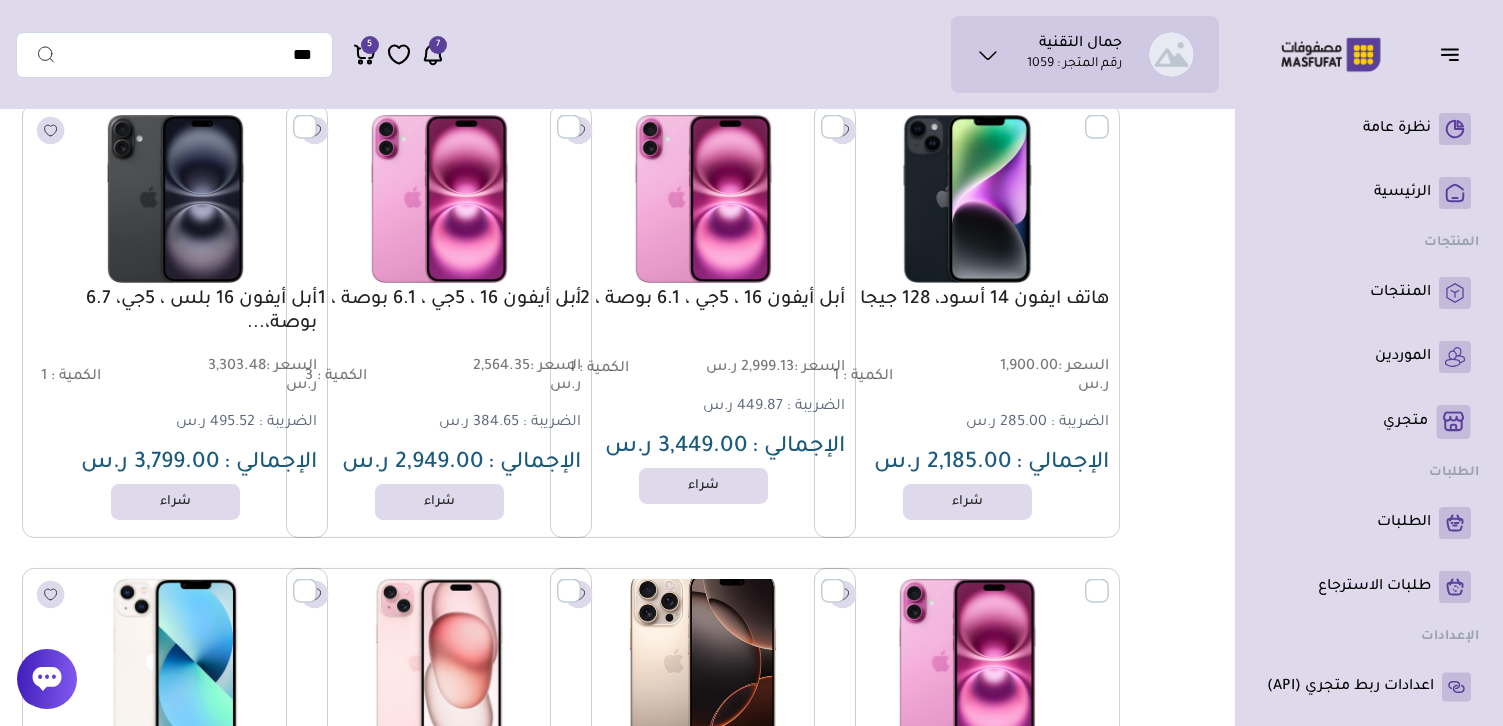 scroll, scrollTop: 781, scrollLeft: 0, axis: vertical 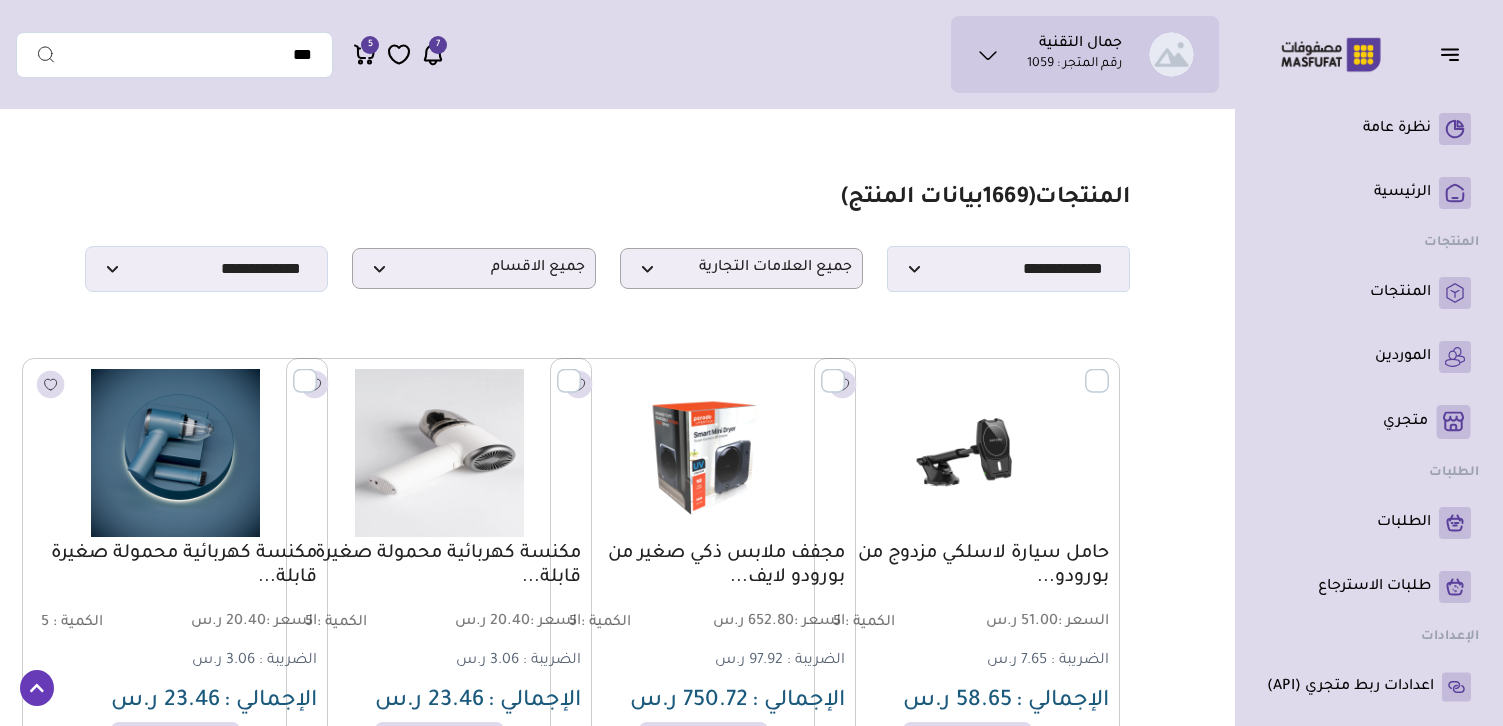 select on "*" 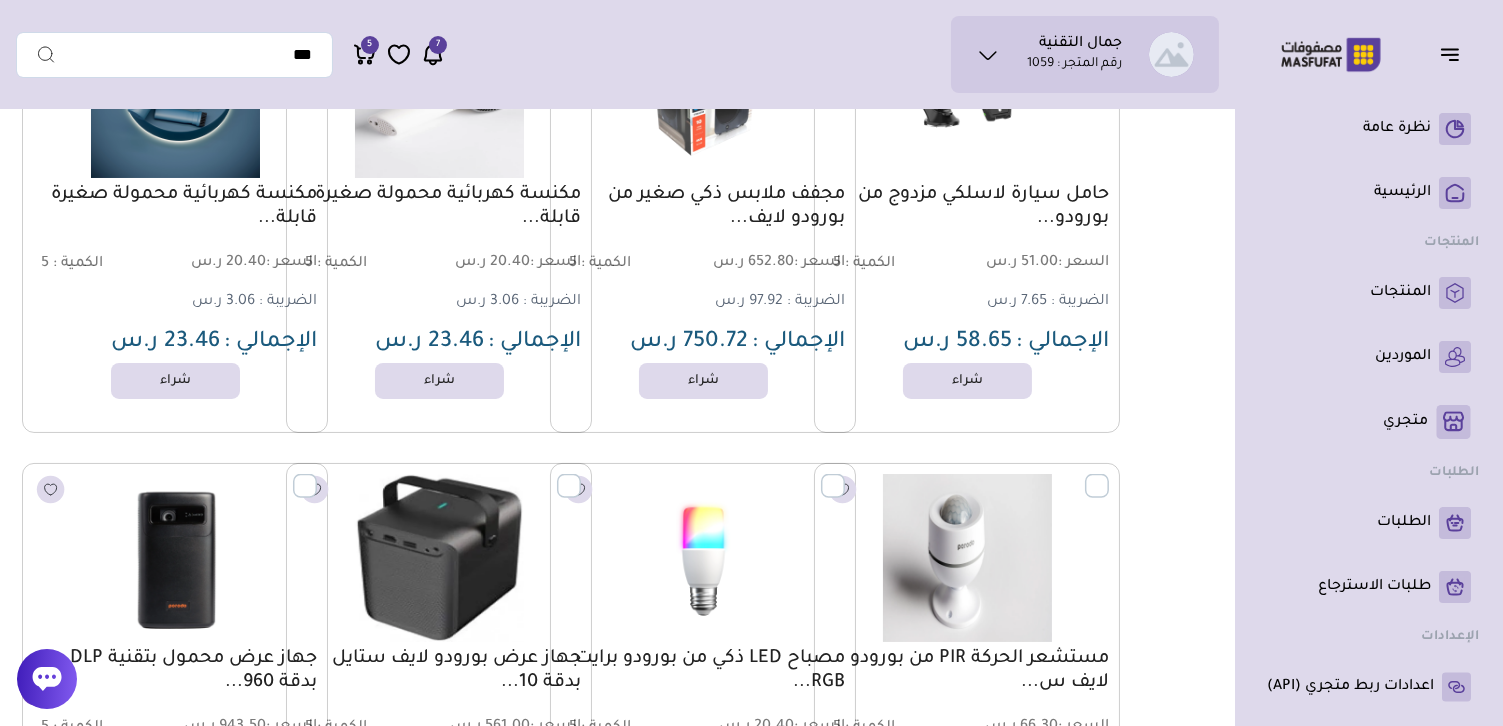 scroll, scrollTop: 0, scrollLeft: 0, axis: both 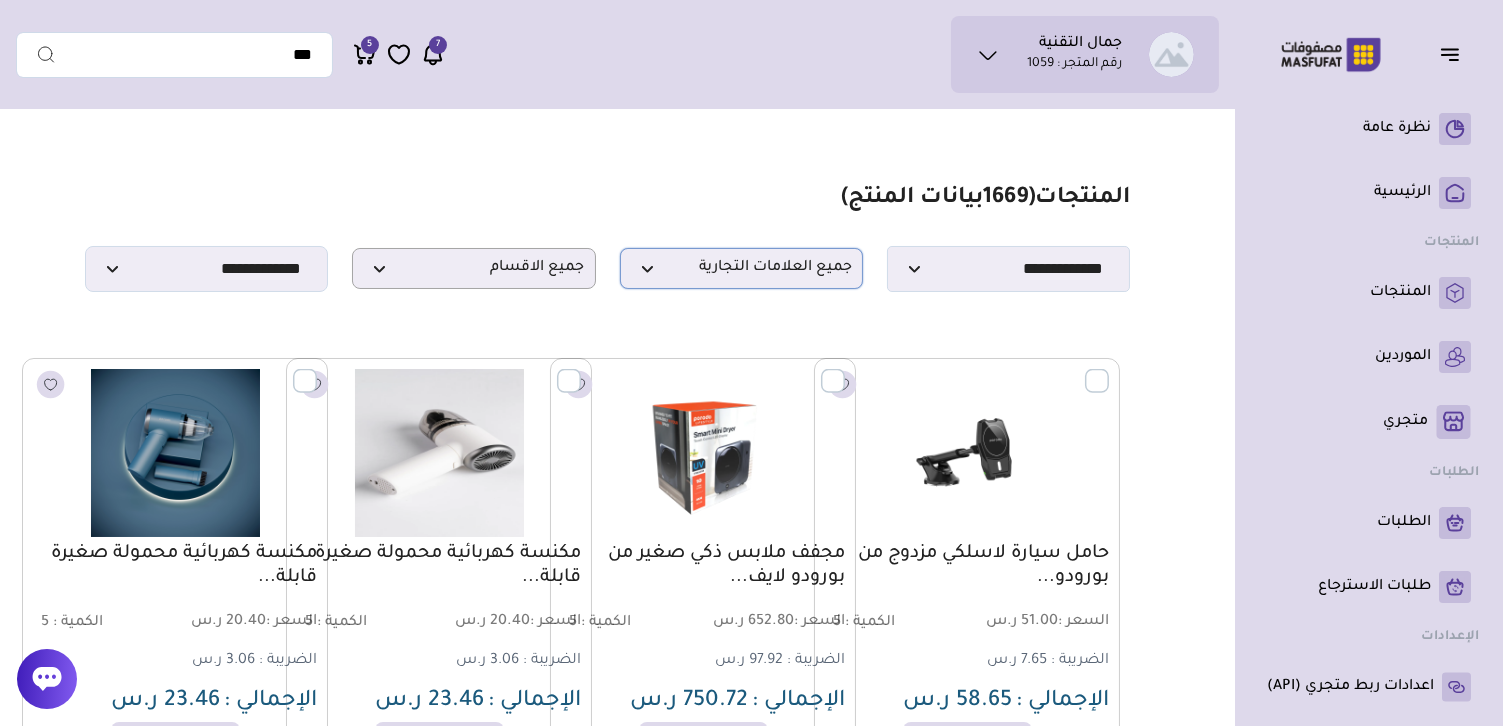 click on "جميع العلامات التجارية" at bounding box center (741, 268) 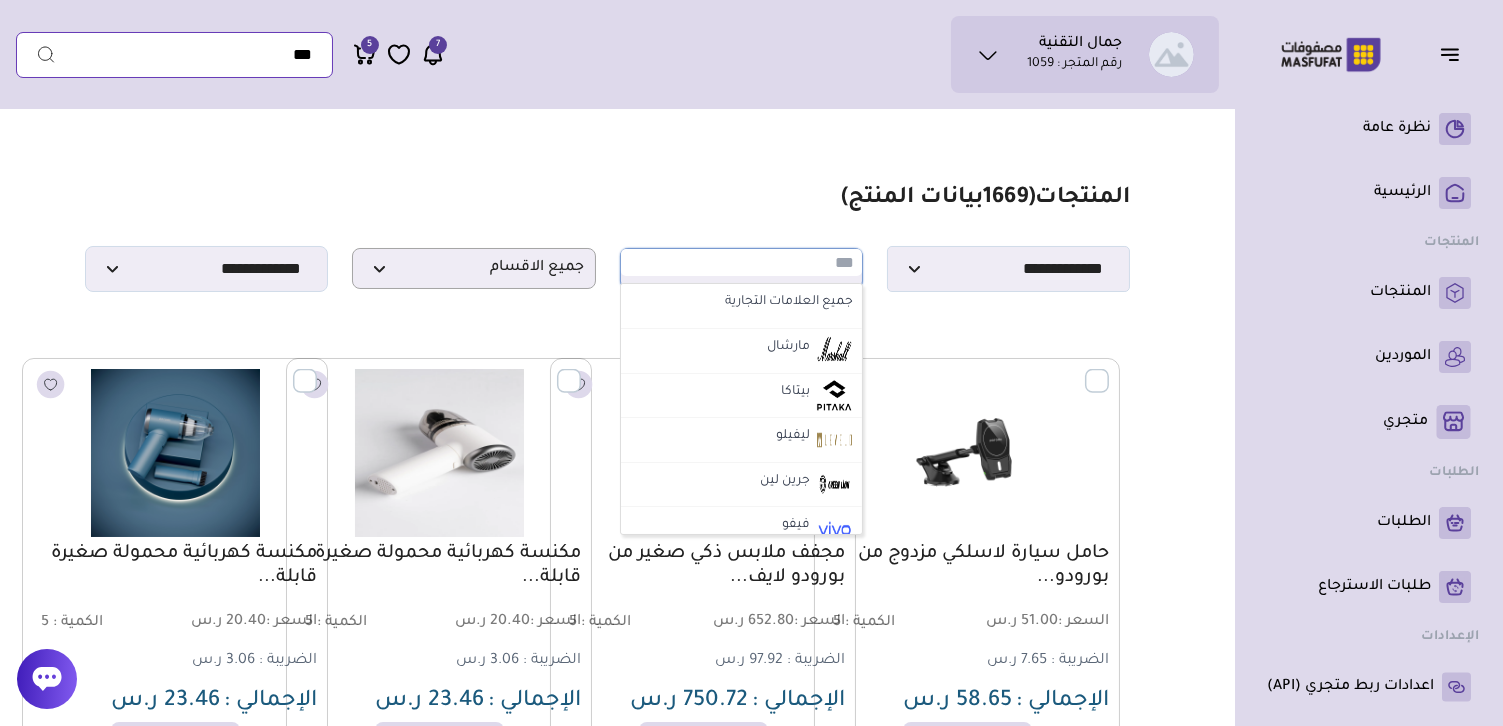 click at bounding box center (174, 55) 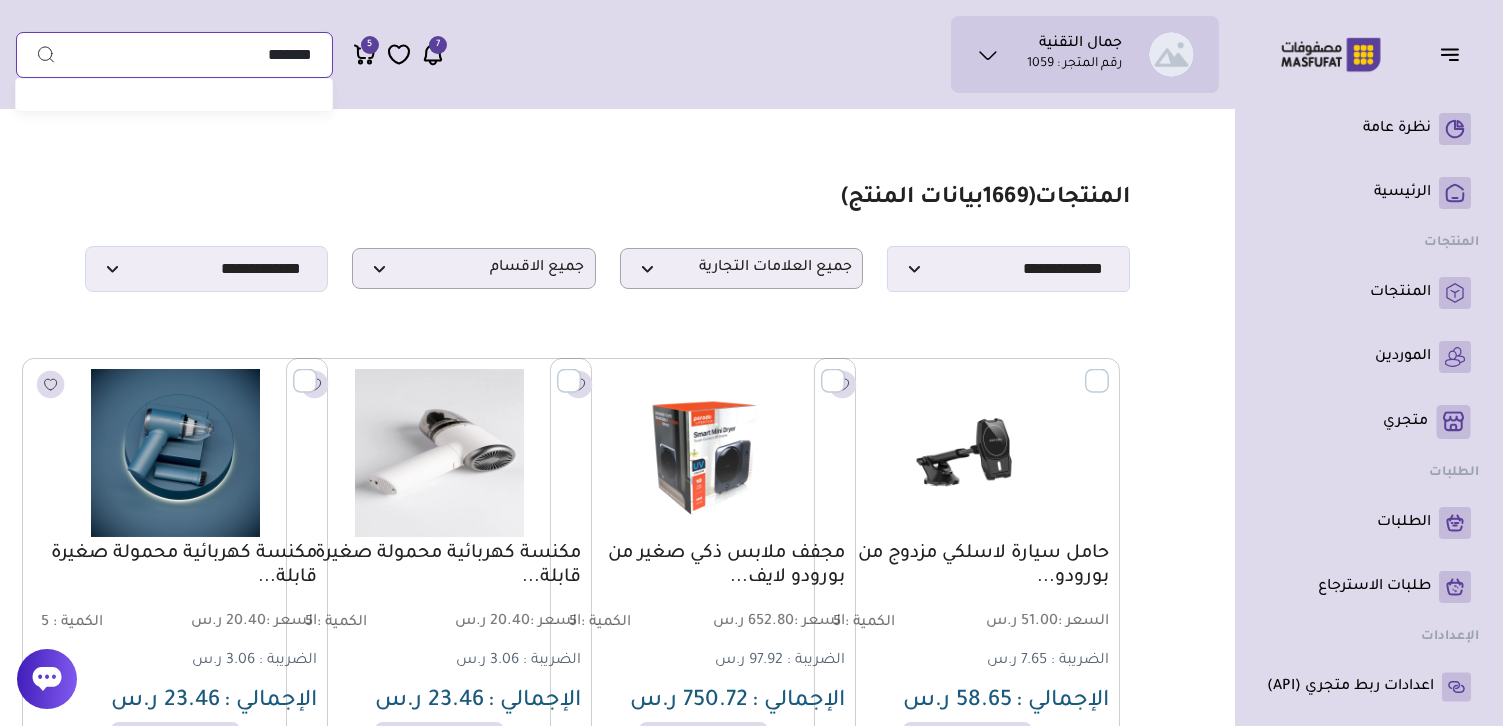 type on "******" 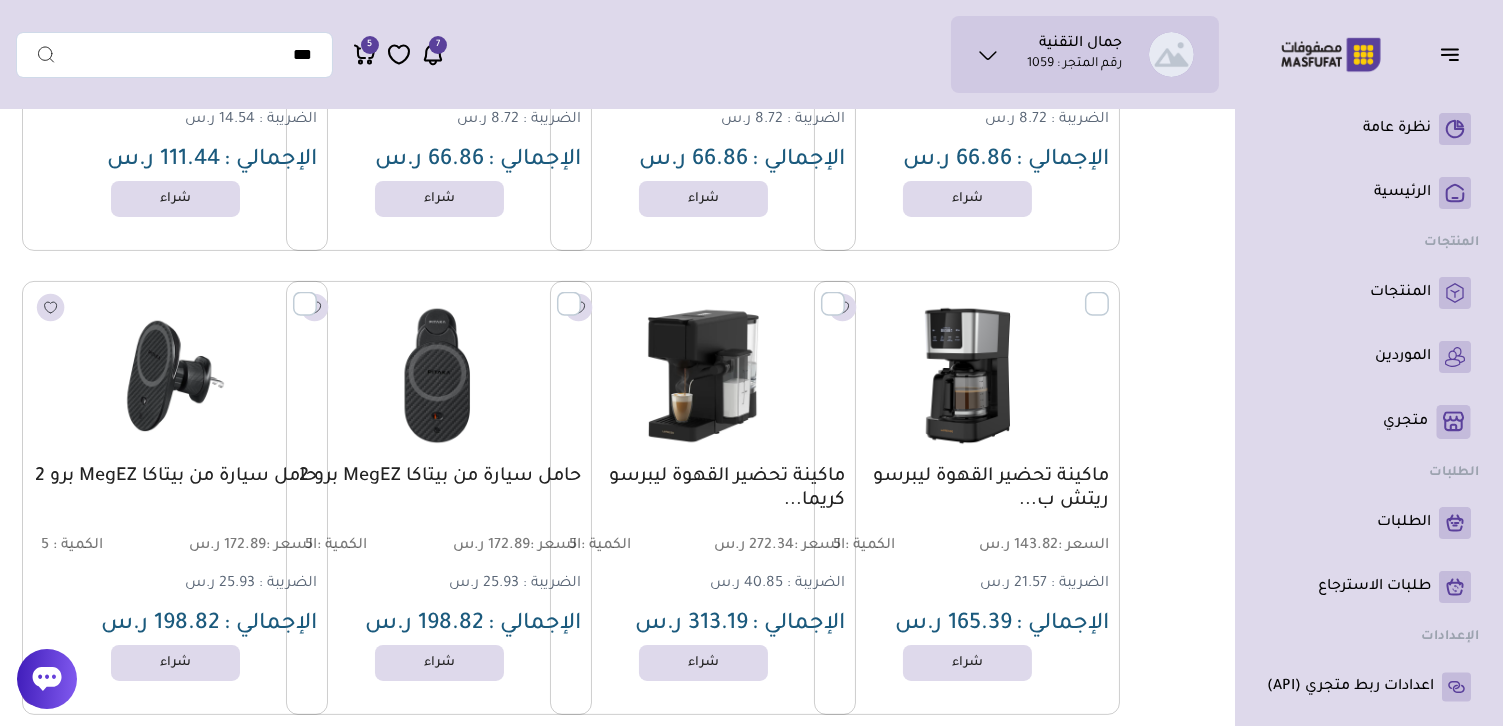 scroll, scrollTop: 0, scrollLeft: 0, axis: both 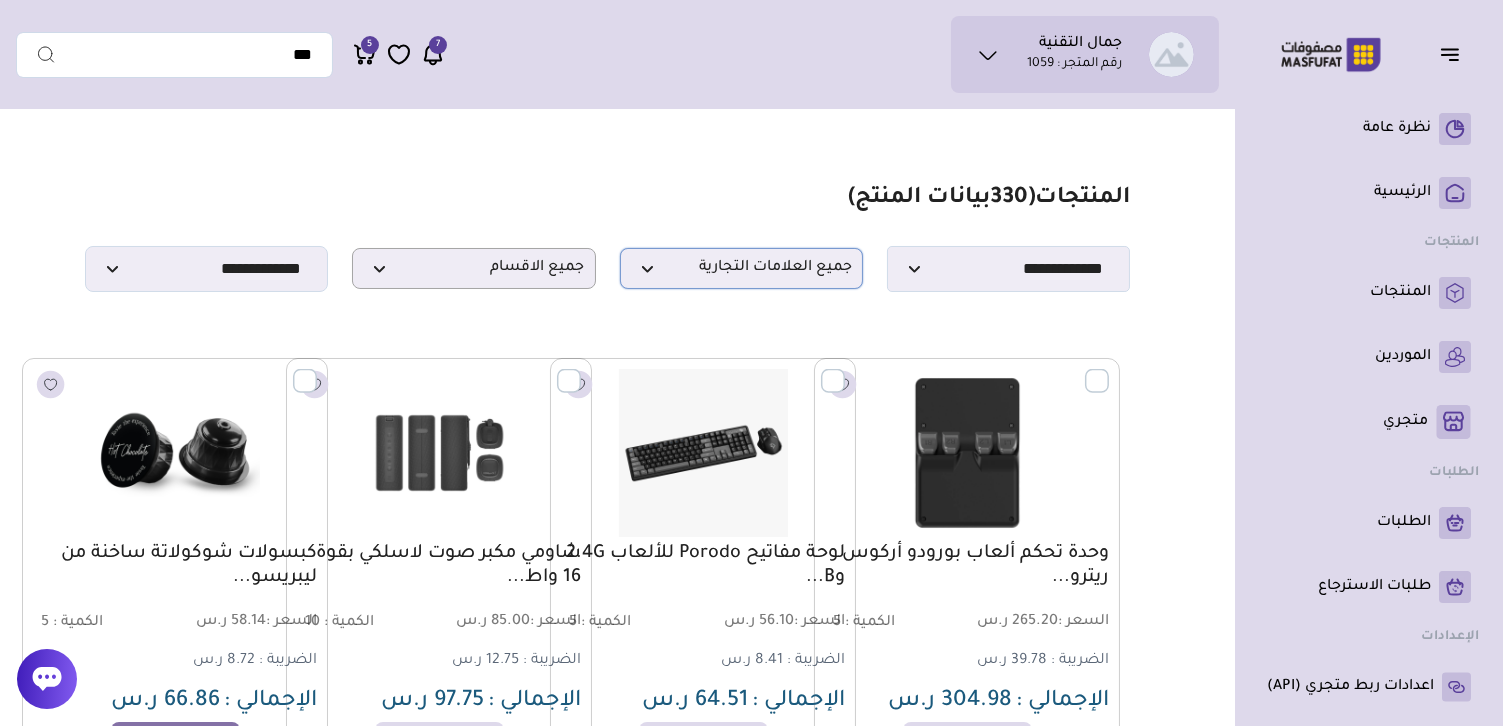 click on "جميع العلامات التجارية" at bounding box center (741, 268) 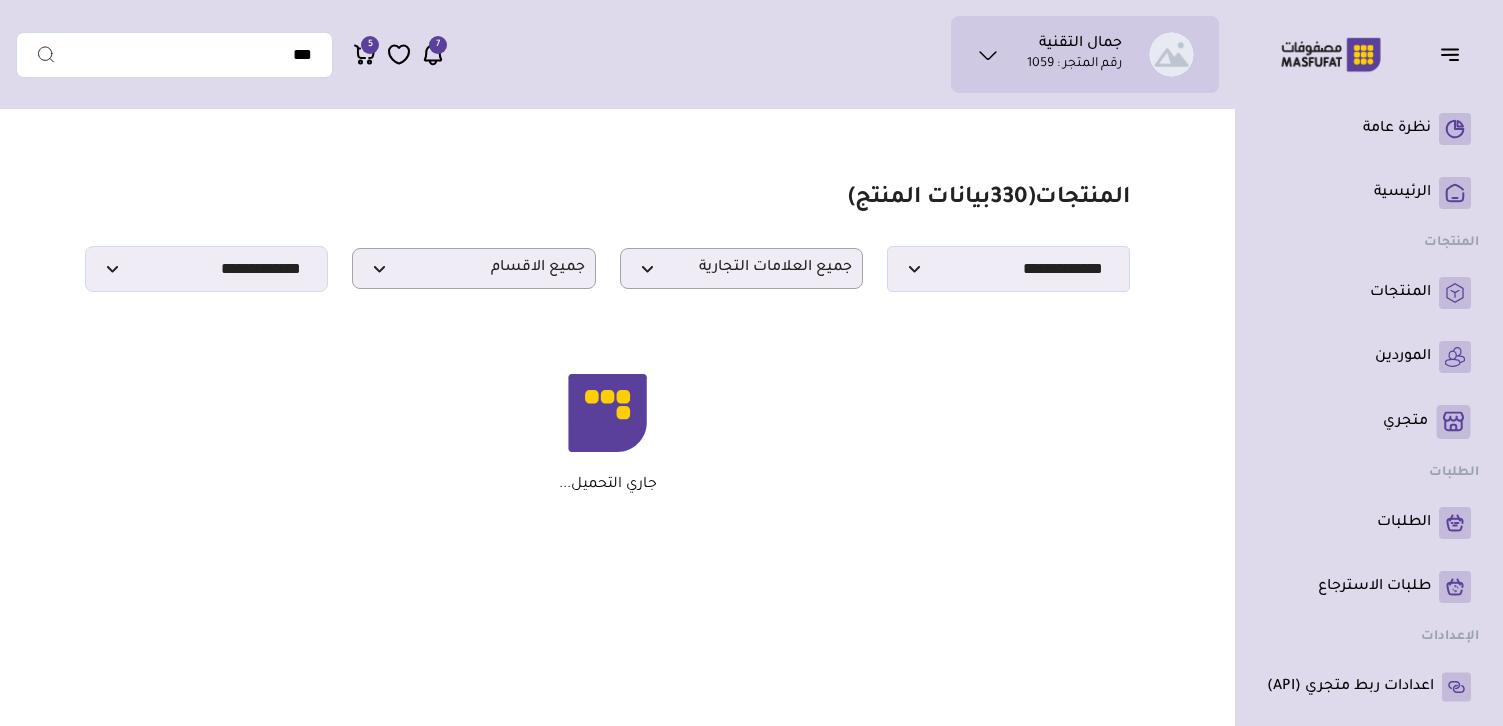scroll, scrollTop: 0, scrollLeft: 0, axis: both 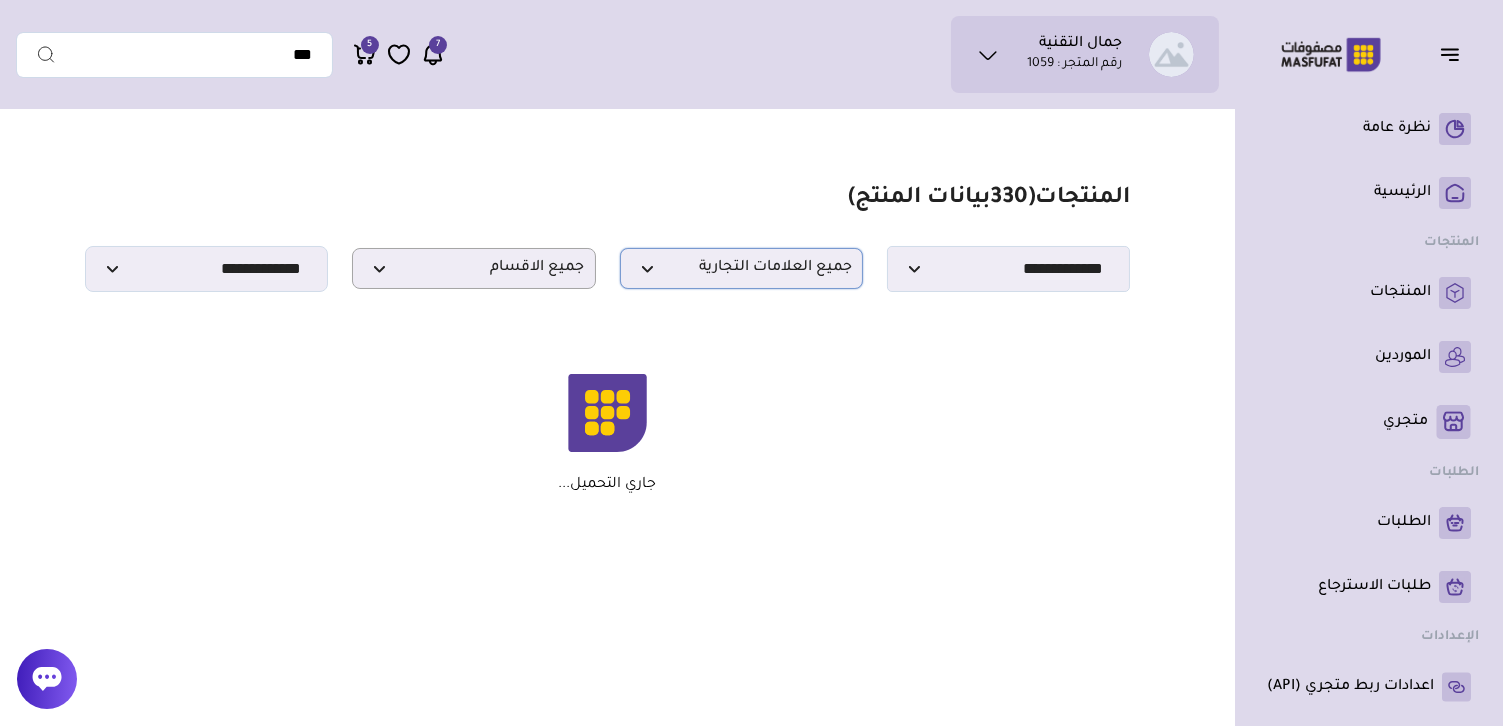 click on "جميع العلامات التجارية" at bounding box center (741, 268) 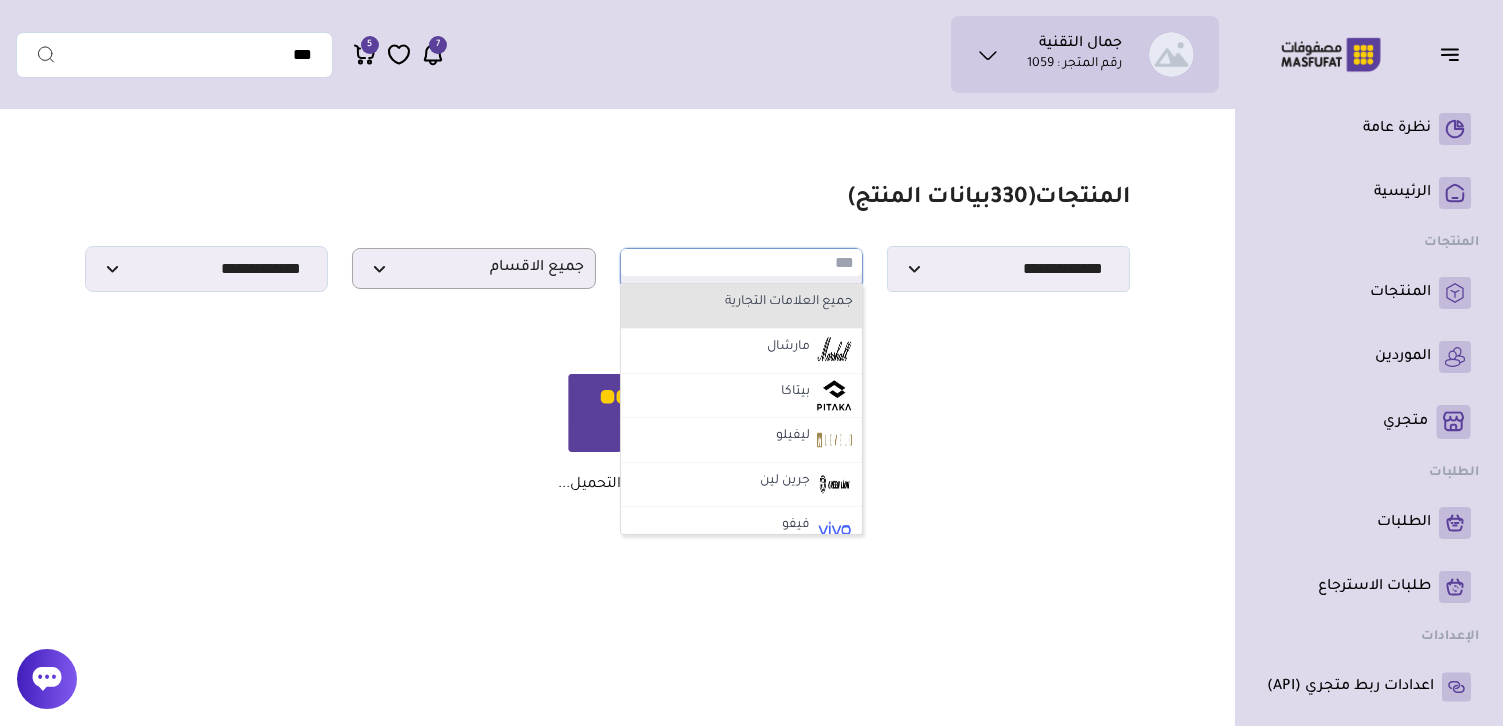 click on "جميع العلامات التجارية" at bounding box center (741, 303) 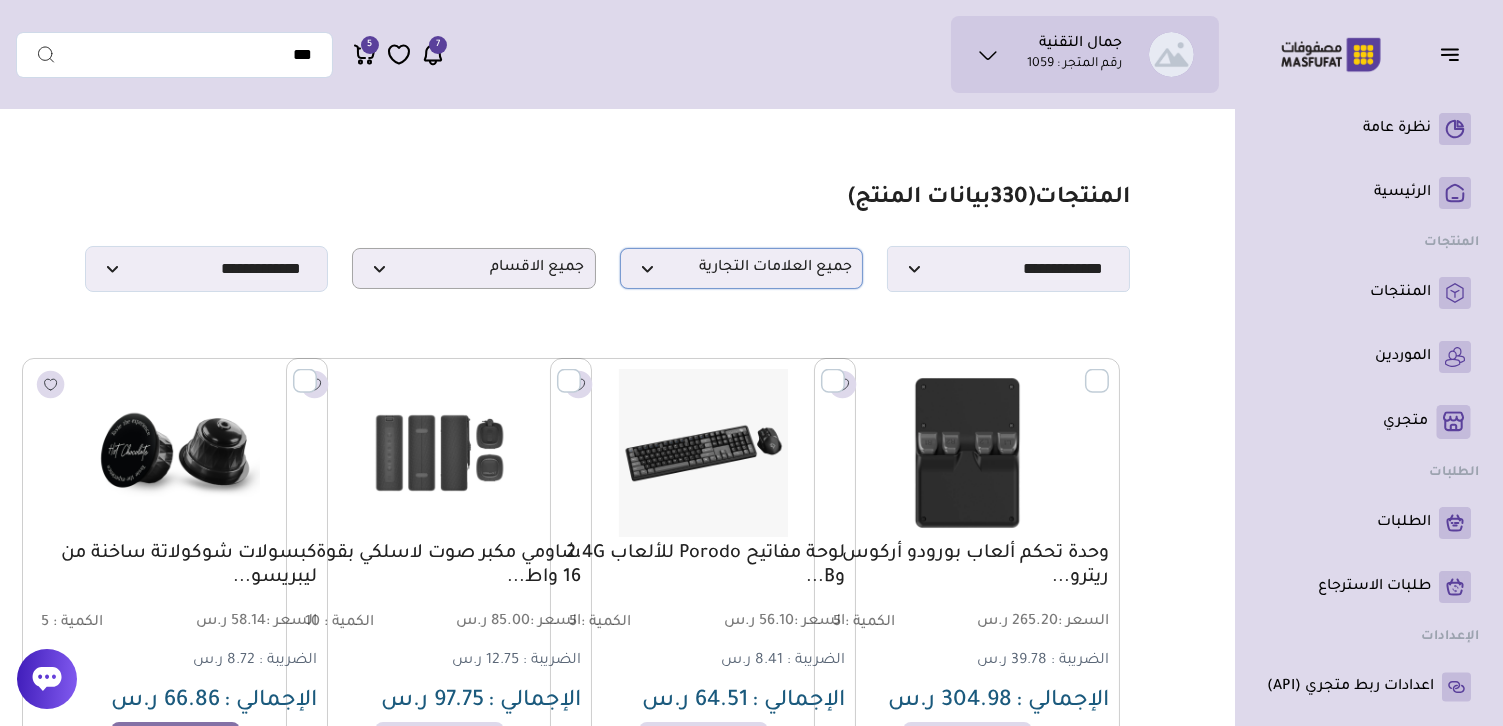 click on "جميع العلامات التجارية" at bounding box center (741, 268) 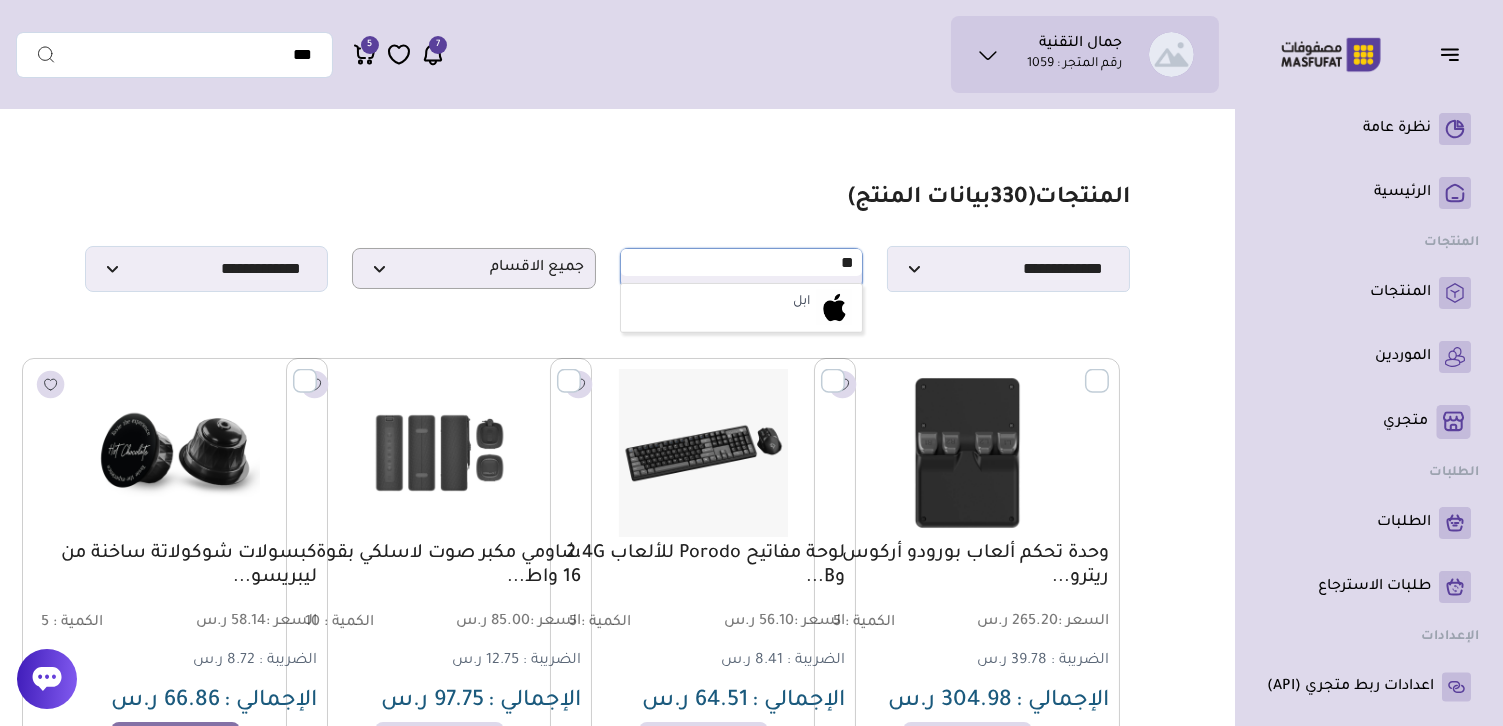 type on "***" 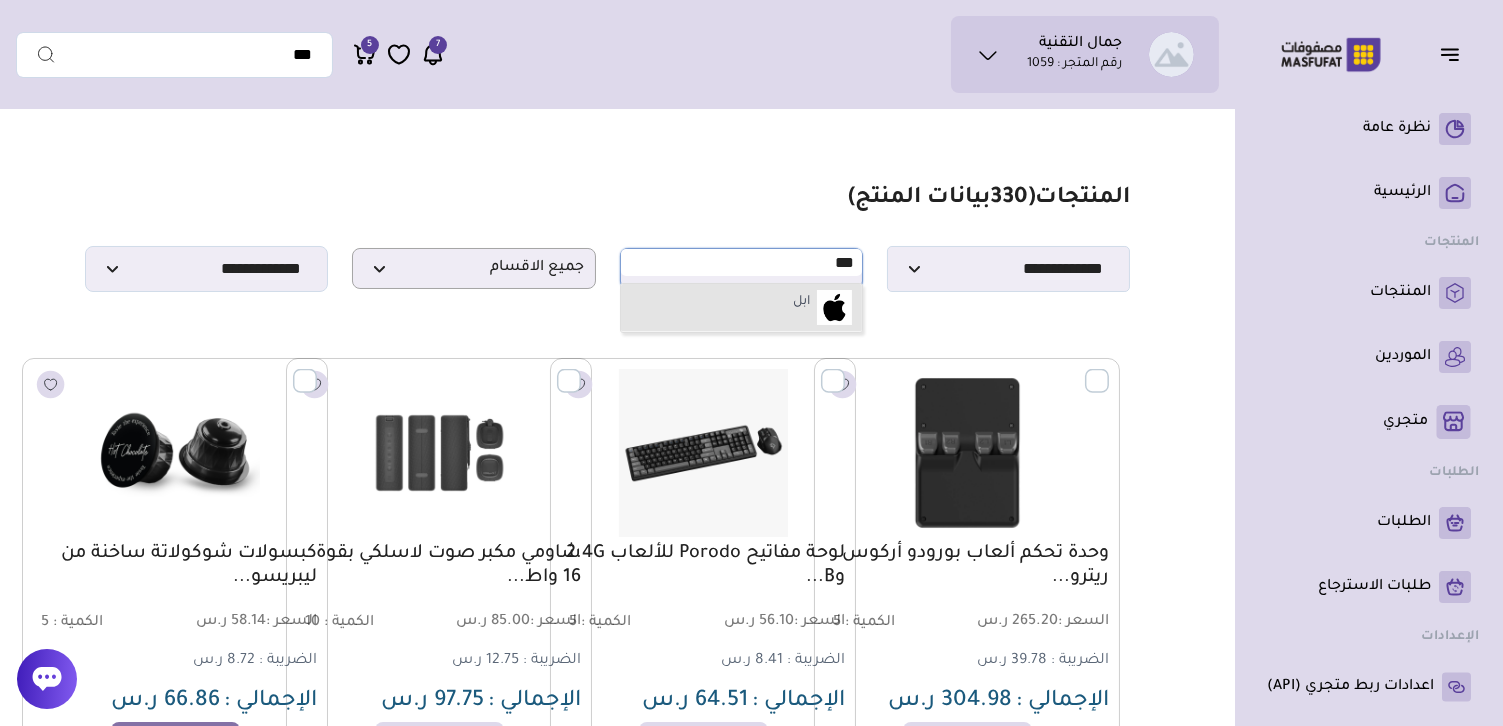 click on "ابل" at bounding box center (741, 308) 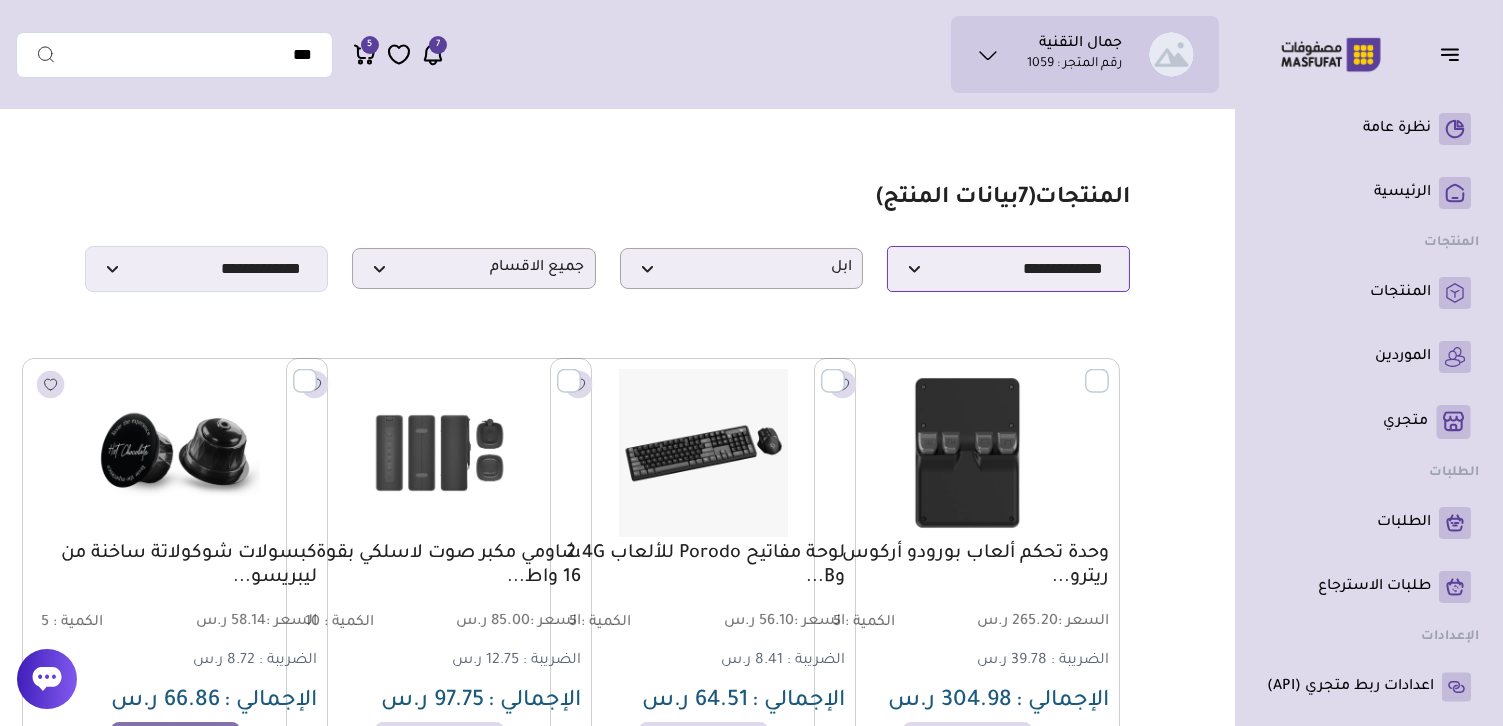 click on "**********" at bounding box center (1008, 269) 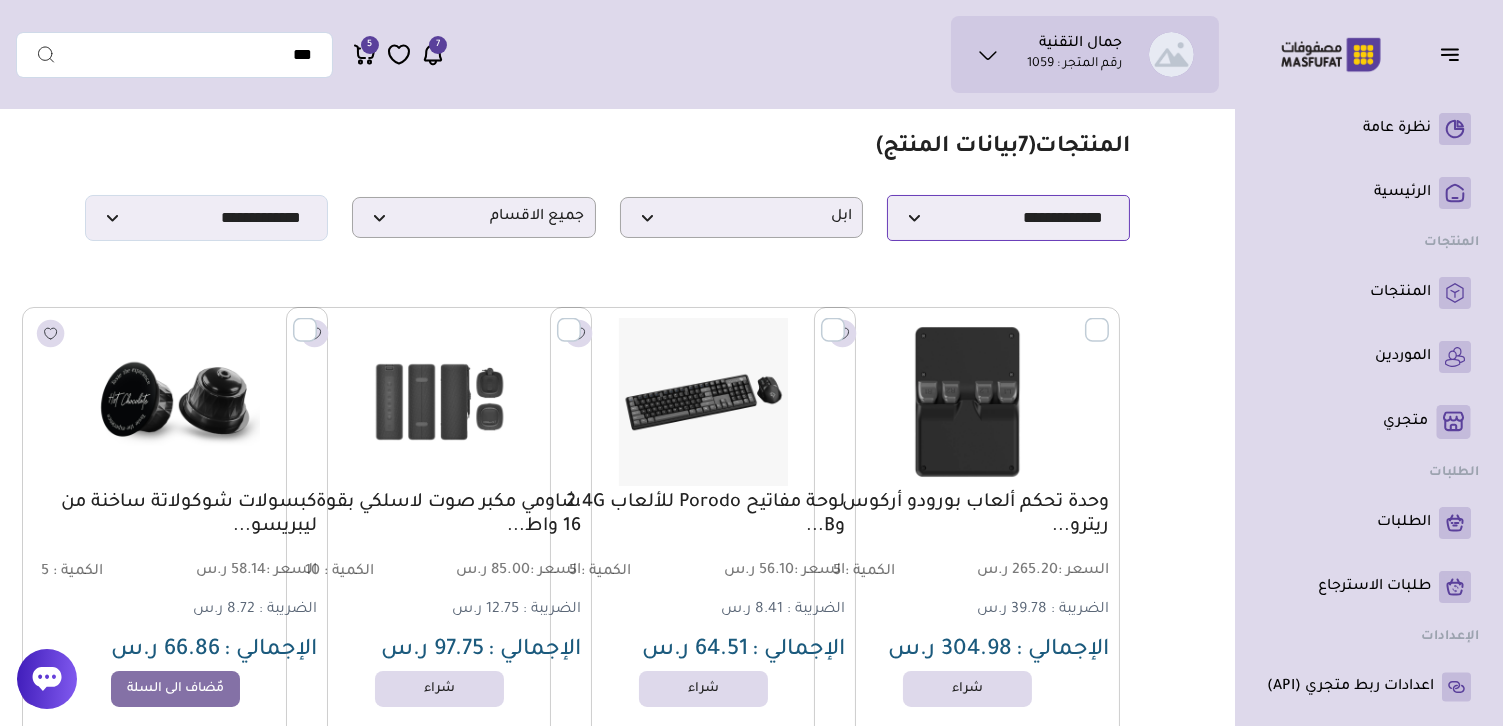 scroll, scrollTop: 0, scrollLeft: 0, axis: both 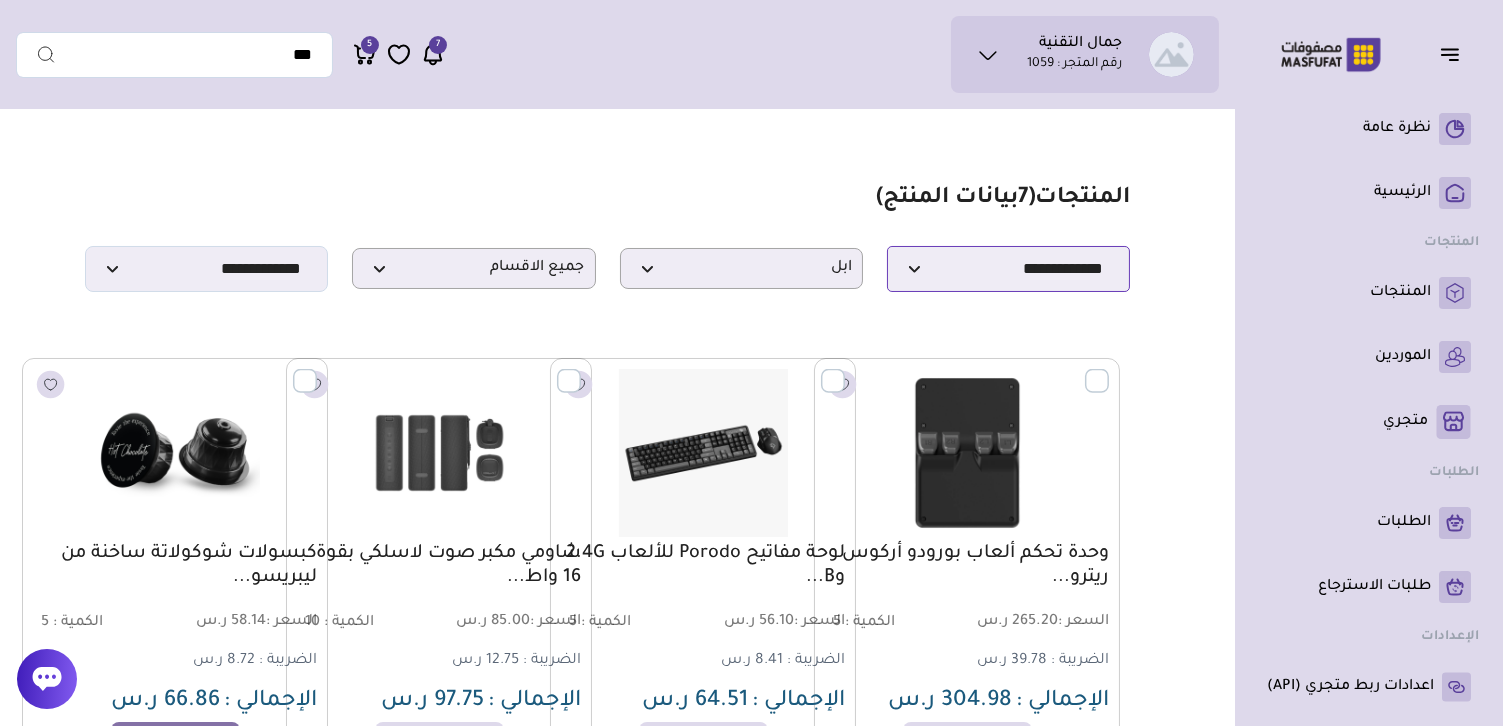 click on "**********" at bounding box center [1008, 269] 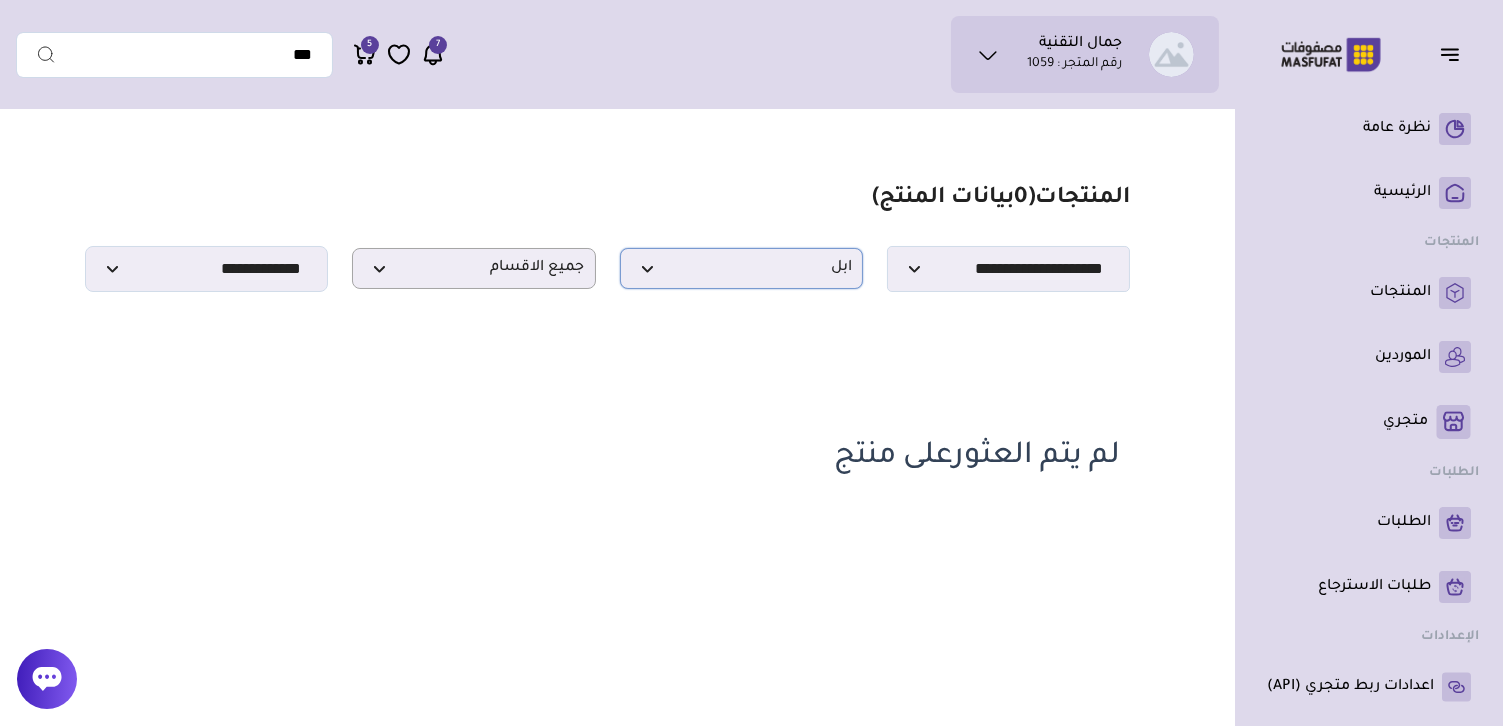 click on "ابل" at bounding box center [741, 268] 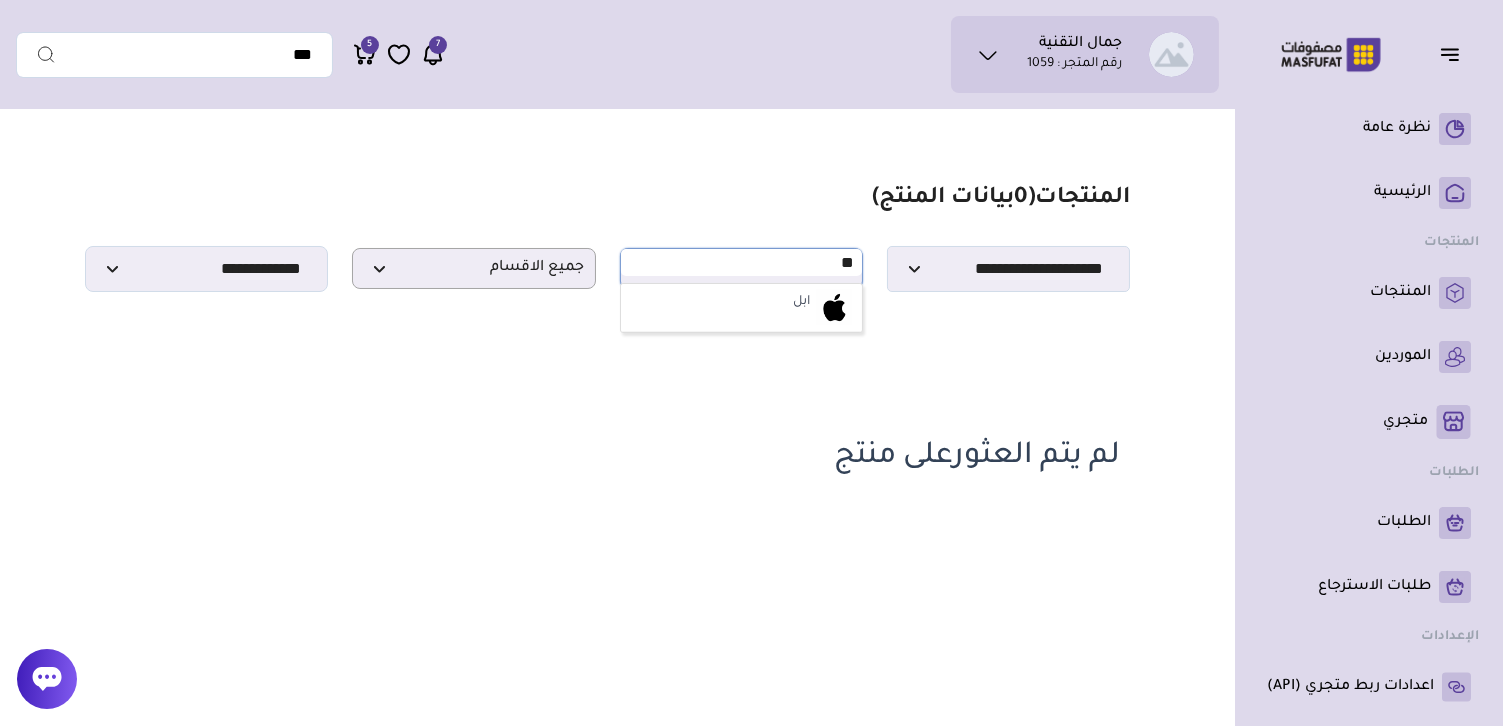 type on "***" 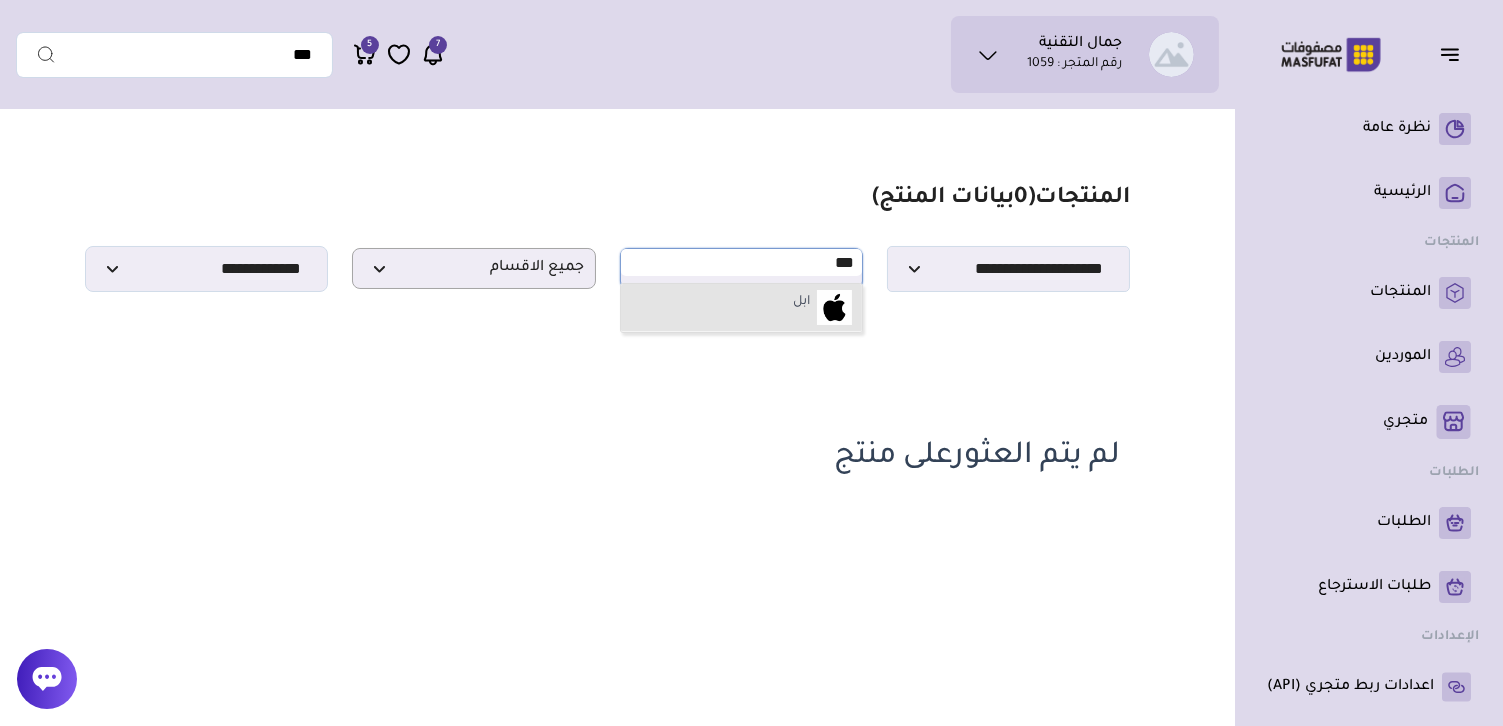 click on "ابل" at bounding box center [741, 308] 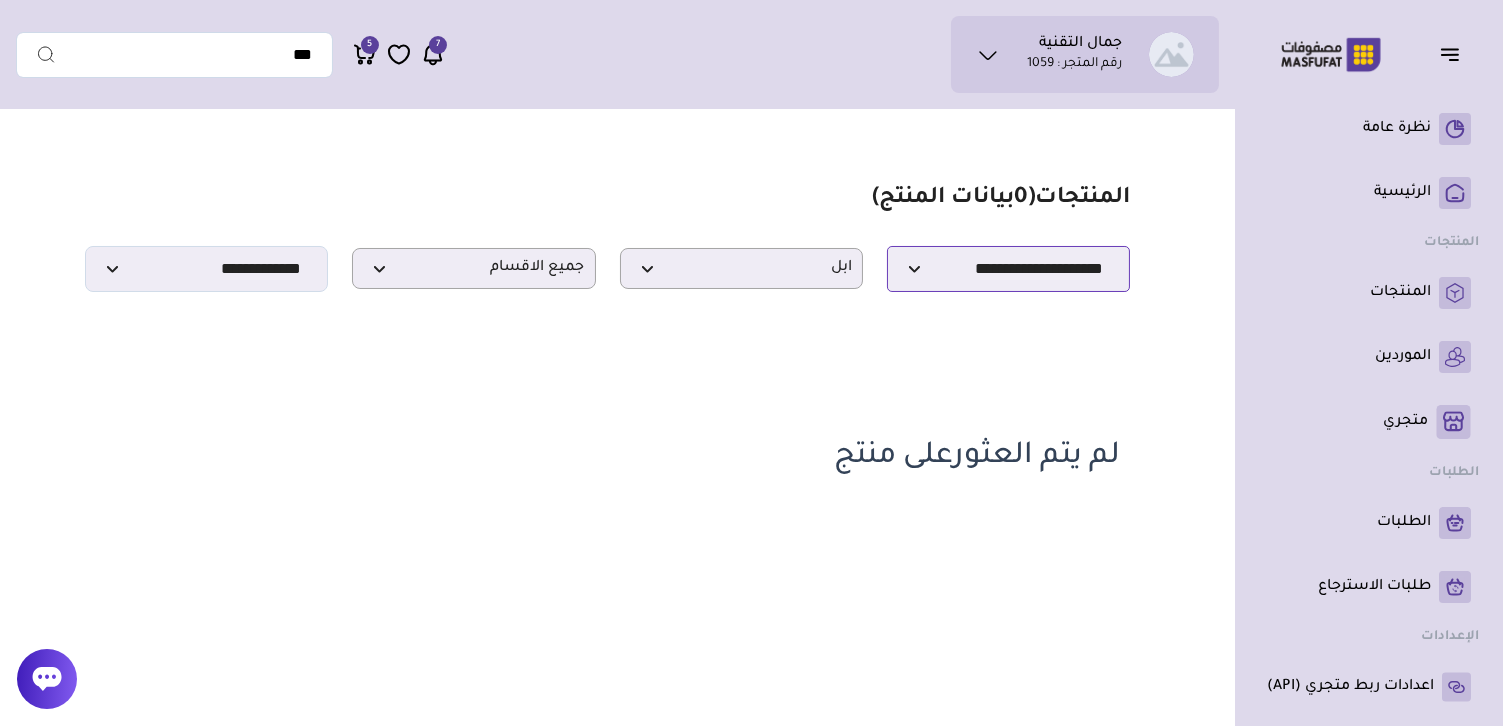 click on "**********" at bounding box center (1008, 269) 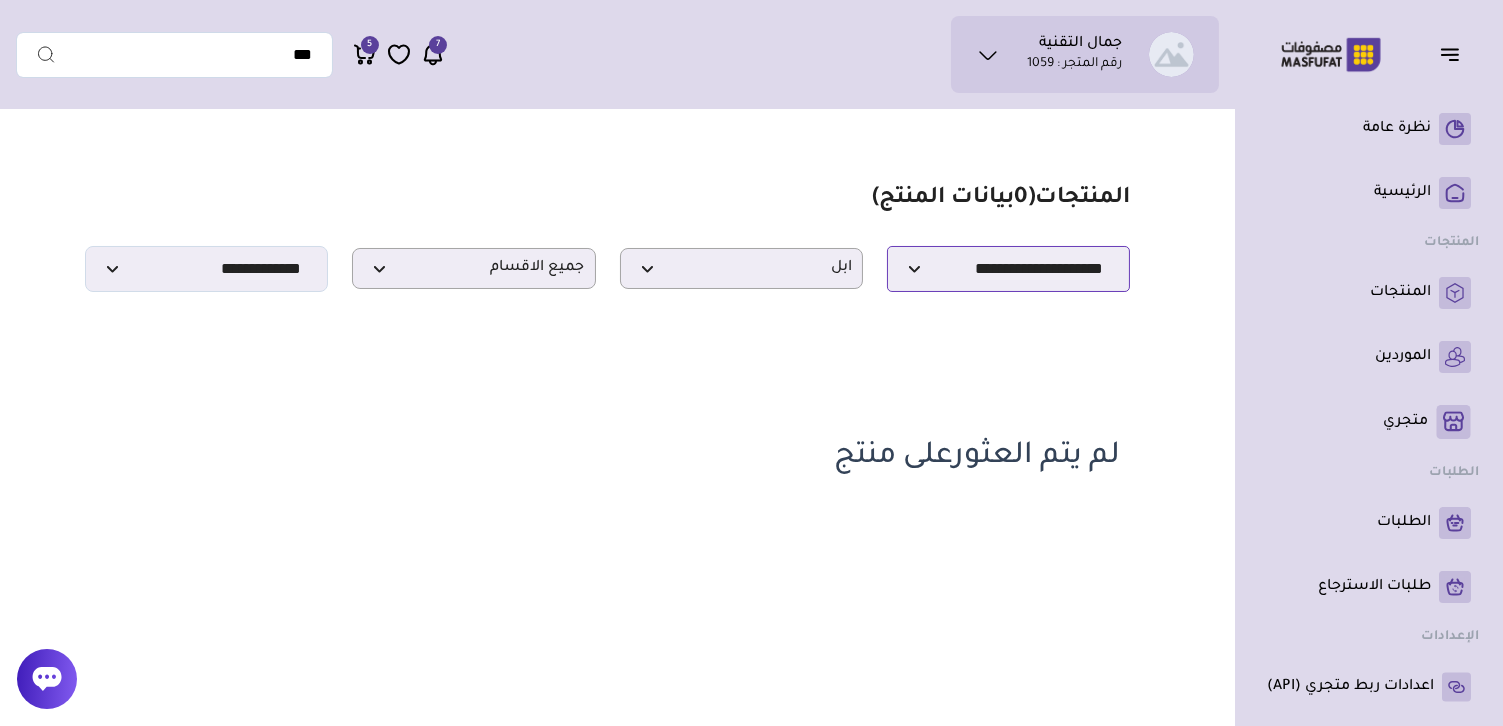select on "********" 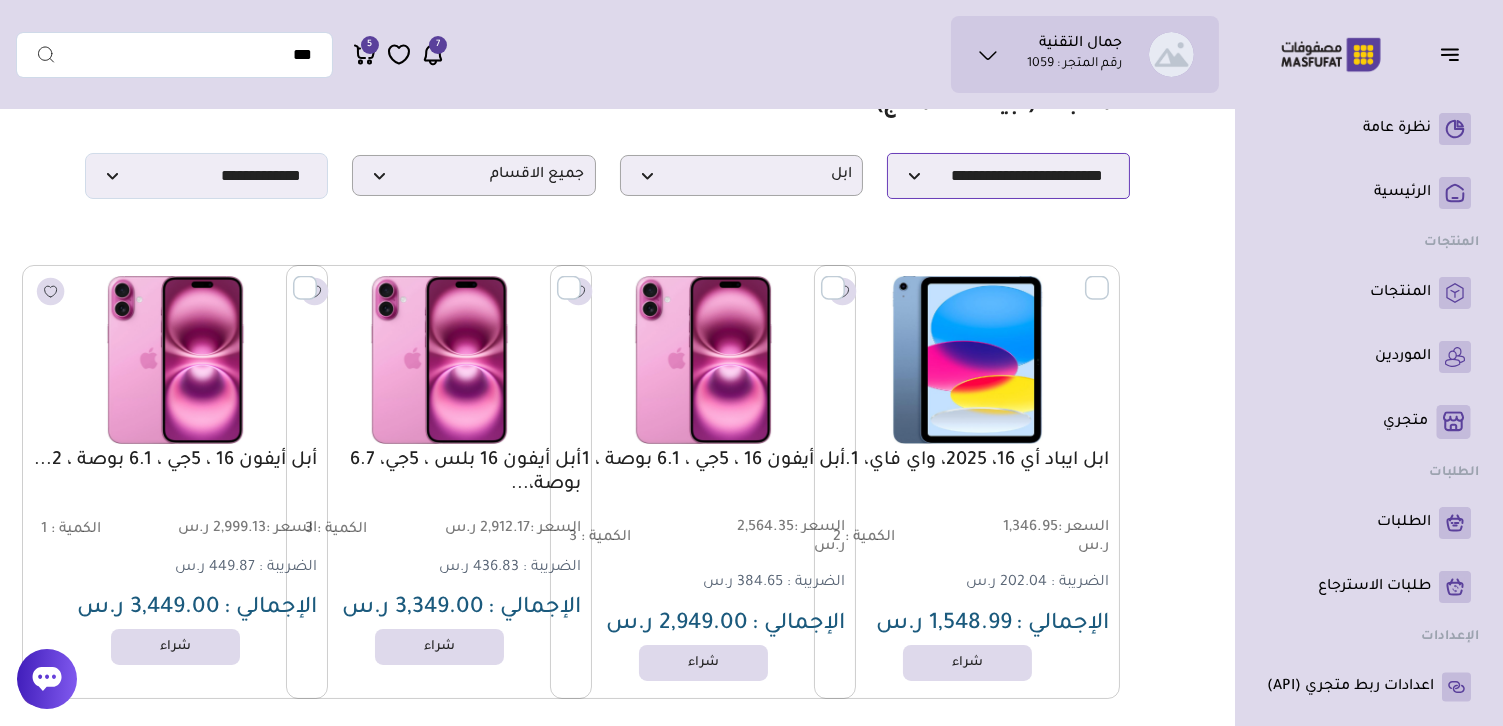 scroll, scrollTop: 0, scrollLeft: 0, axis: both 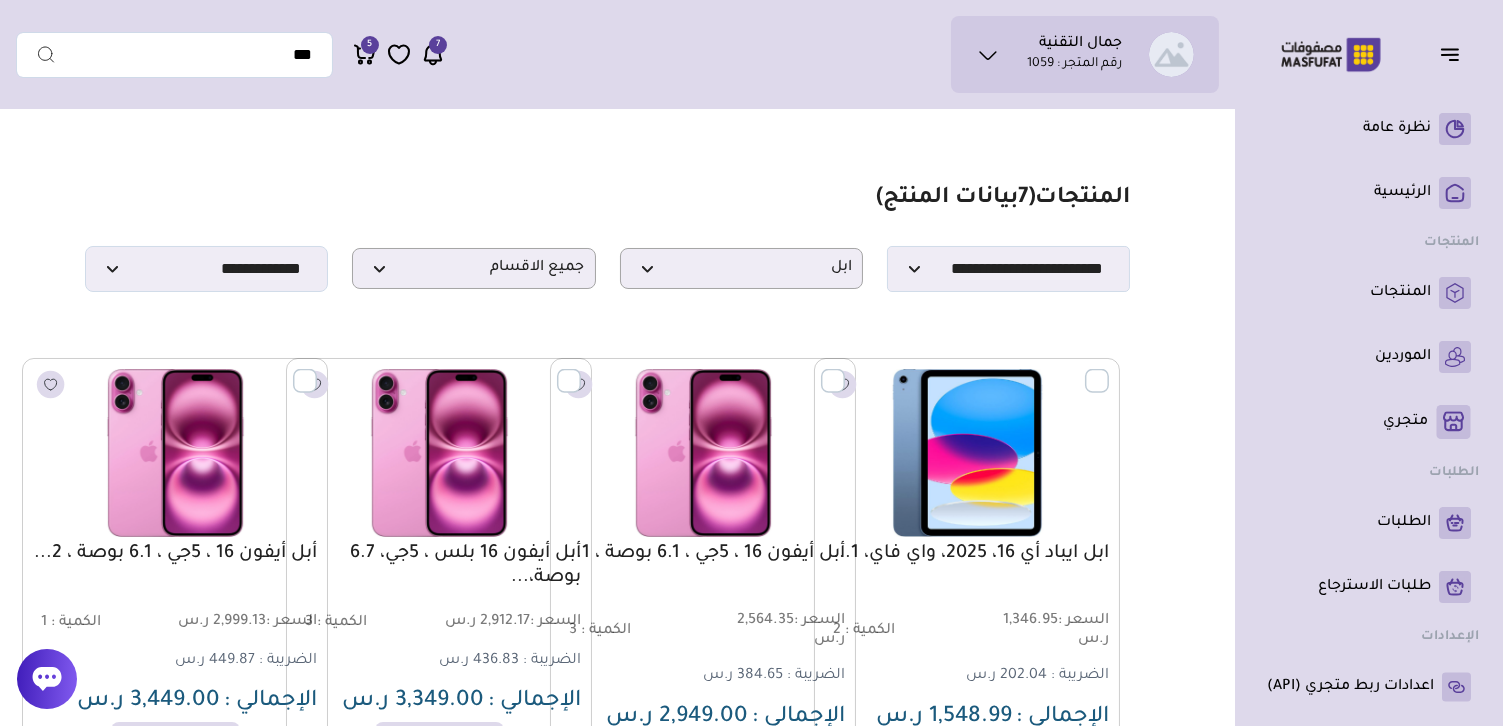 click 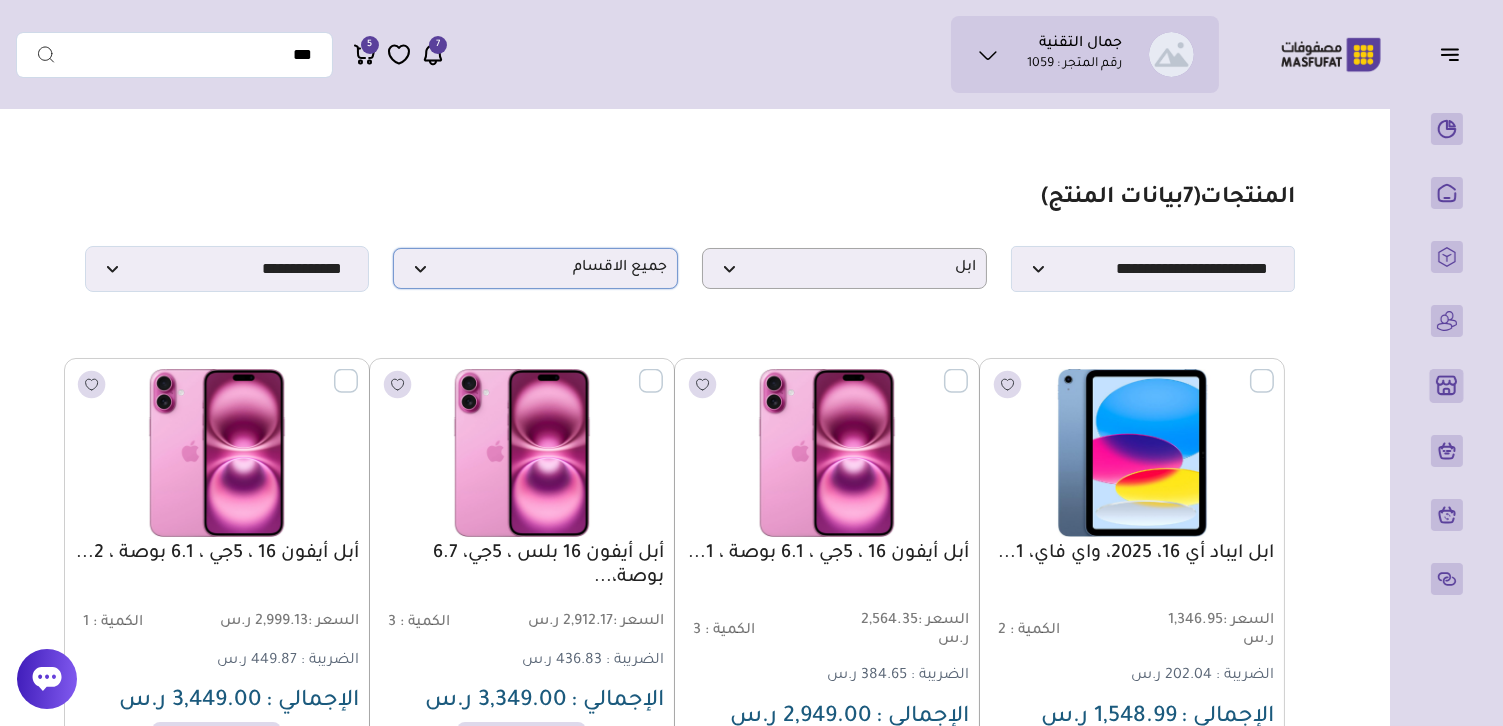 click on "جميع الاقسام" at bounding box center [535, 268] 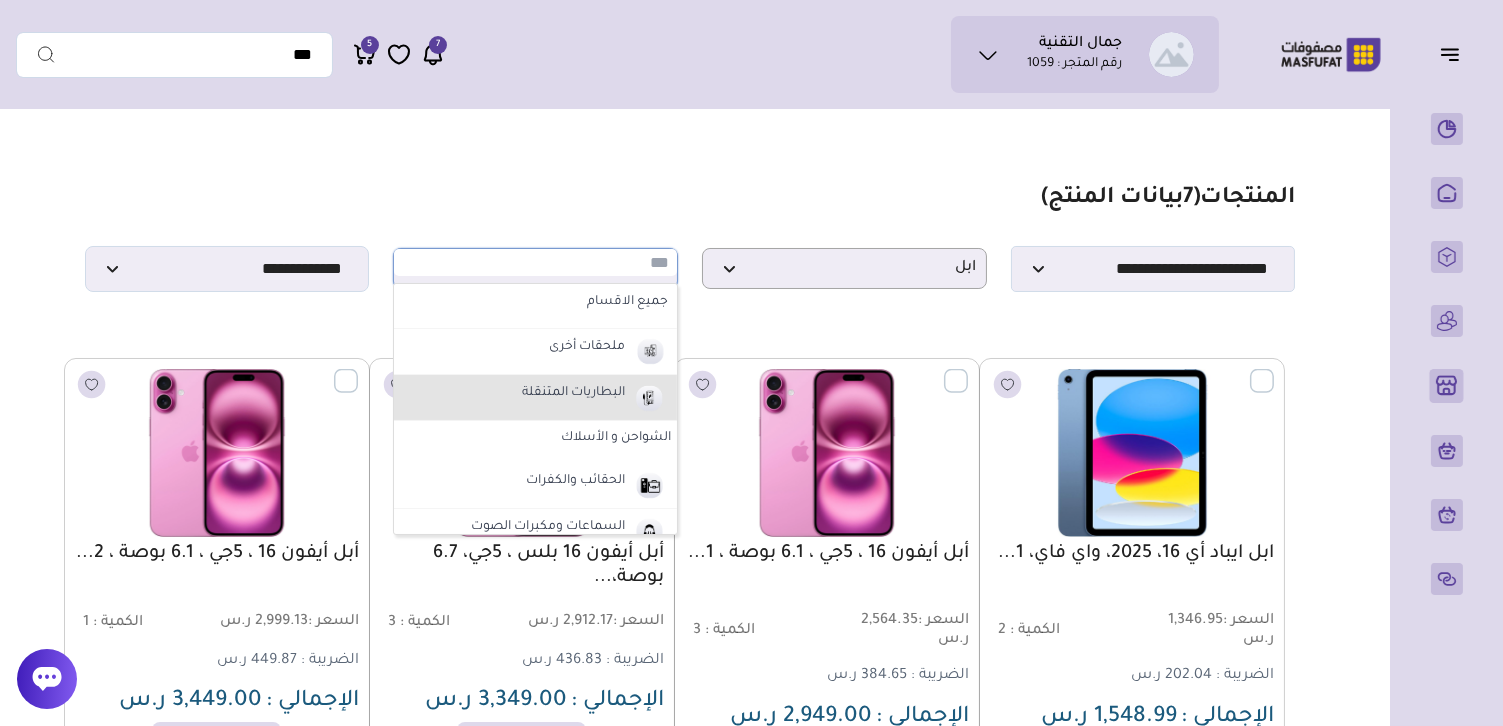 click on "البطاريات المتنقلة" at bounding box center [573, 394] 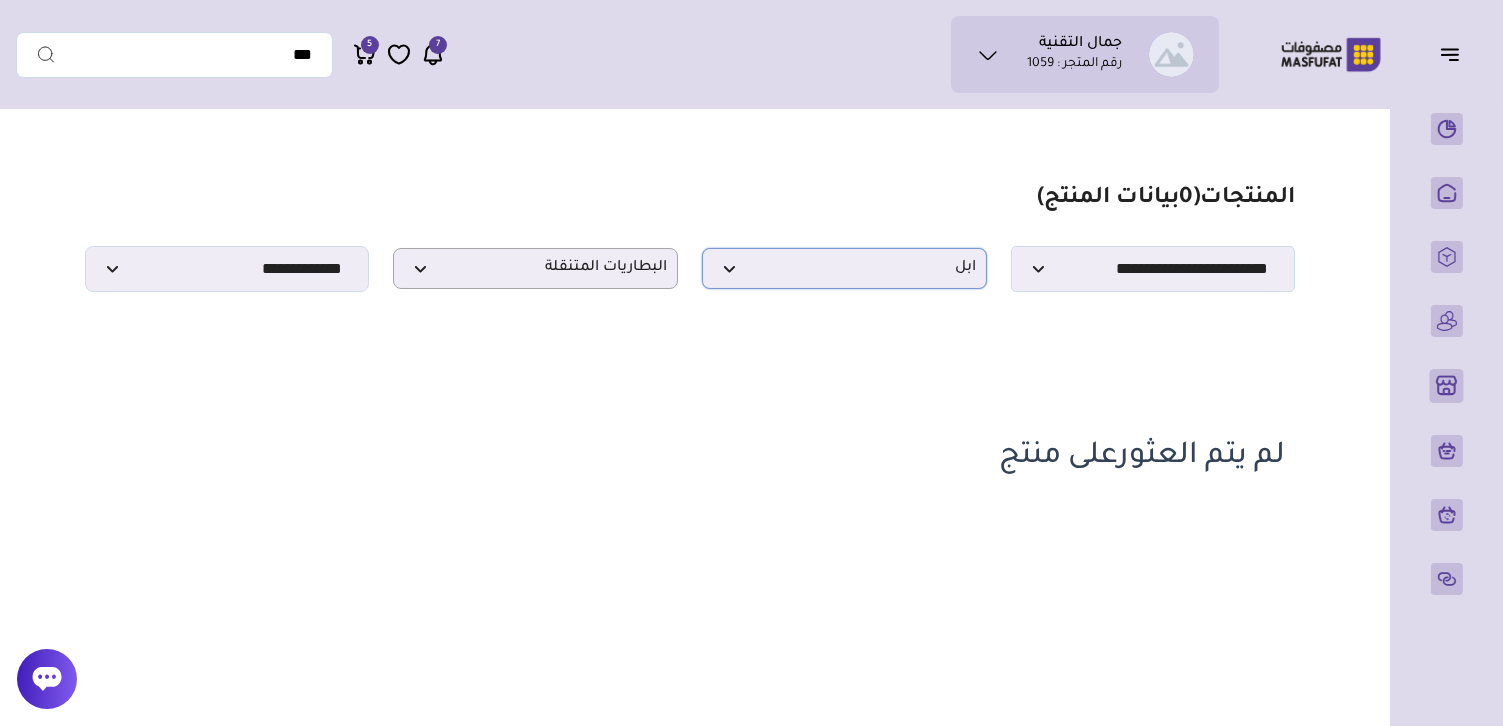 click on "ابل" at bounding box center [844, 268] 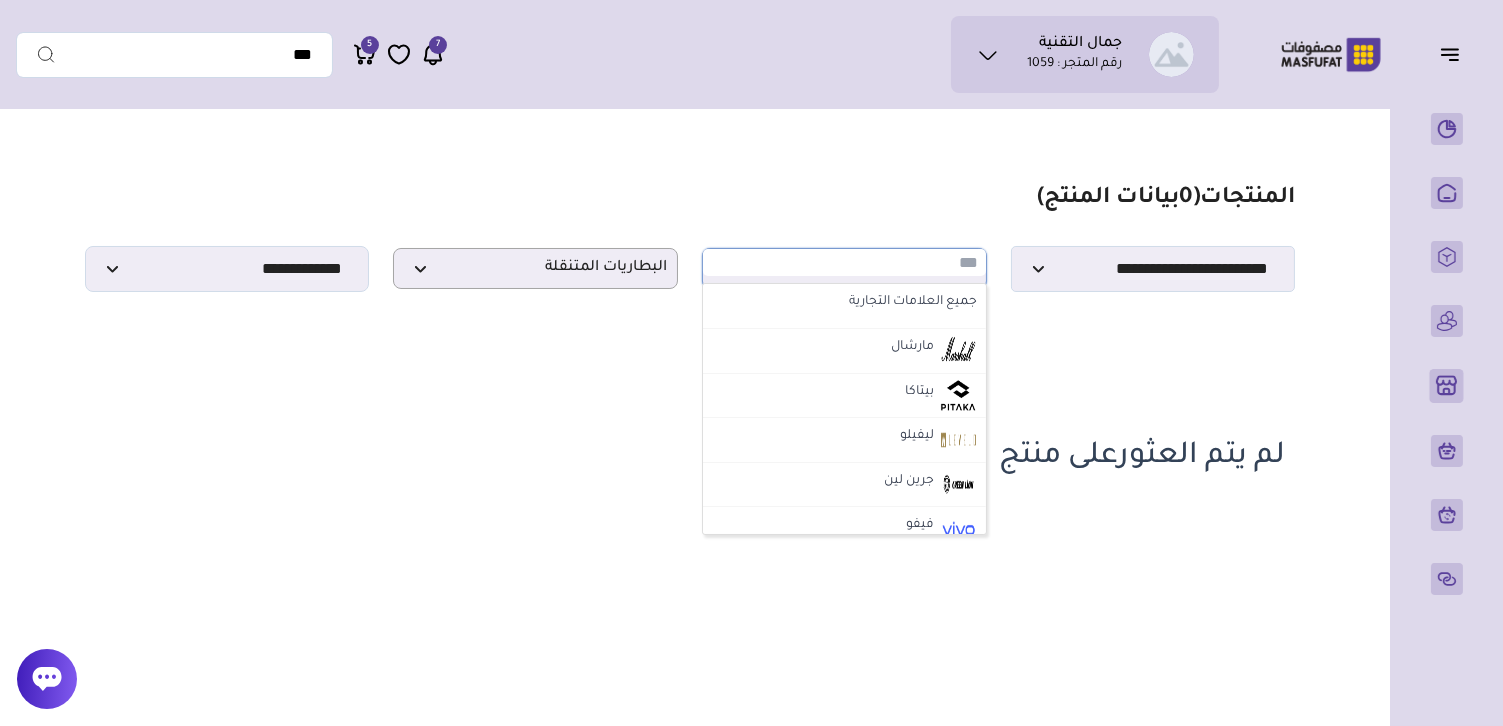 click at bounding box center [844, 262] 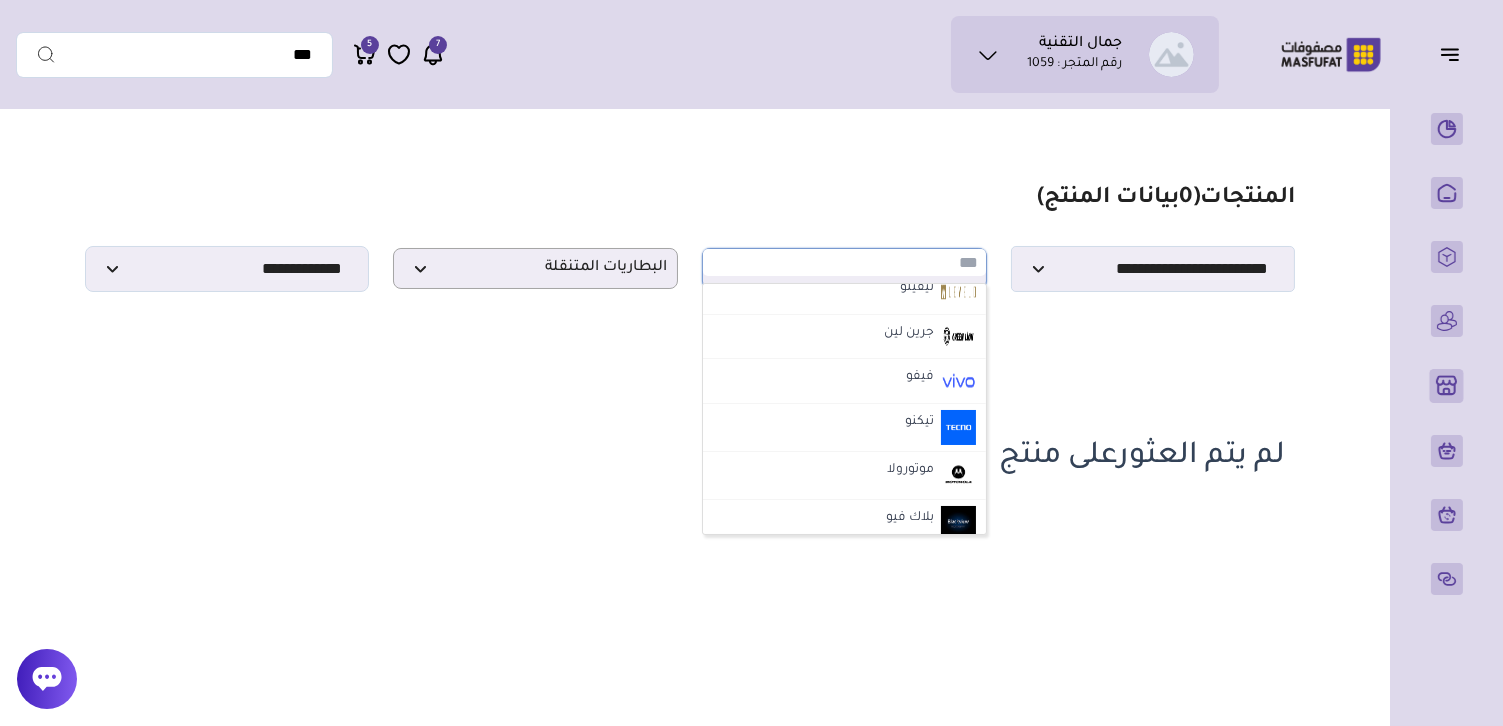 scroll, scrollTop: 142, scrollLeft: 0, axis: vertical 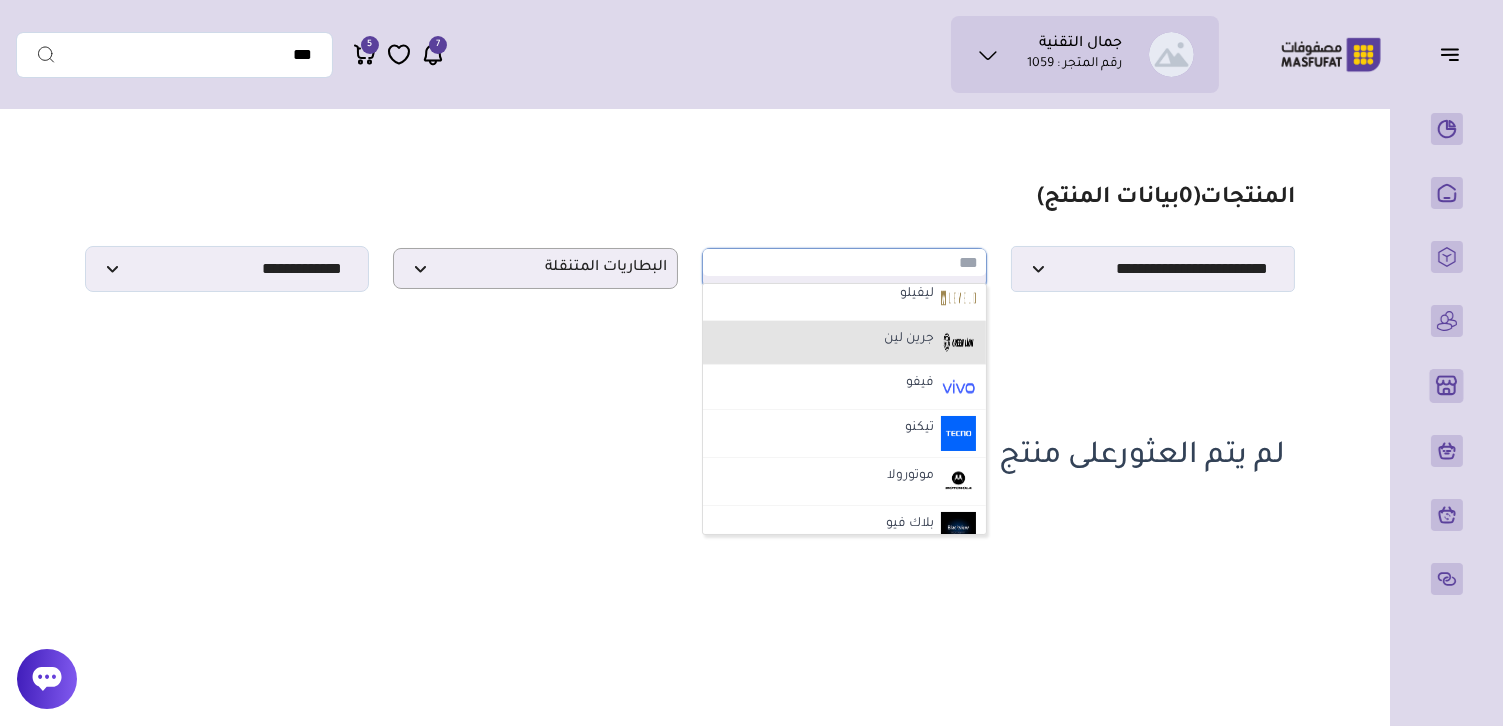 click on "جرين لين" at bounding box center (909, 340) 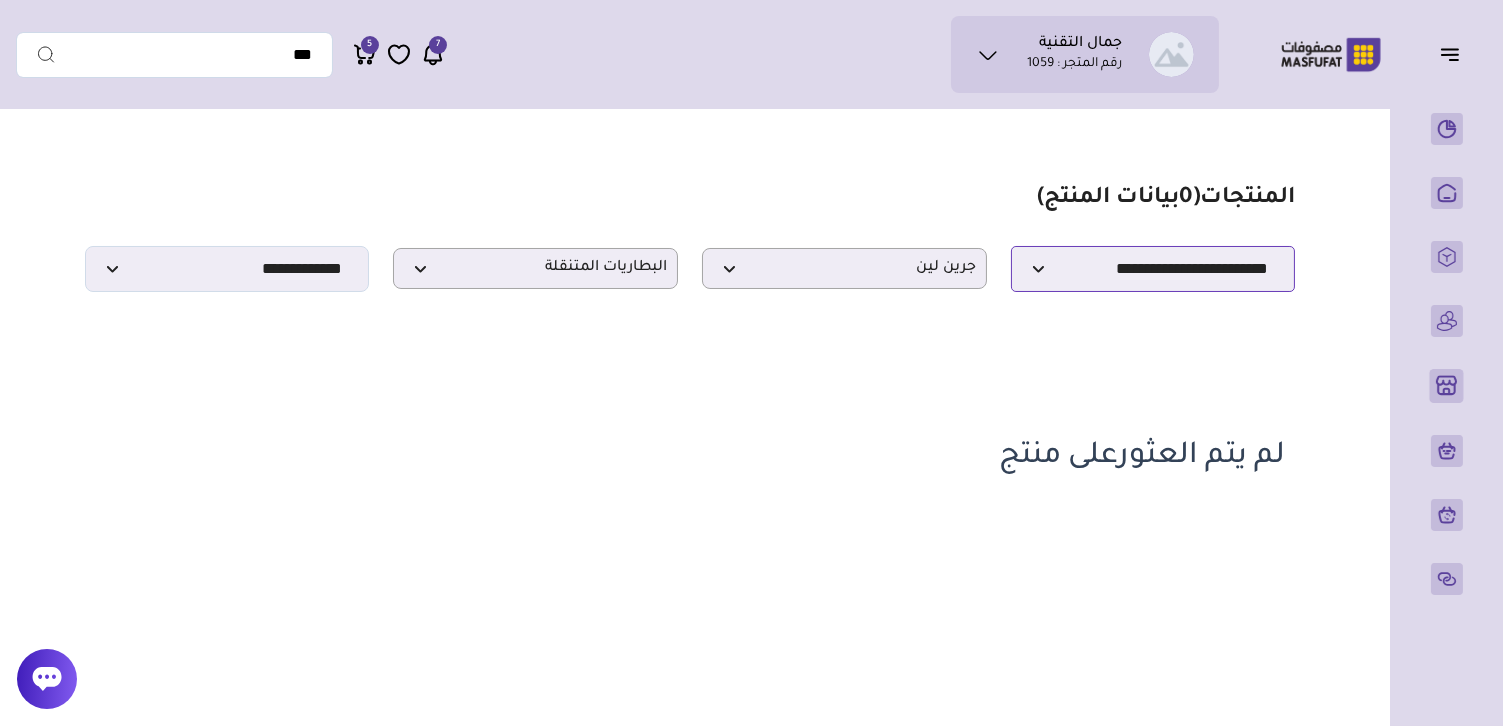 click on "**********" at bounding box center [1153, 269] 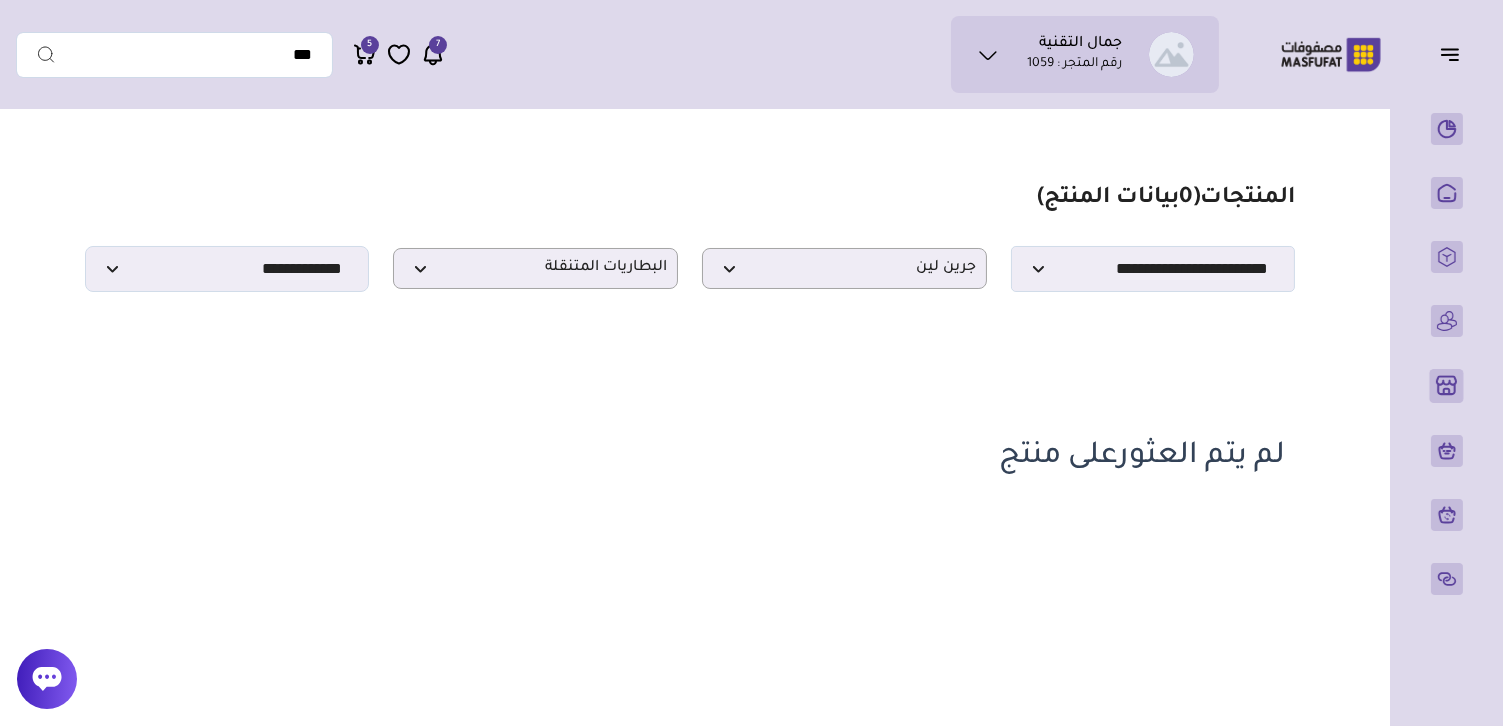 click on "لم يتم العثورعلى منتج" at bounding box center (690, 457) 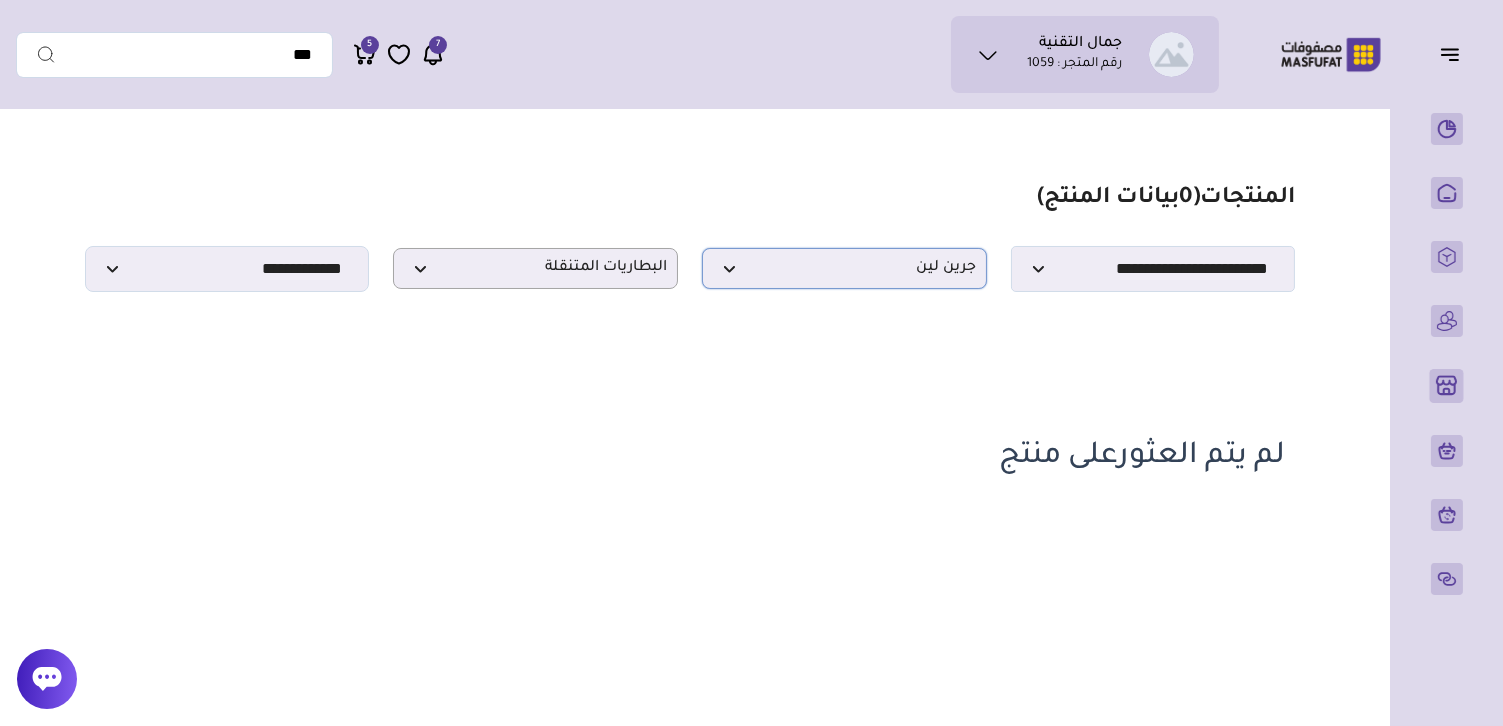 click on "جرين لين" at bounding box center [844, 268] 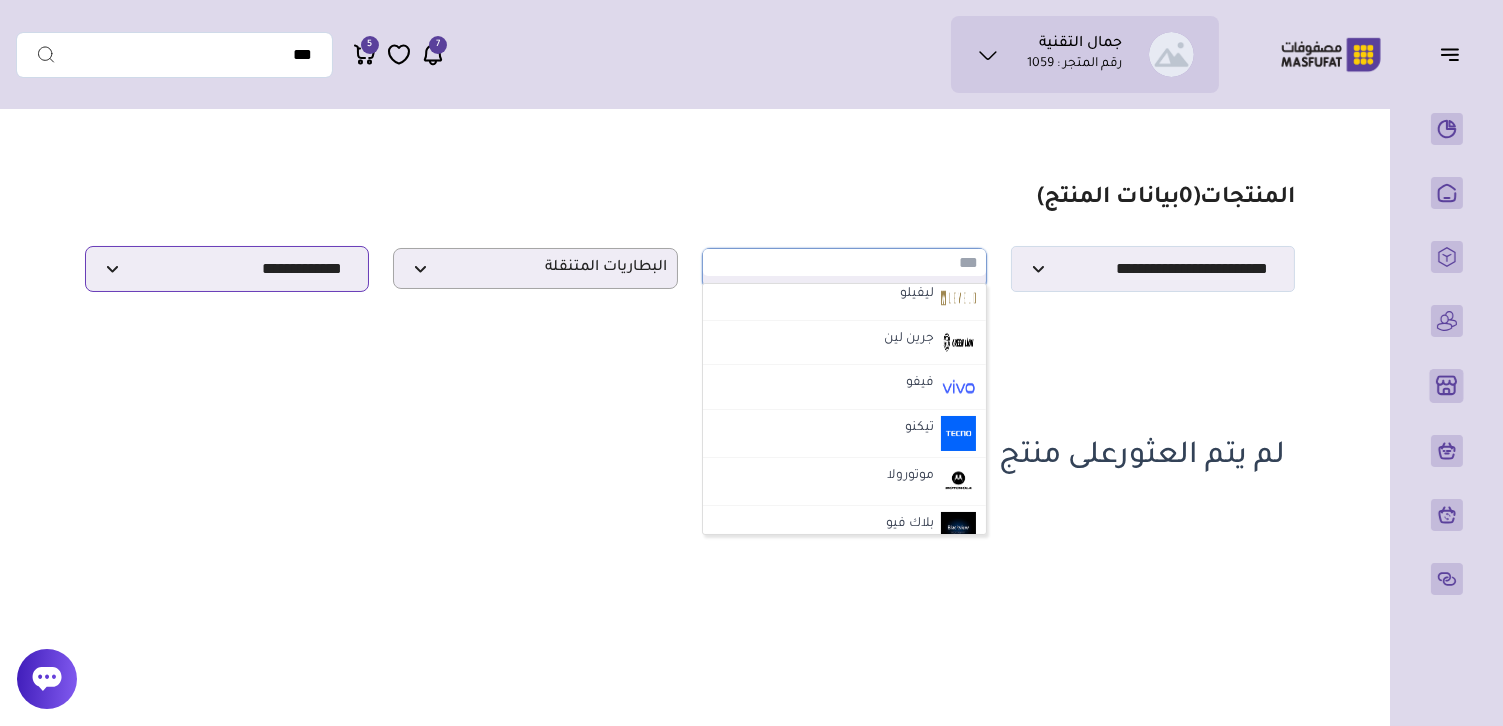 click on "**********" at bounding box center [227, 269] 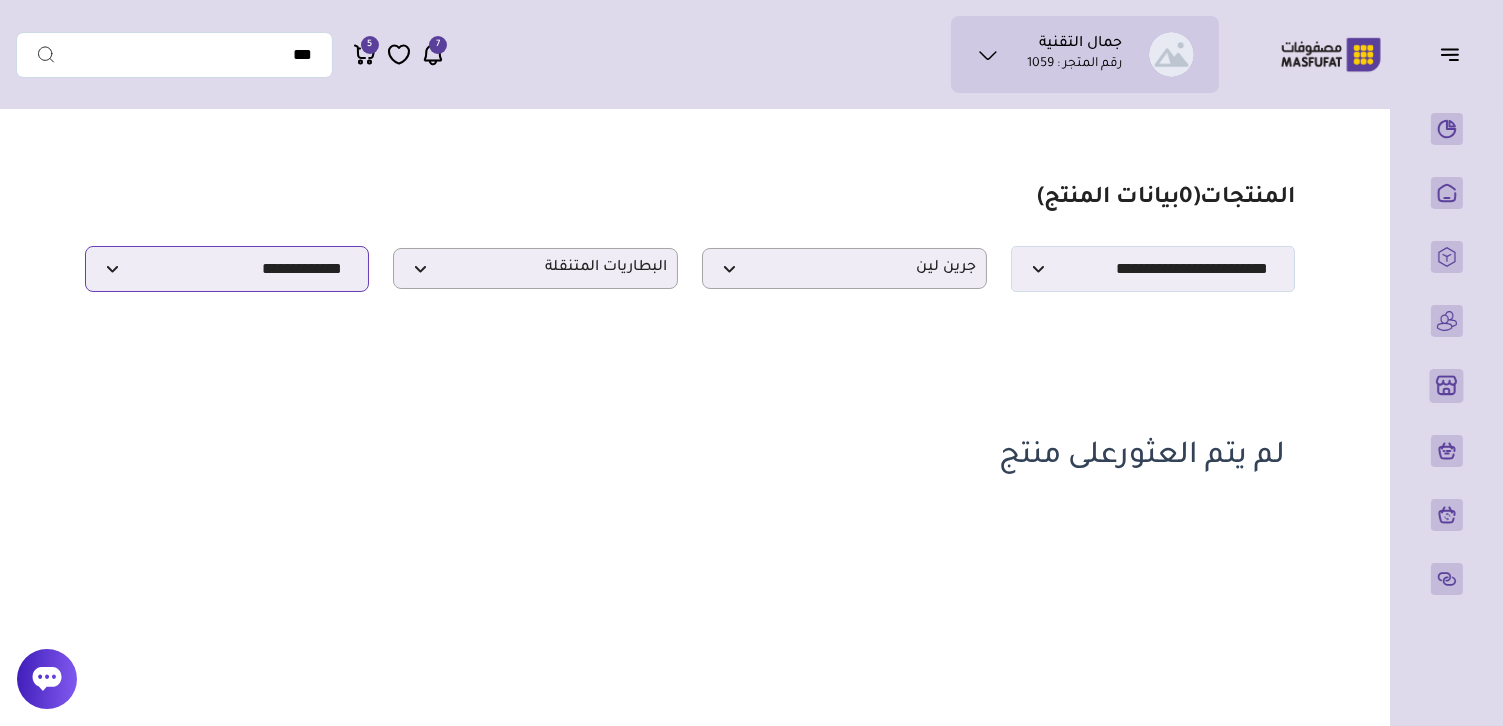 click on "**********" at bounding box center (227, 269) 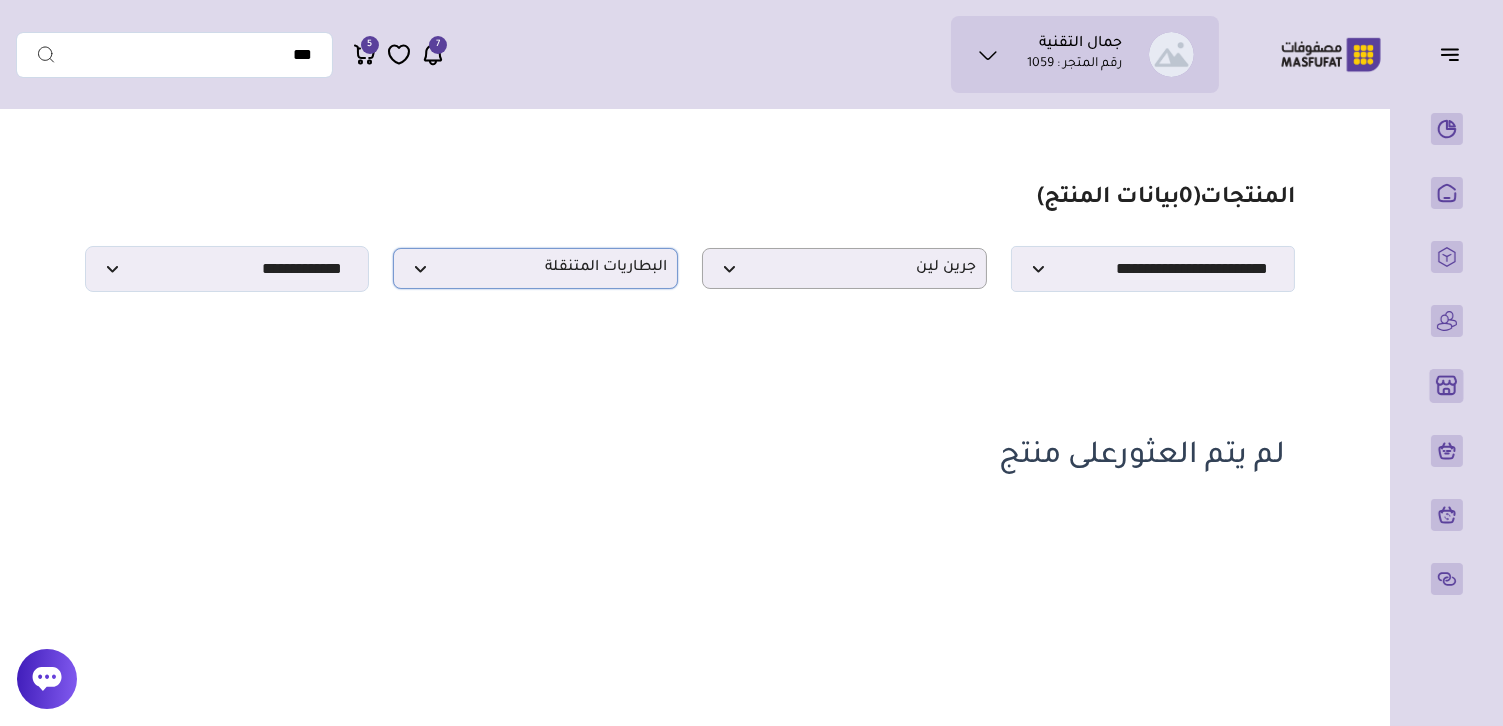 click on "البطاريات المتنقلة" at bounding box center (535, 268) 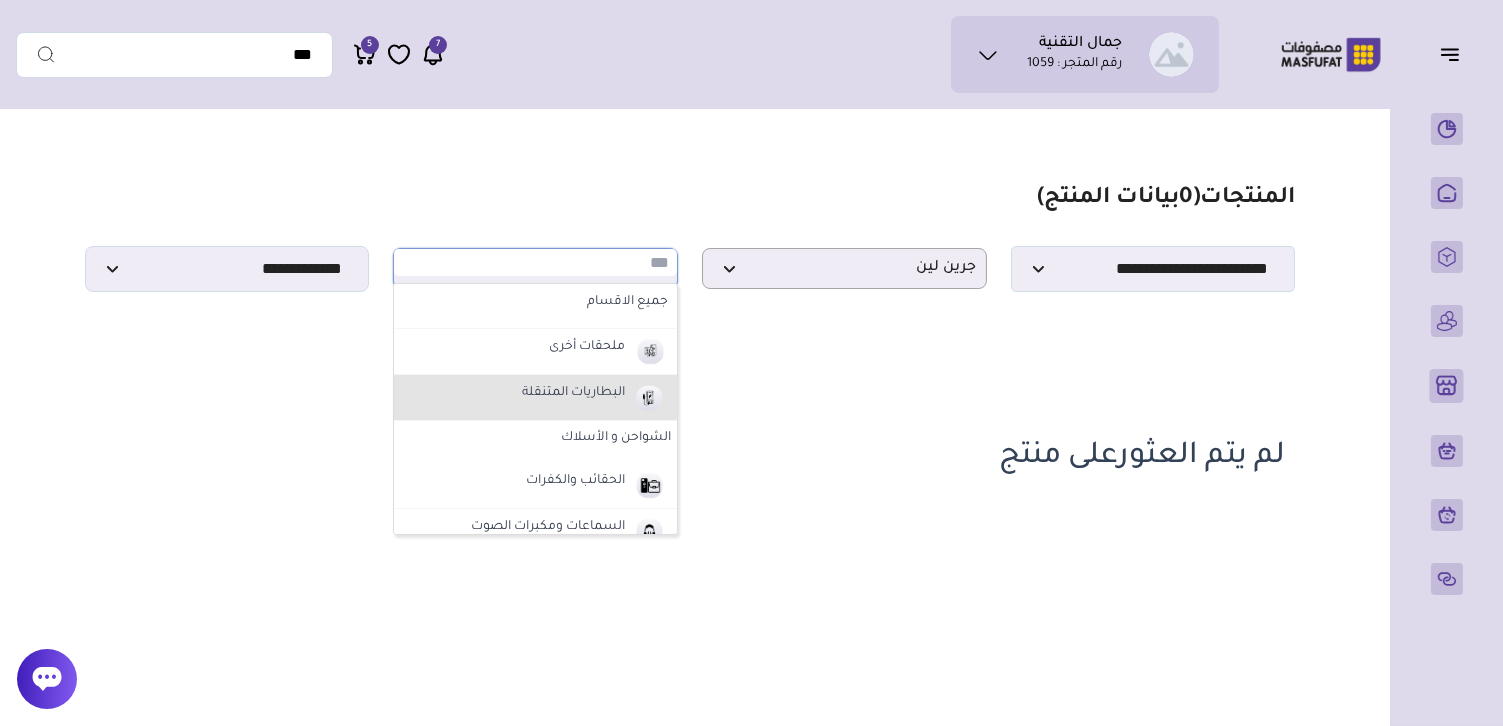 click on "البطاريات المتنقلة" at bounding box center [535, 398] 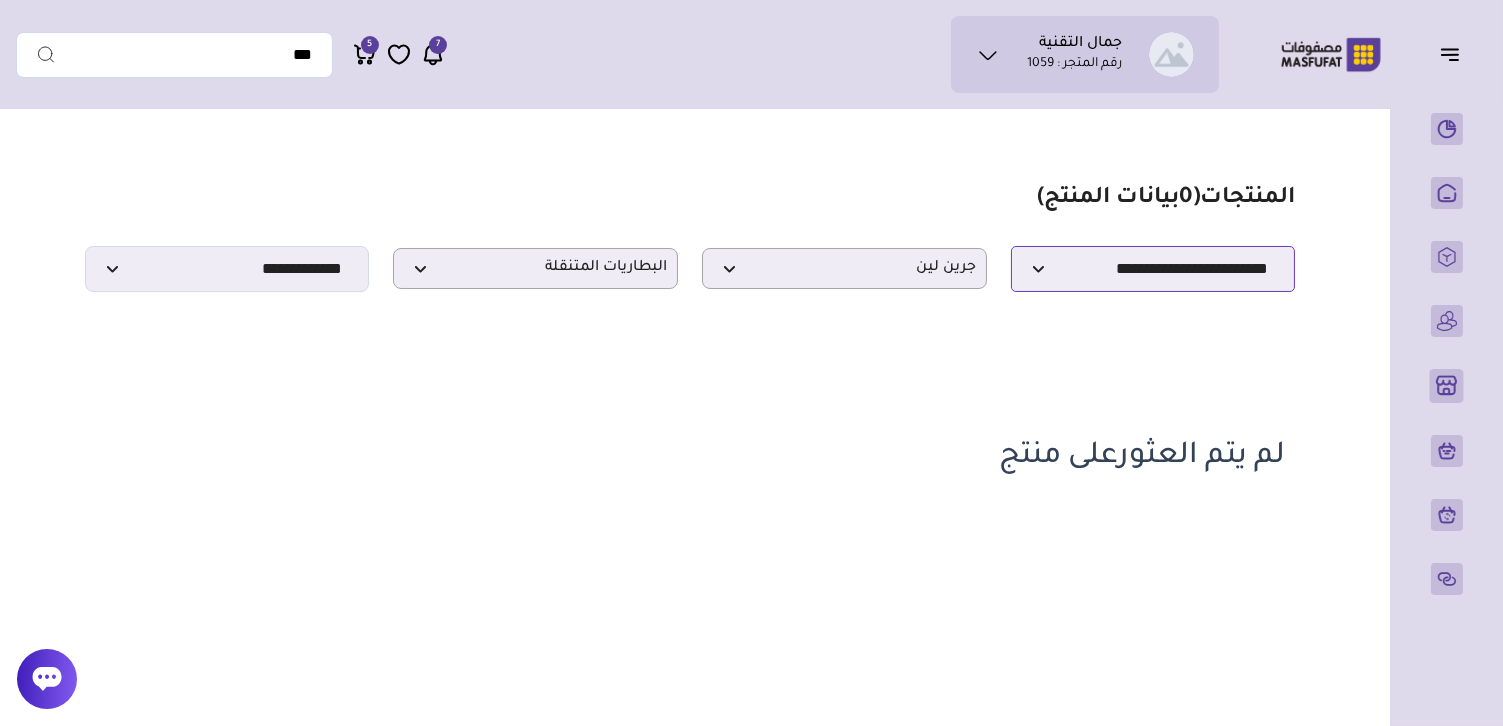 click on "**********" at bounding box center [1153, 269] 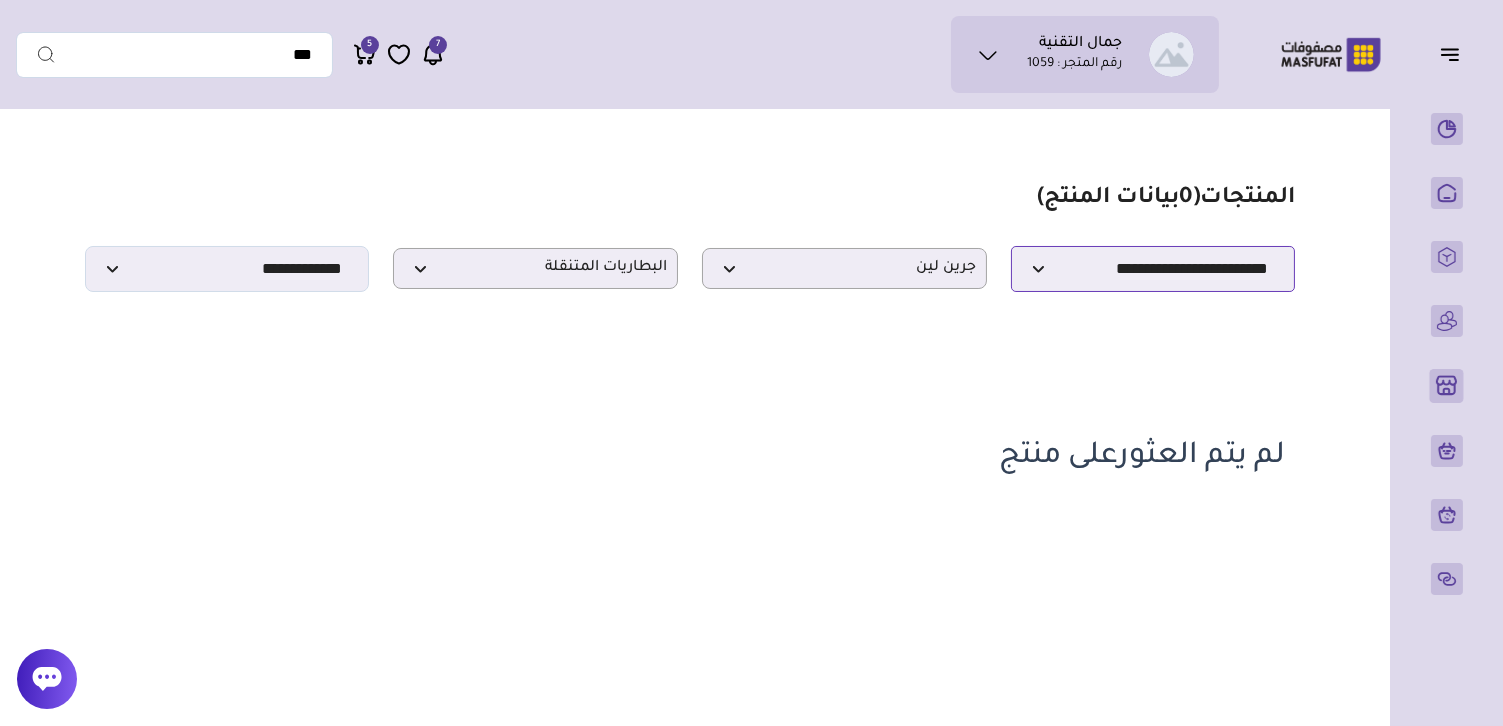 select on "********" 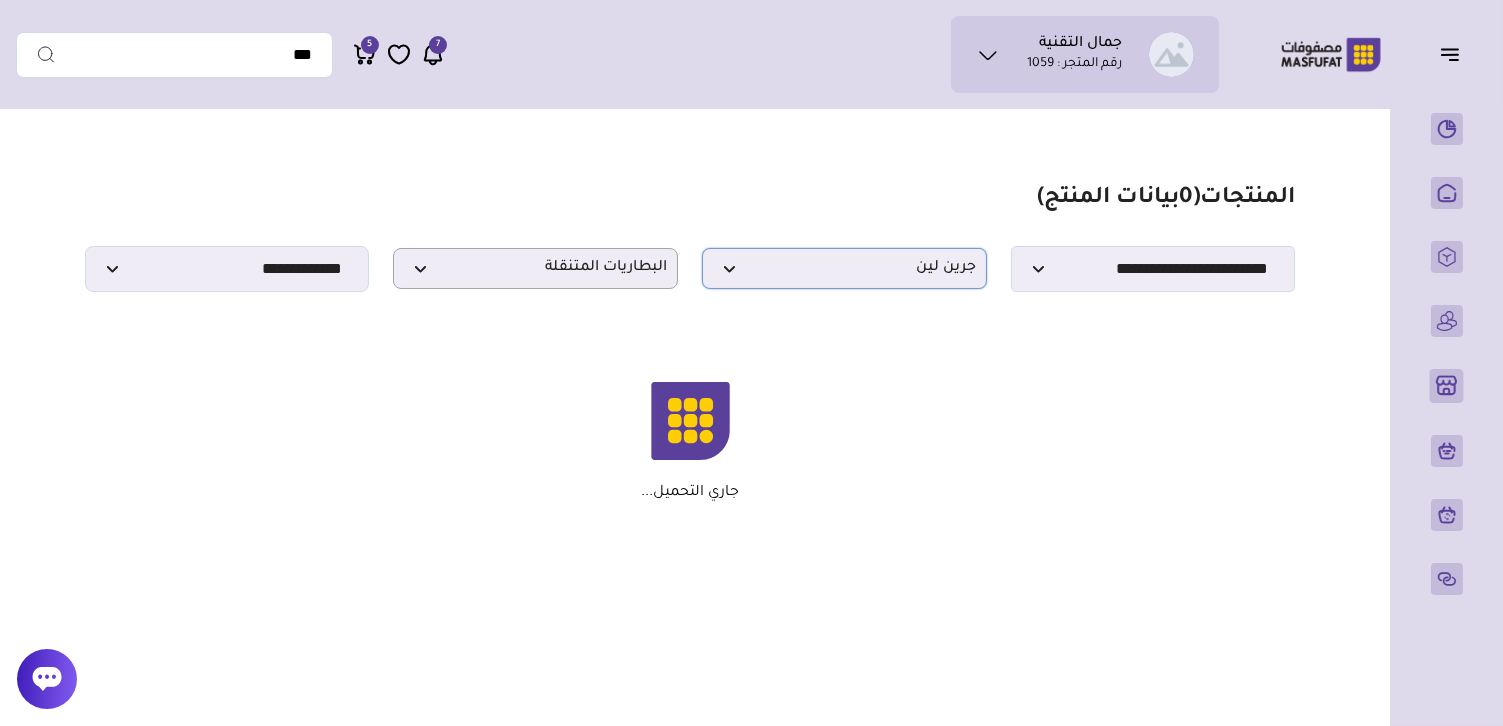 click on "جرين لين" at bounding box center (844, 268) 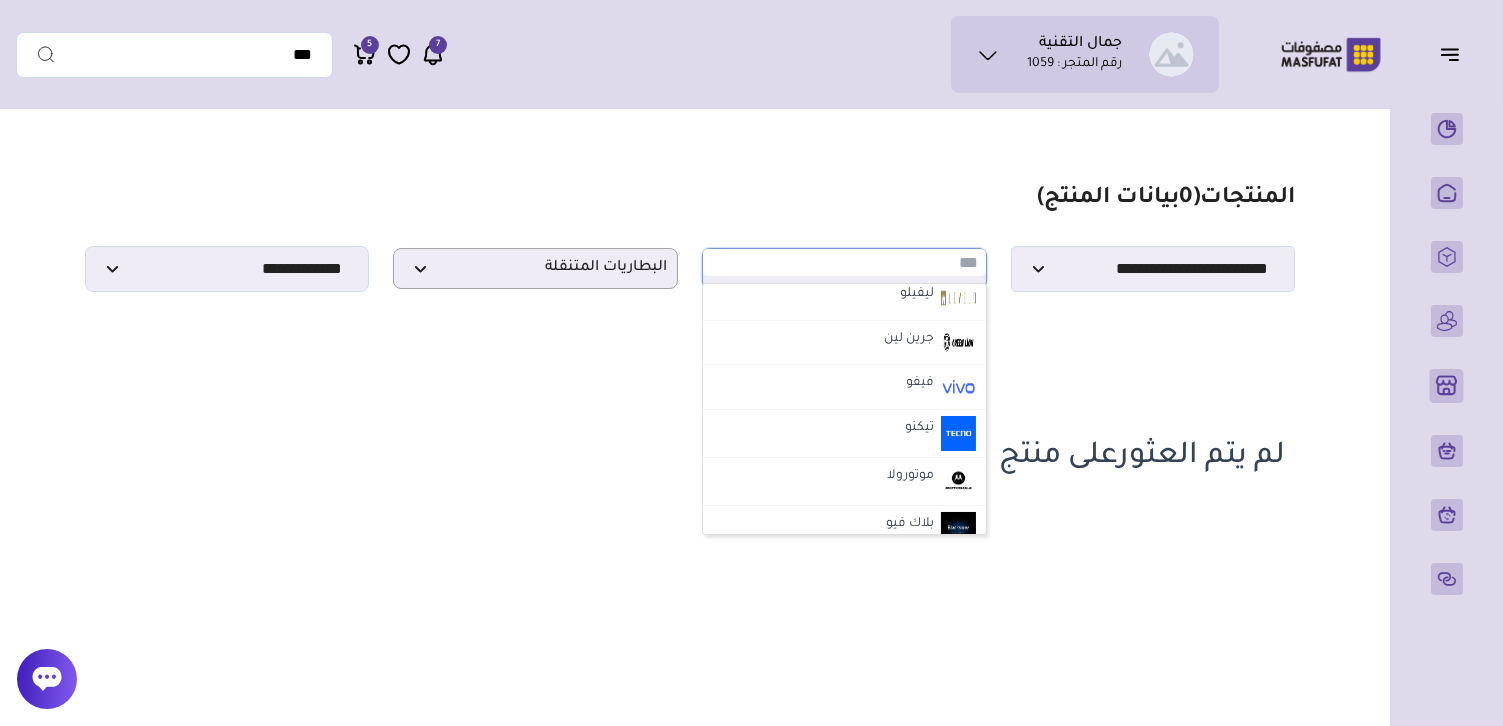 click at bounding box center [844, 262] 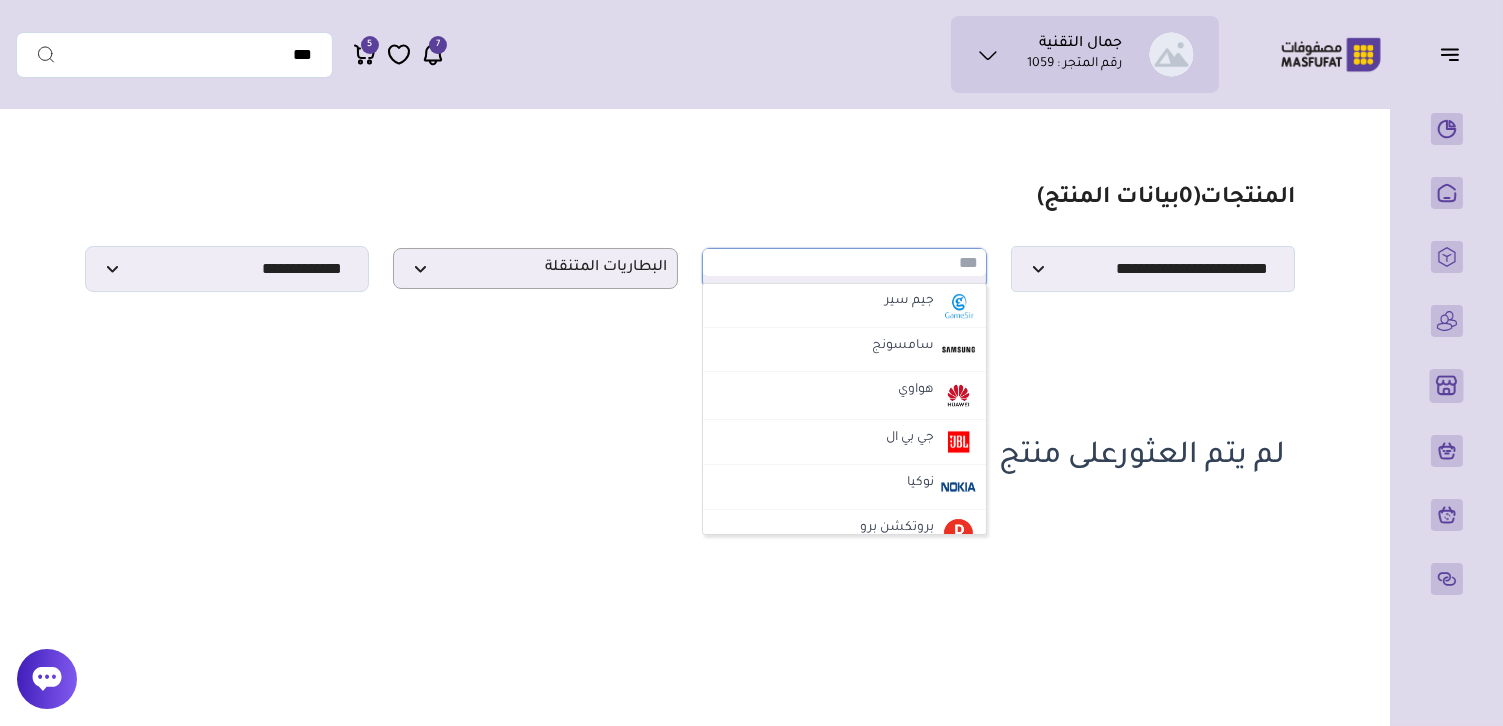 scroll, scrollTop: 543, scrollLeft: 0, axis: vertical 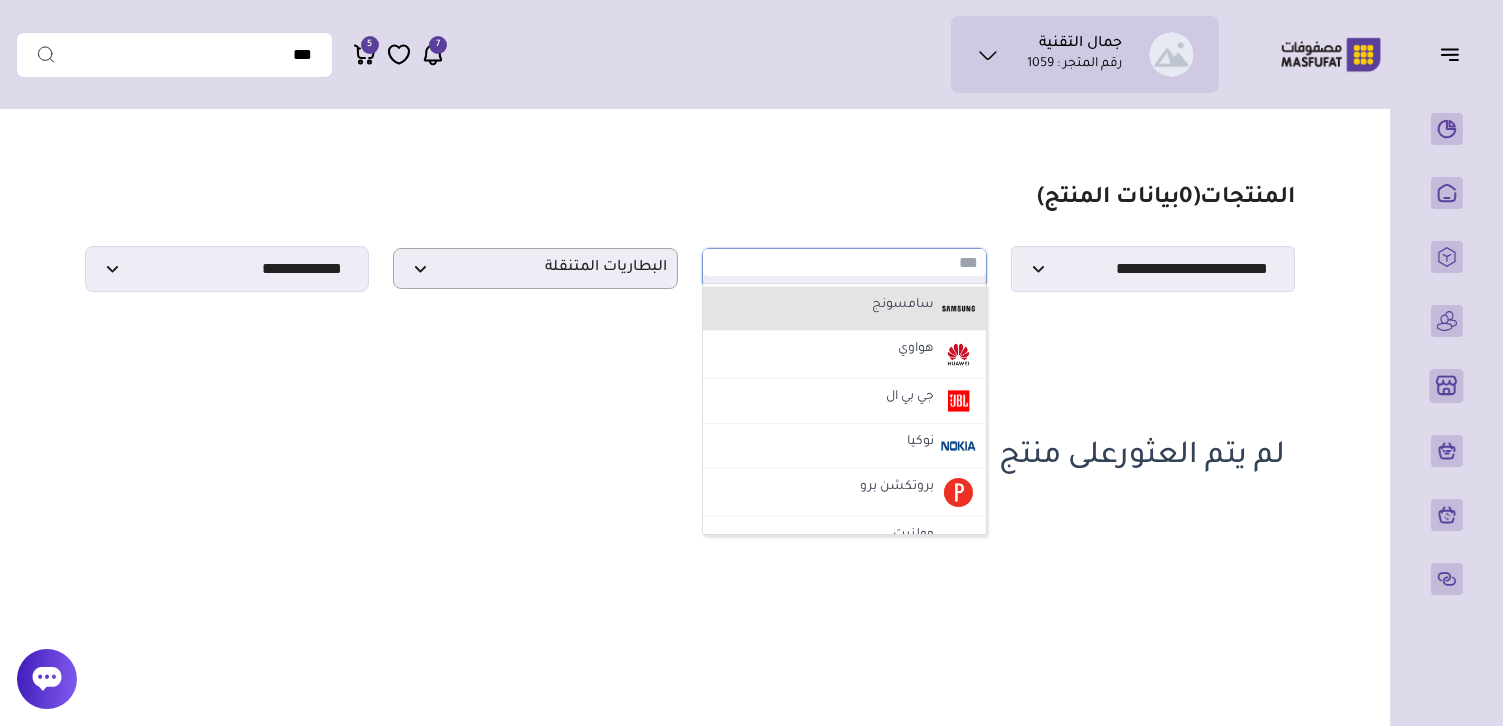 click on "سامسونج" at bounding box center [903, 306] 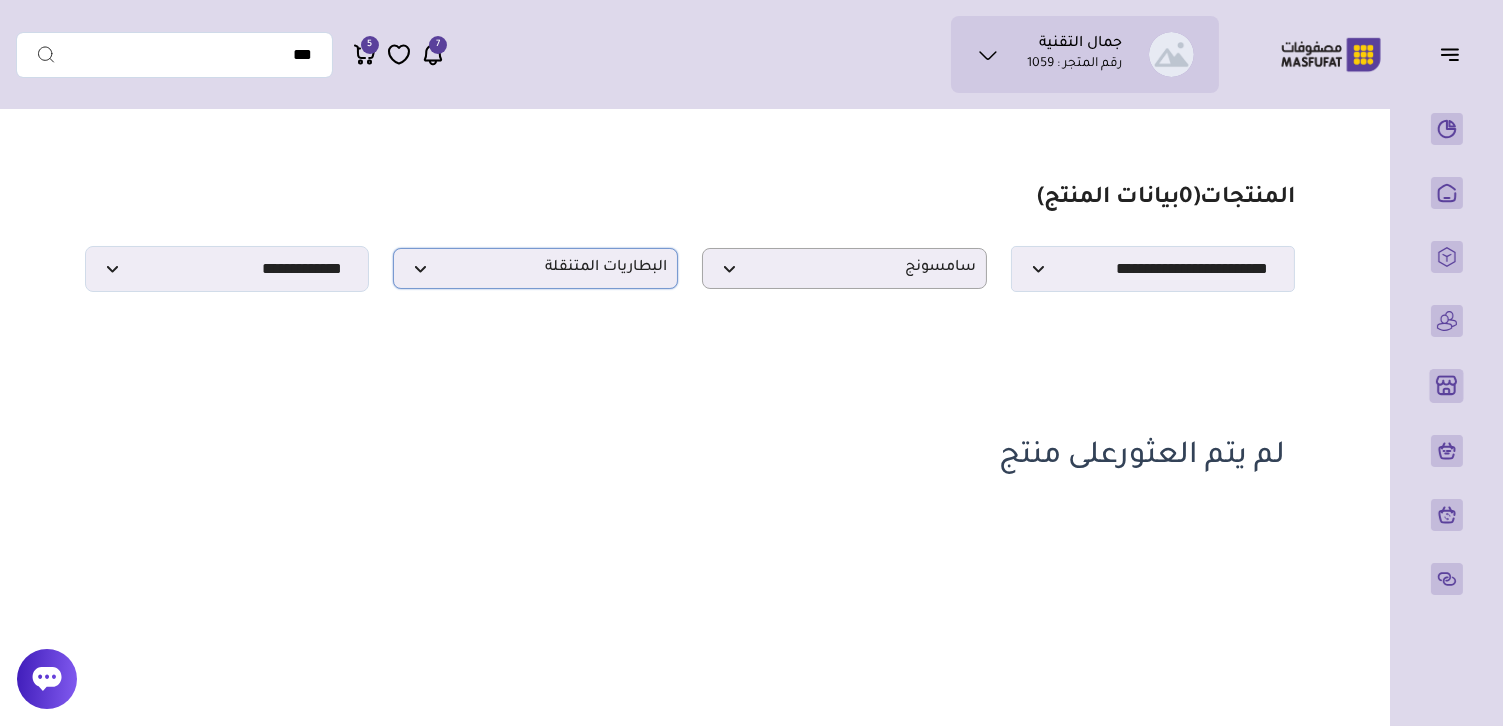 click on "البطاريات المتنقلة" at bounding box center (535, 268) 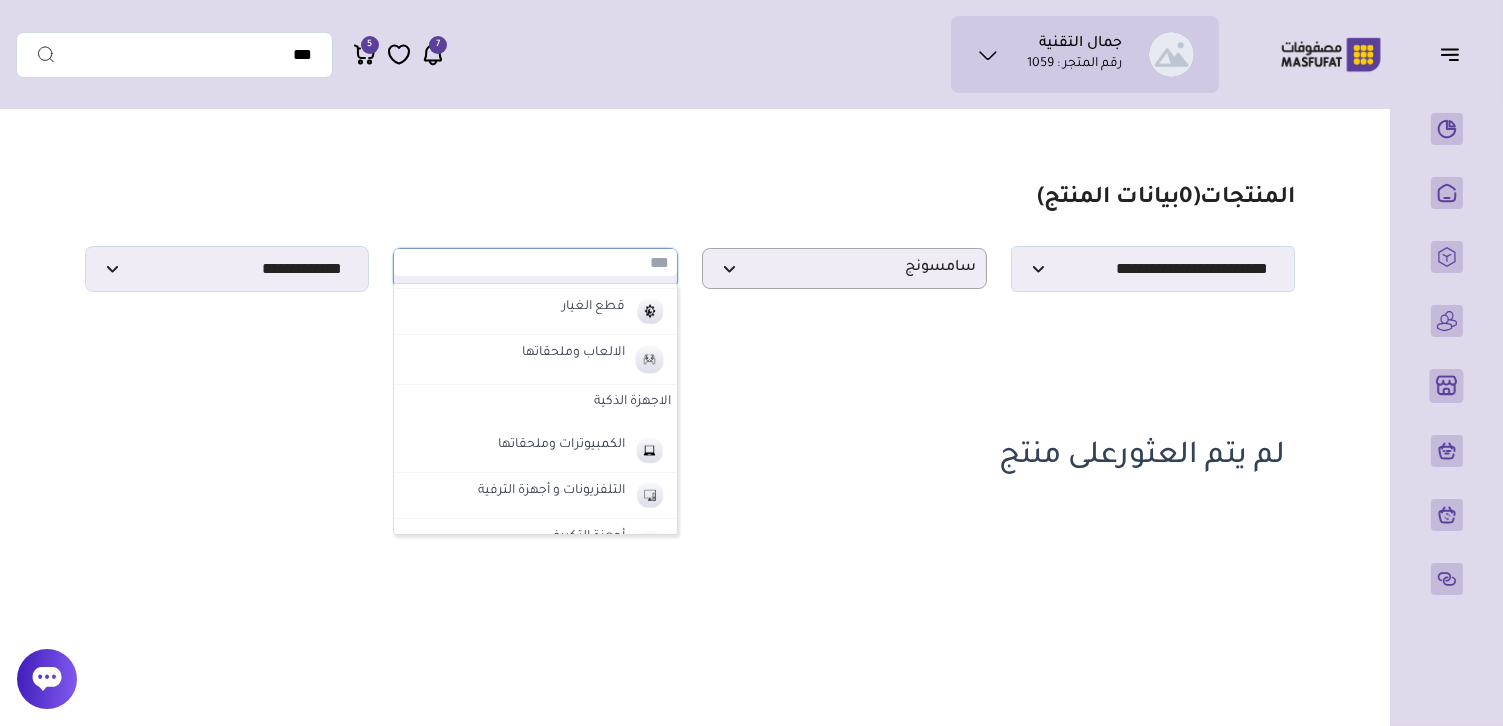 scroll, scrollTop: 742, scrollLeft: 0, axis: vertical 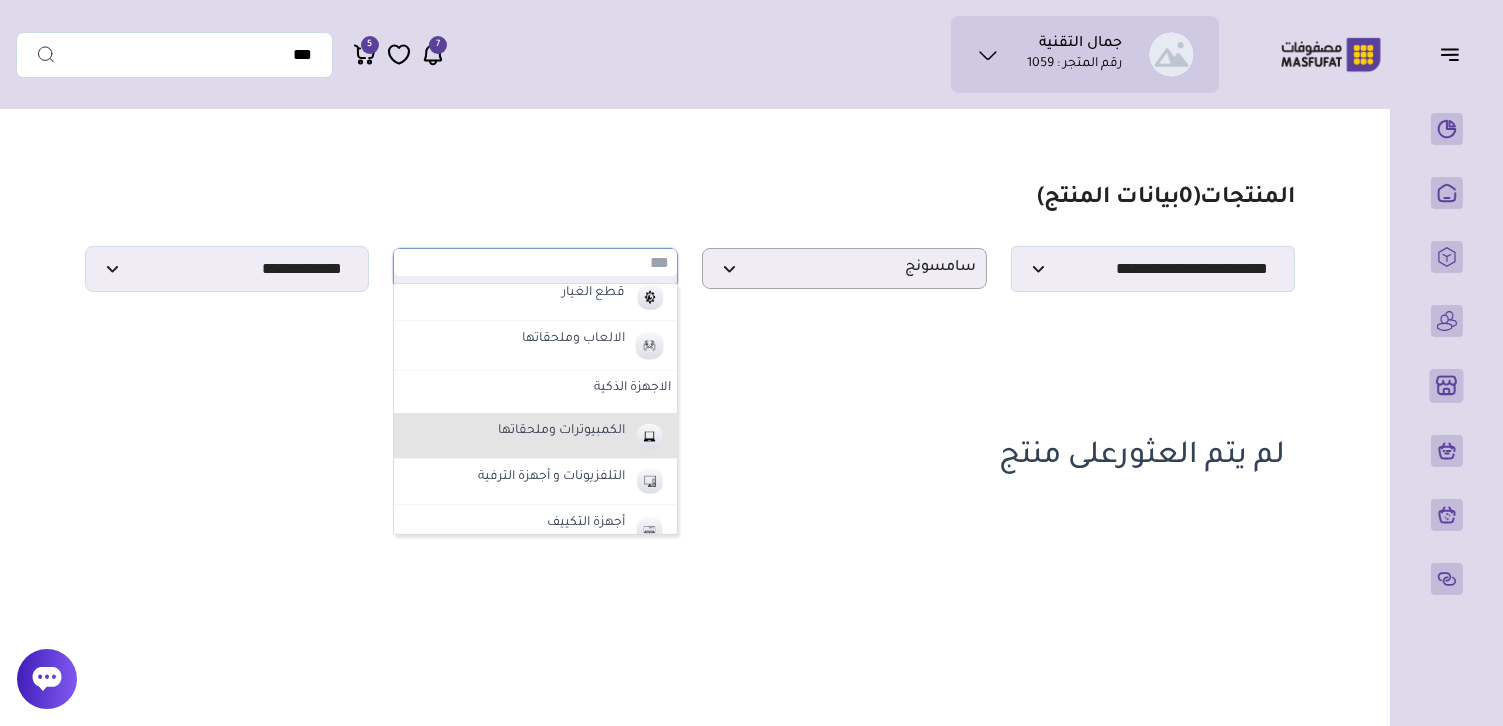 click on "الكمبيوترات وملحقاتها" at bounding box center (561, 432) 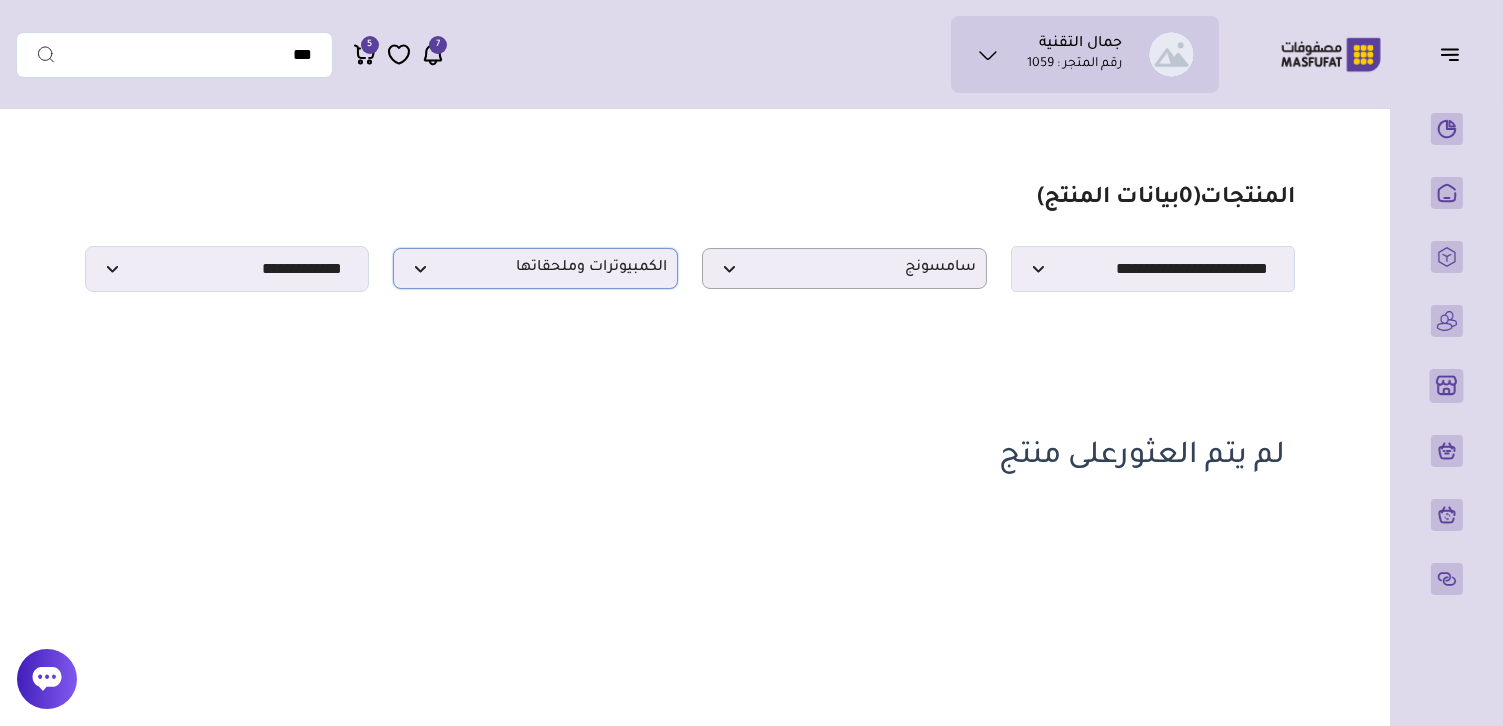 click on "الكمبيوترات وملحقاتها" at bounding box center (535, 268) 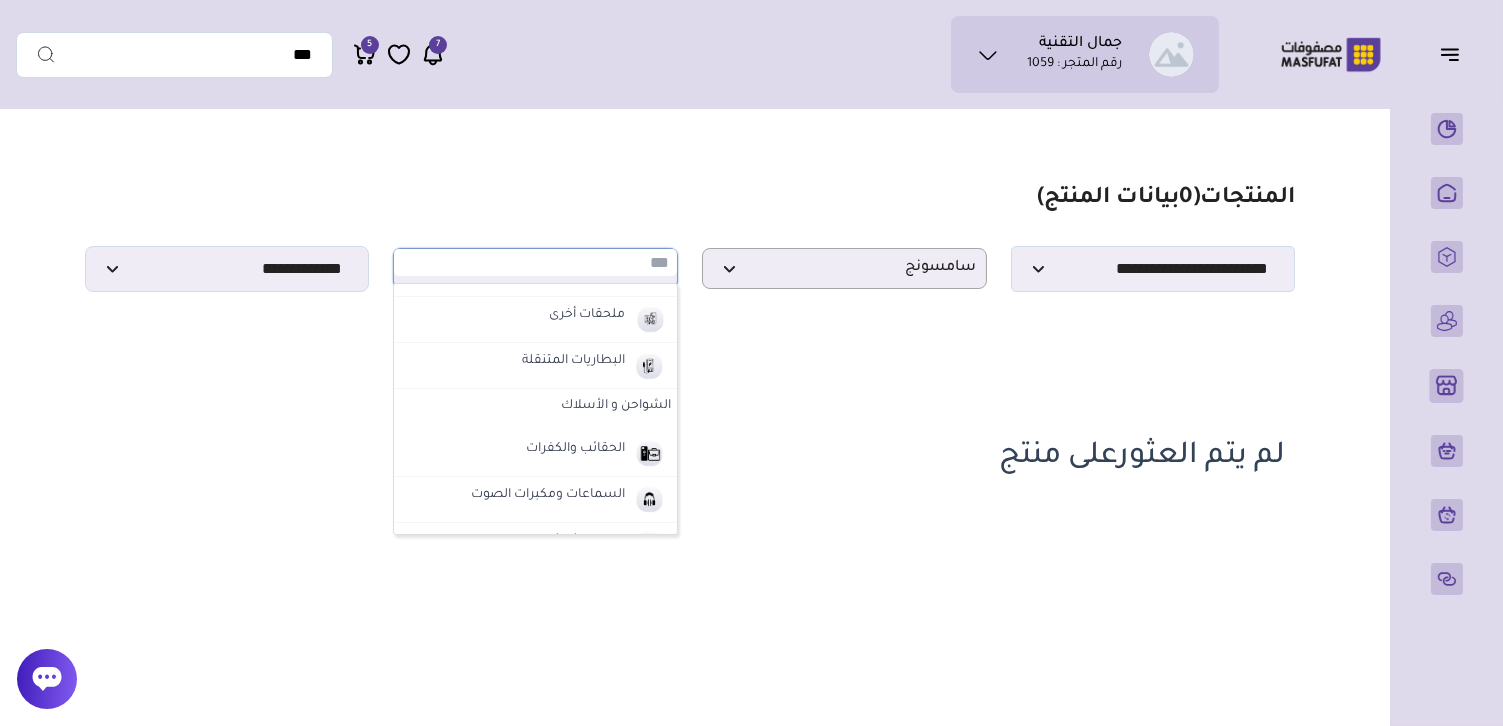 scroll, scrollTop: 0, scrollLeft: 0, axis: both 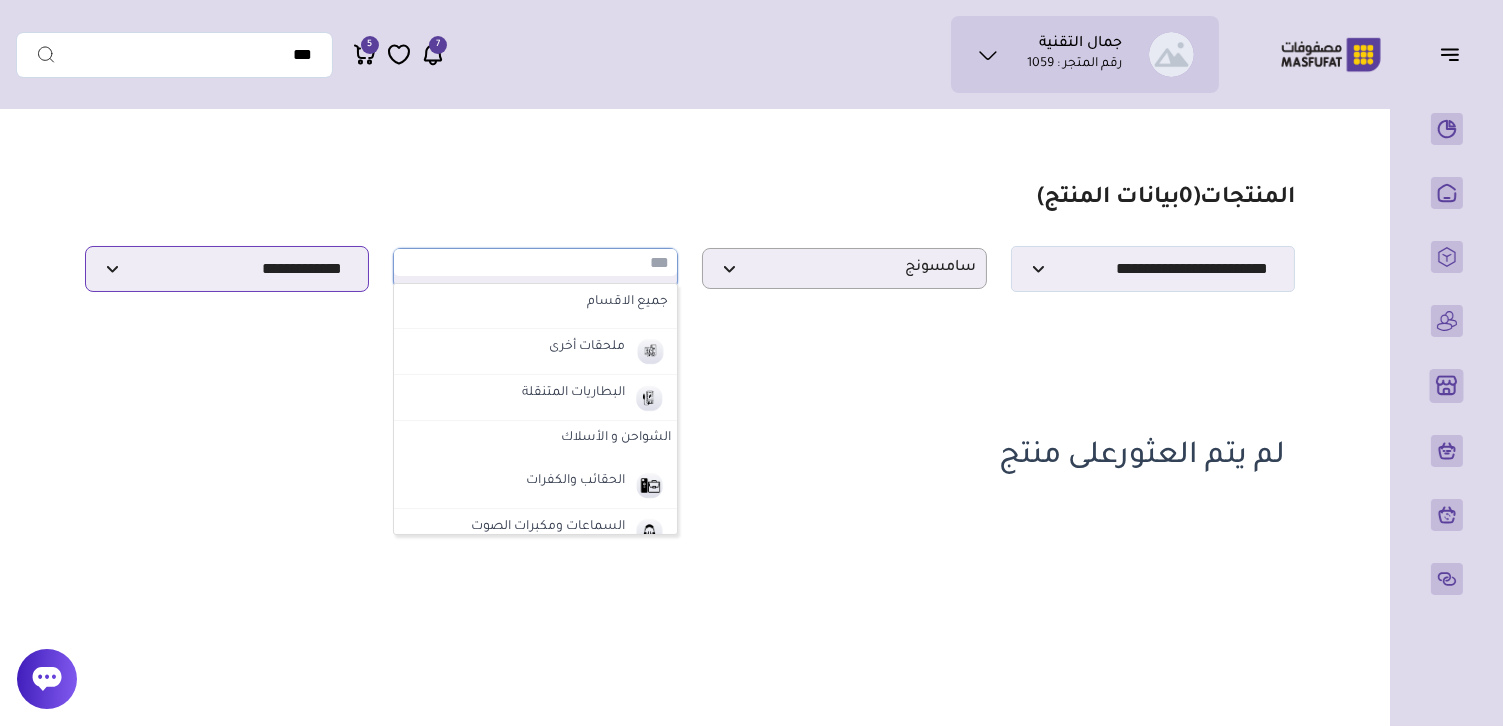 click on "**********" at bounding box center [227, 269] 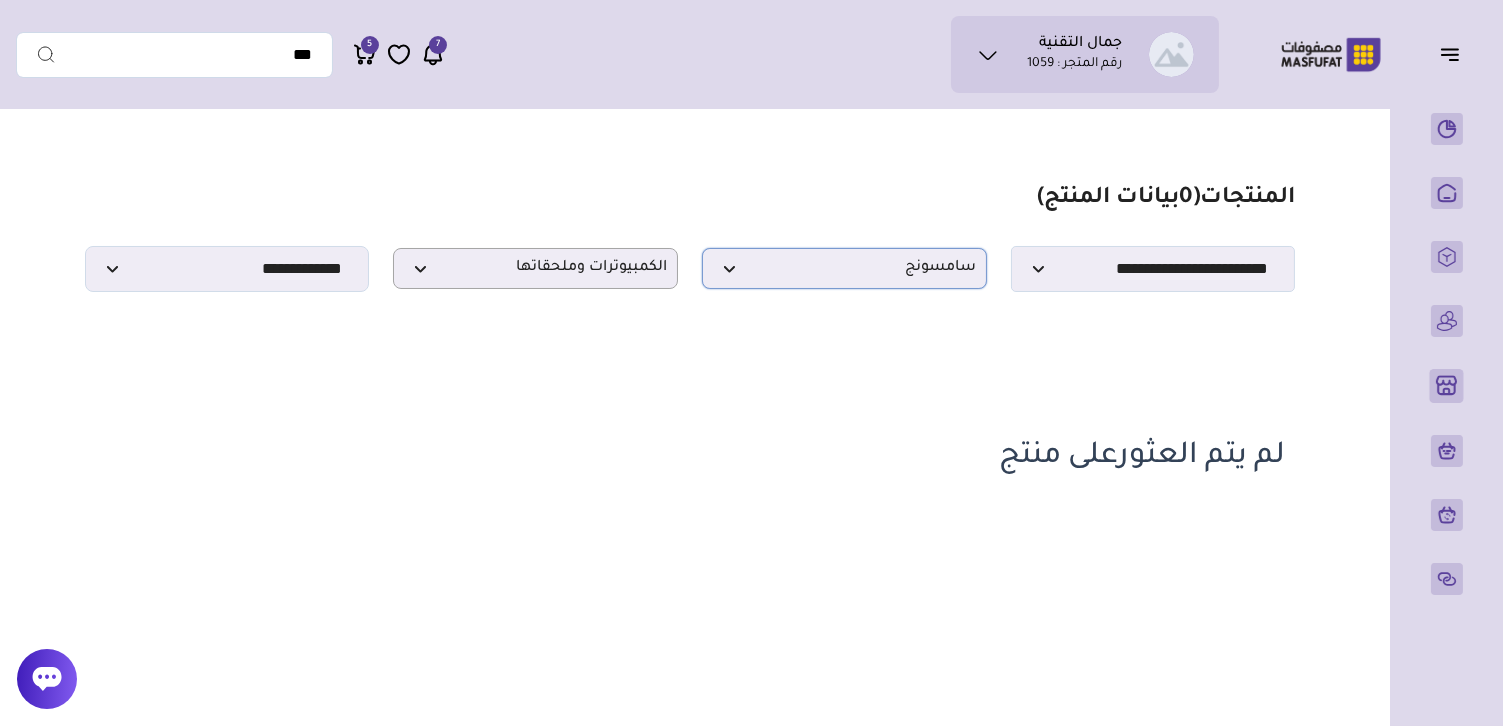 click on "سامسونج" at bounding box center [844, 268] 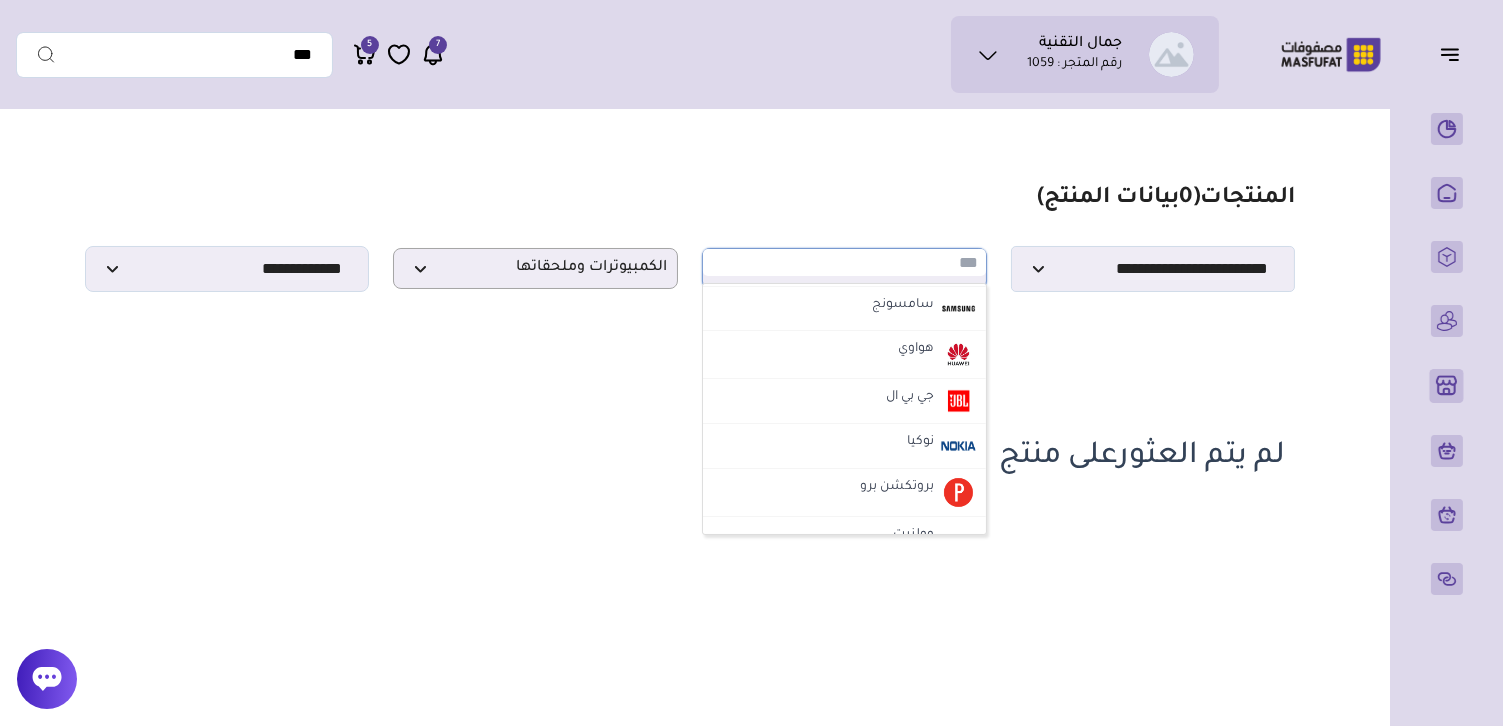 click at bounding box center [844, 262] 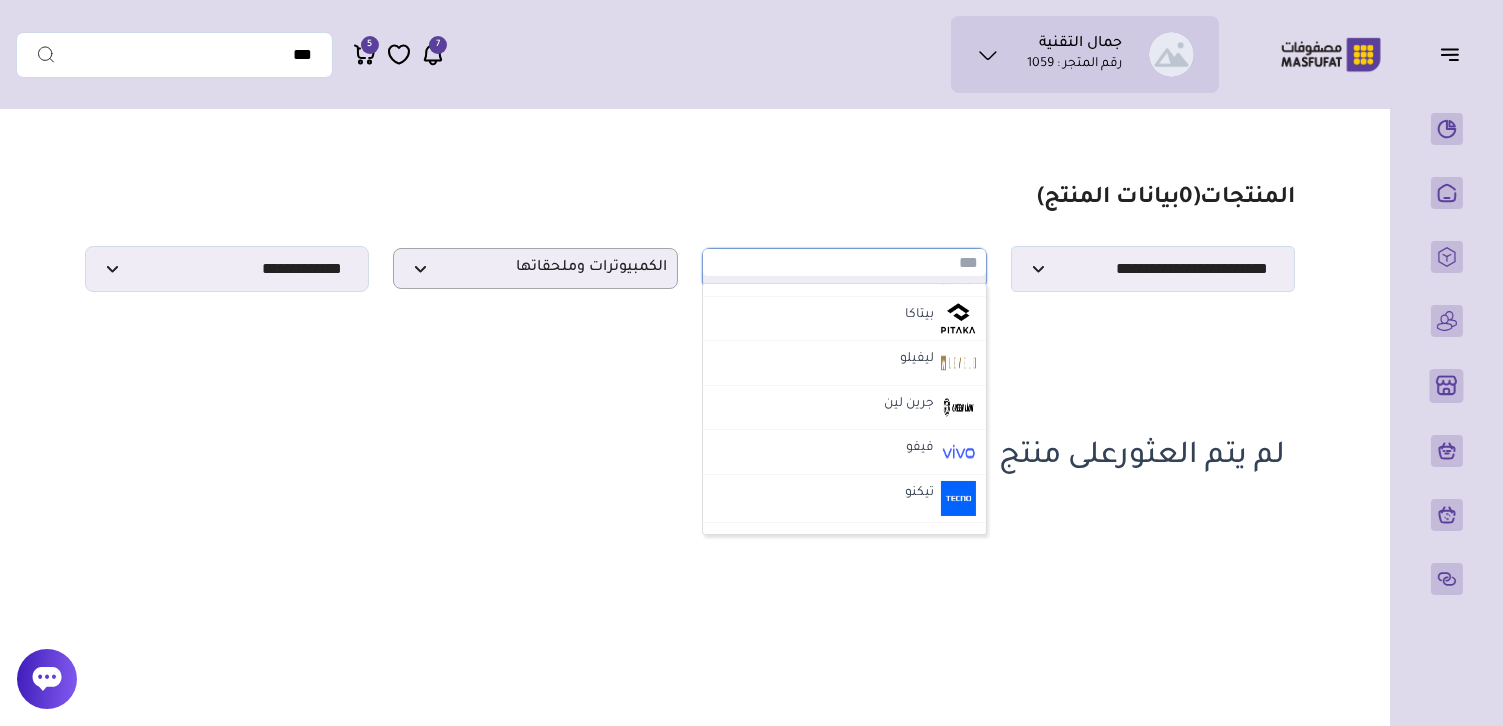 scroll, scrollTop: 80, scrollLeft: 0, axis: vertical 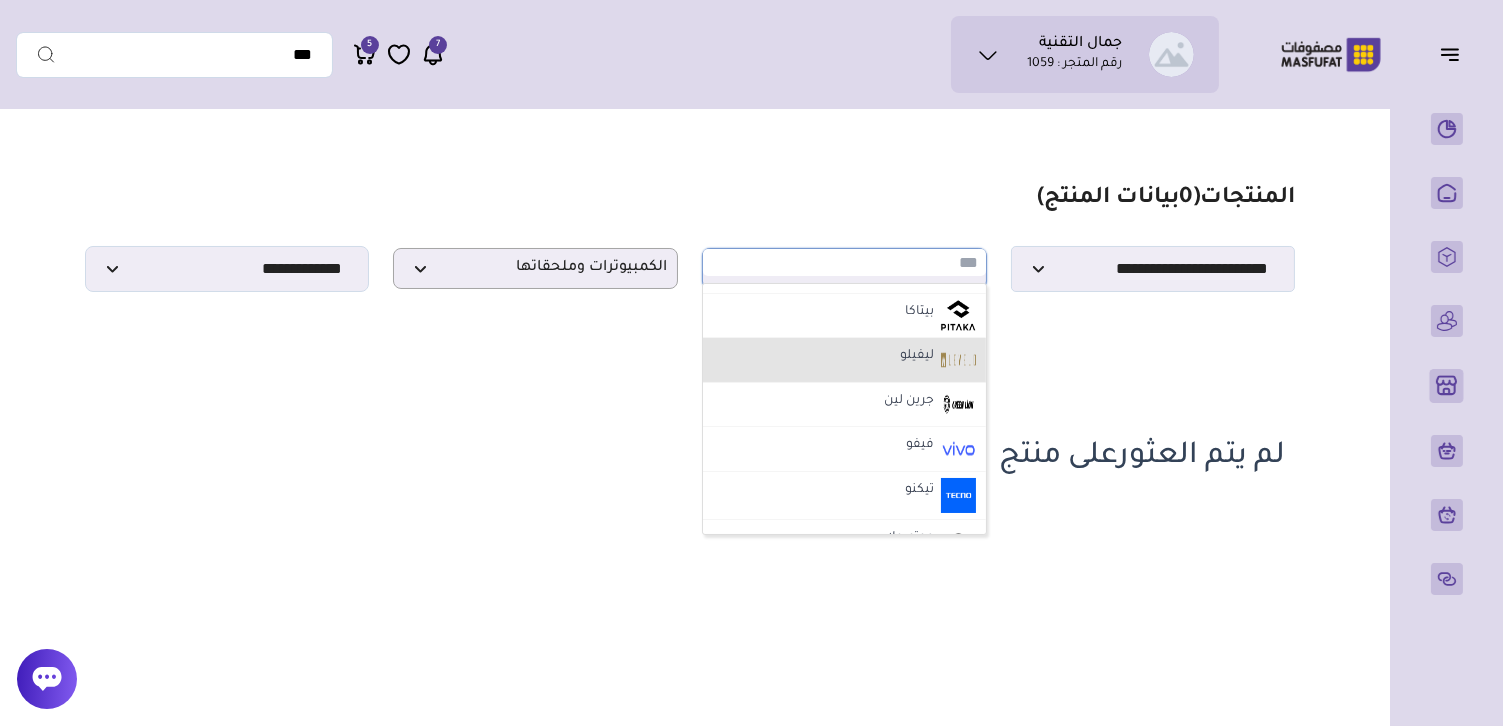 click on "ليفيلو" at bounding box center (844, 360) 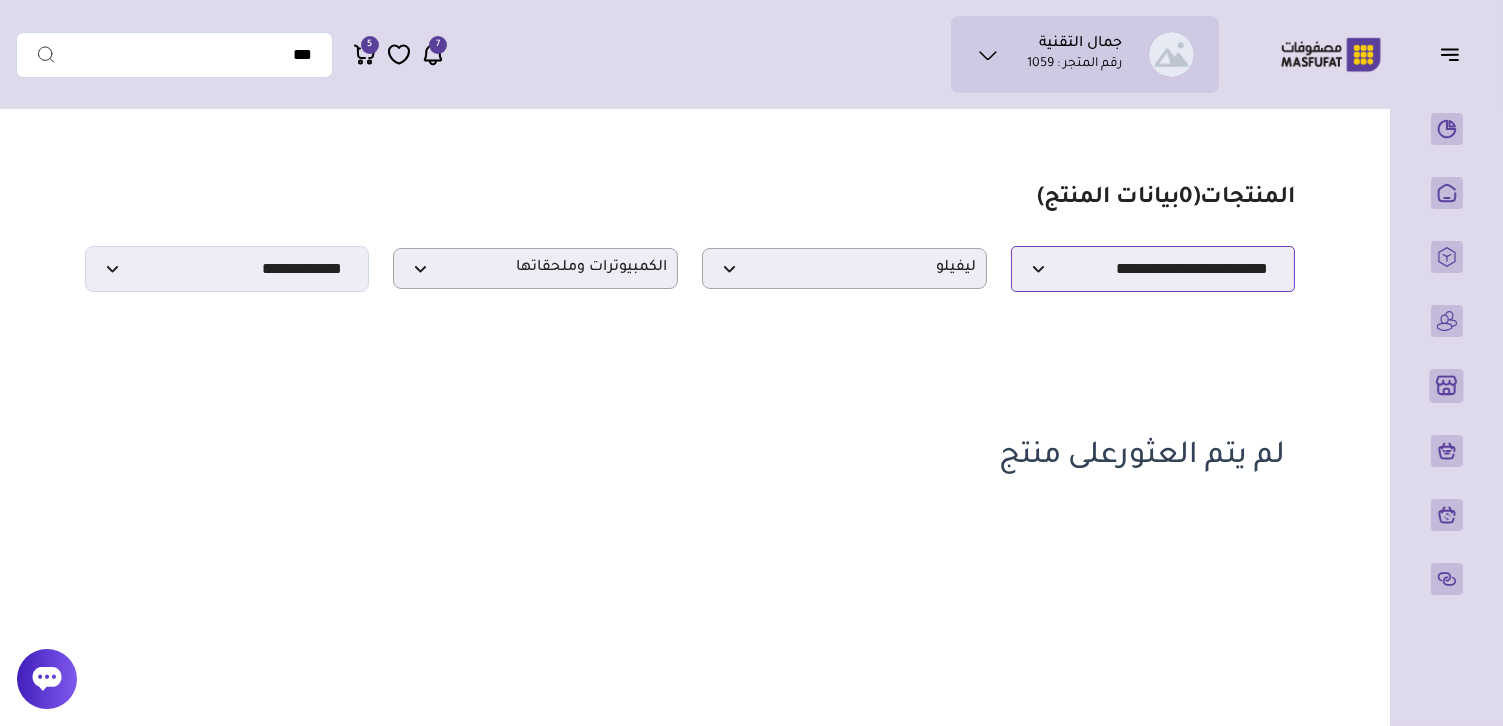click on "**********" at bounding box center [1153, 269] 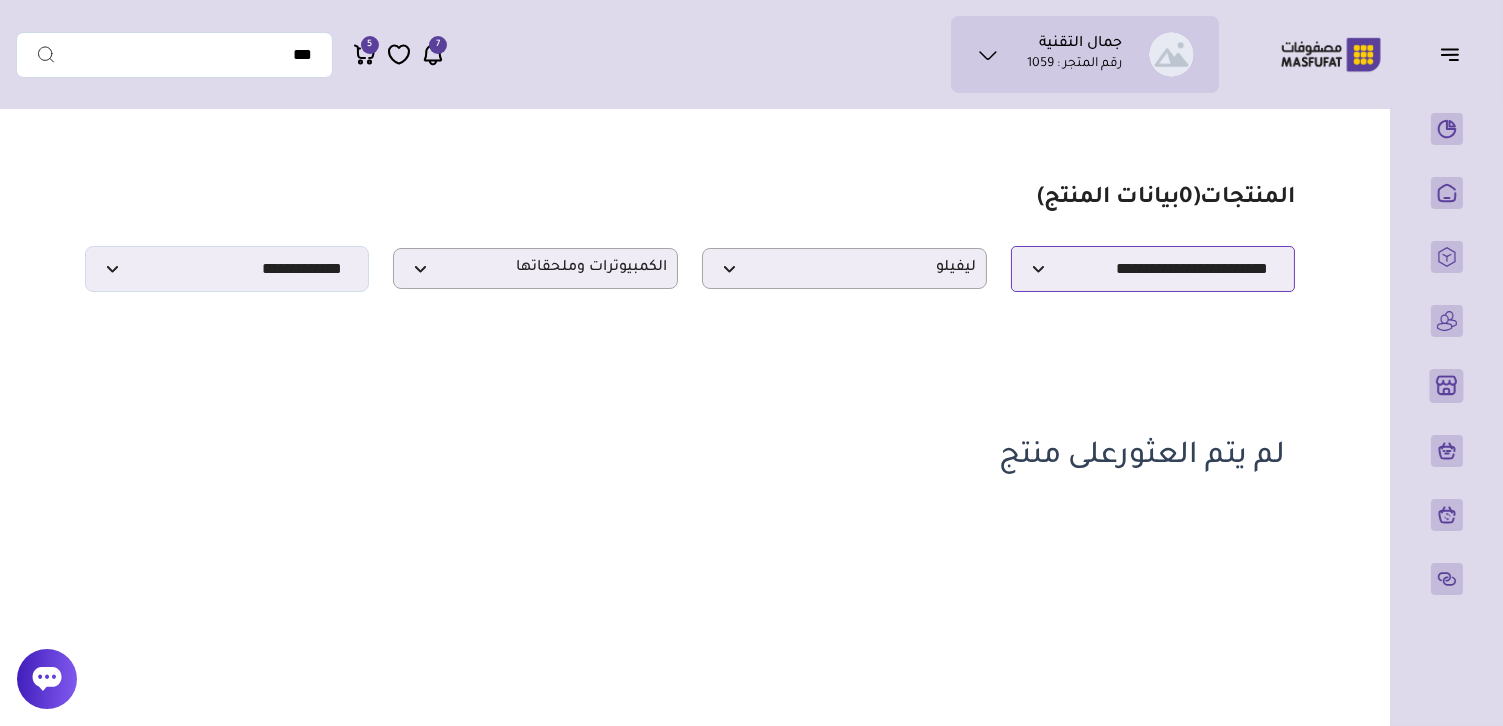 select on "**********" 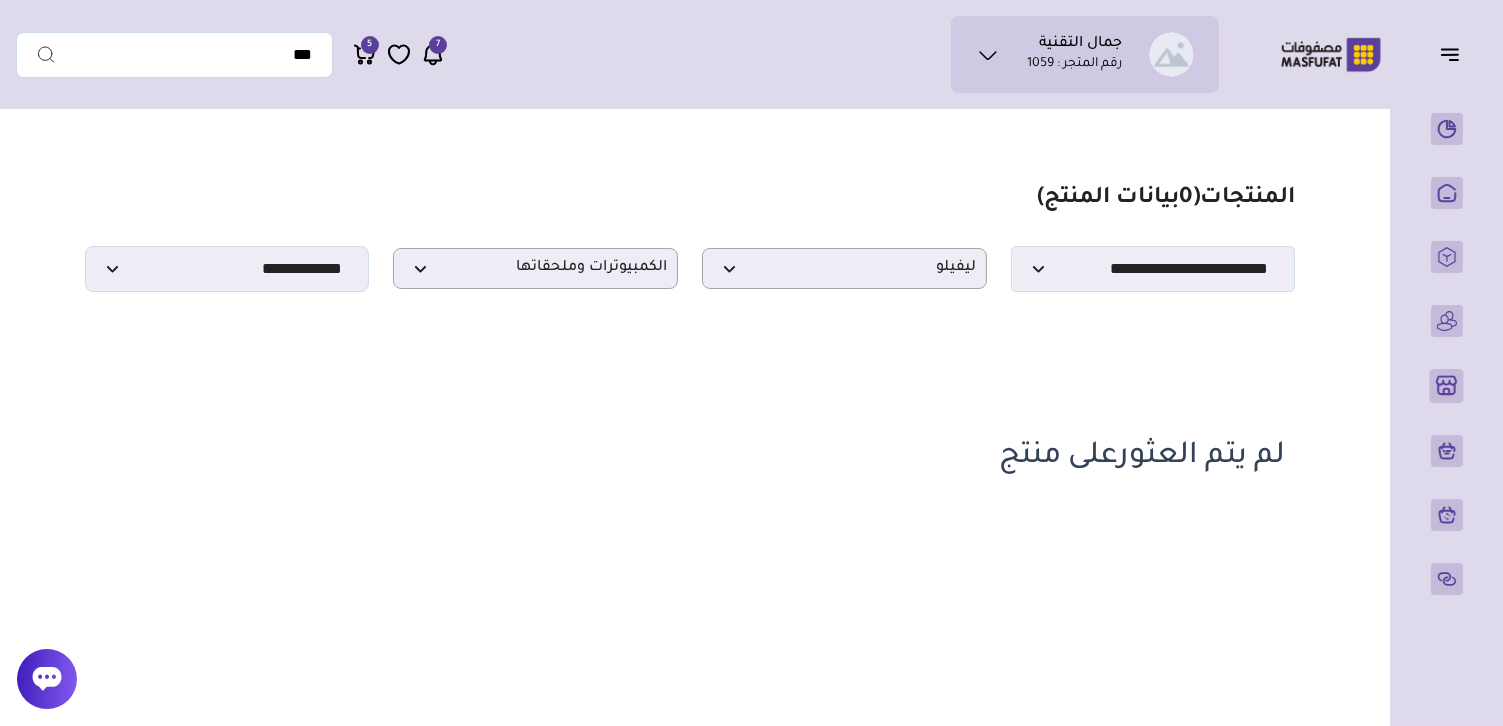 click on "لم يتم العثورعلى منتج" at bounding box center [690, 457] 